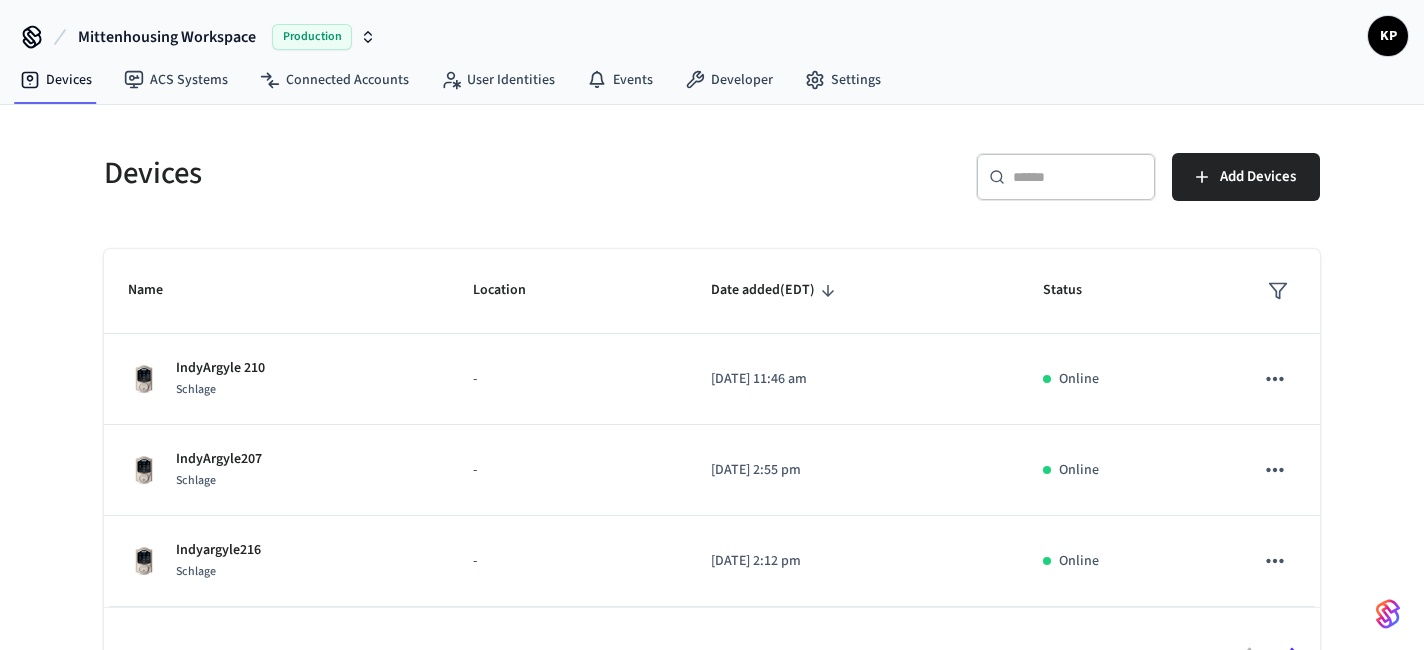 scroll, scrollTop: 0, scrollLeft: 0, axis: both 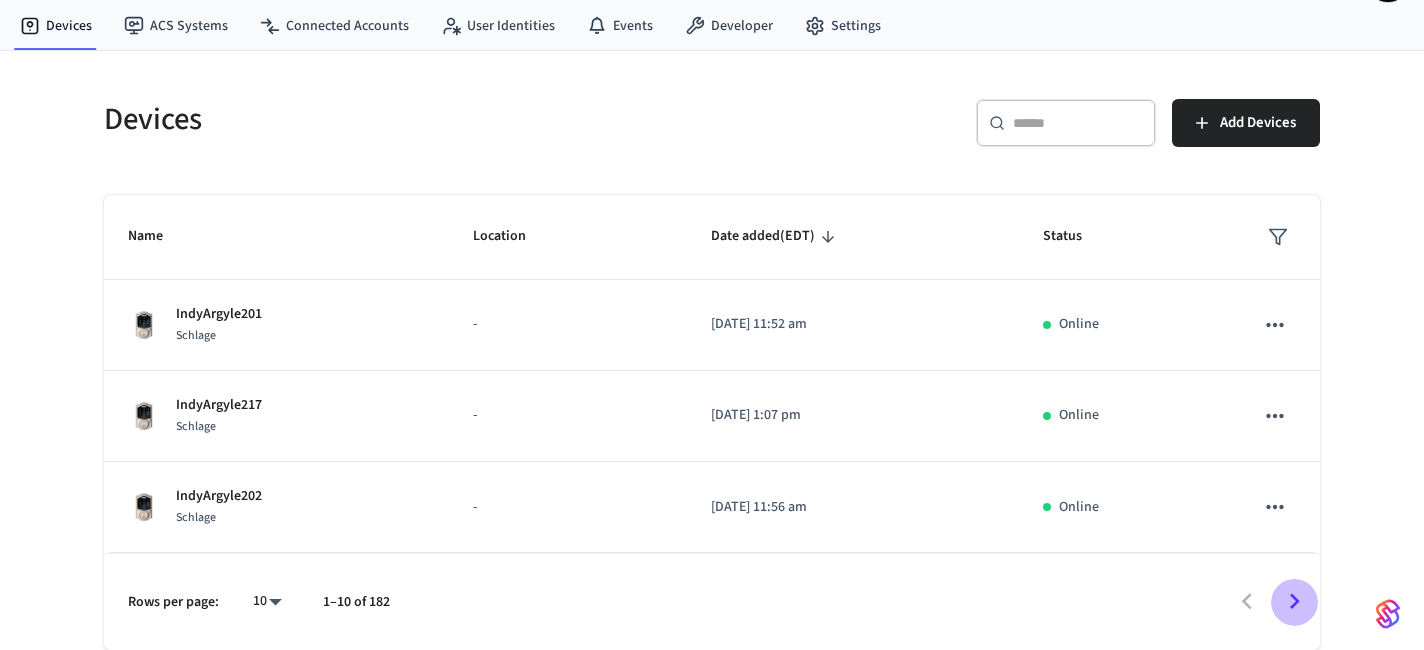 click 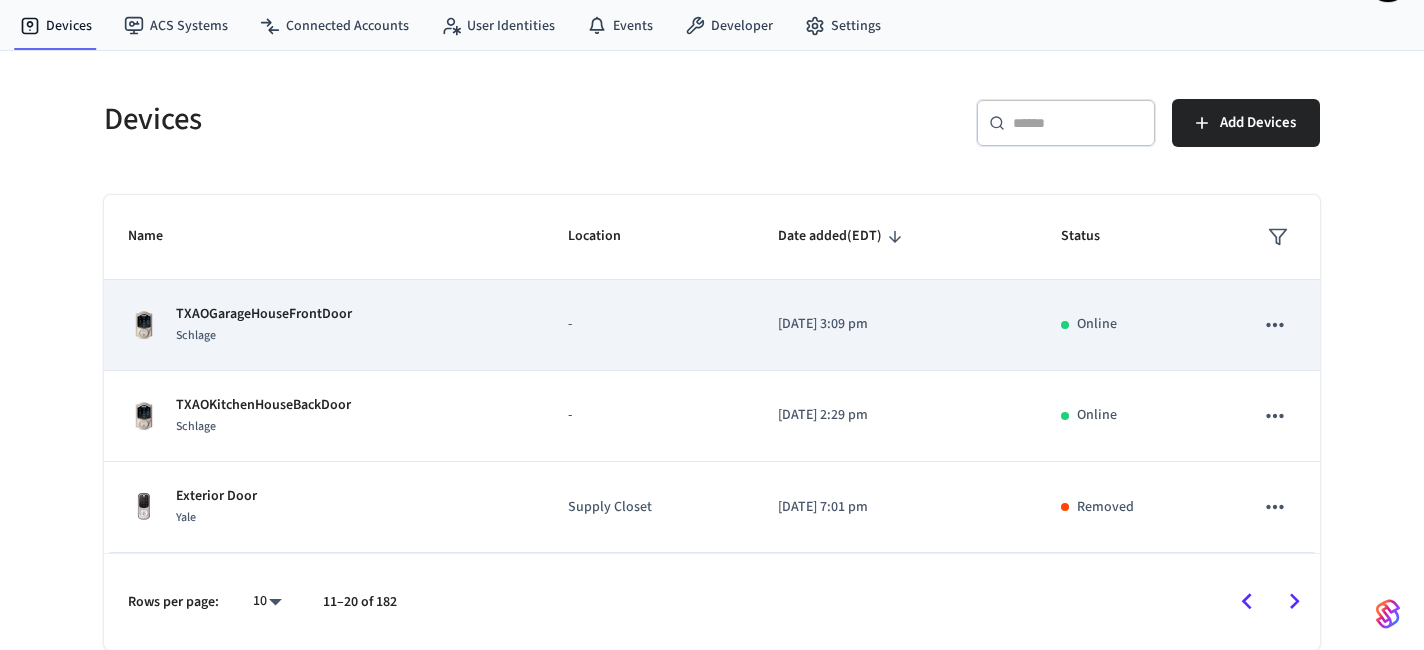 scroll, scrollTop: 0, scrollLeft: 0, axis: both 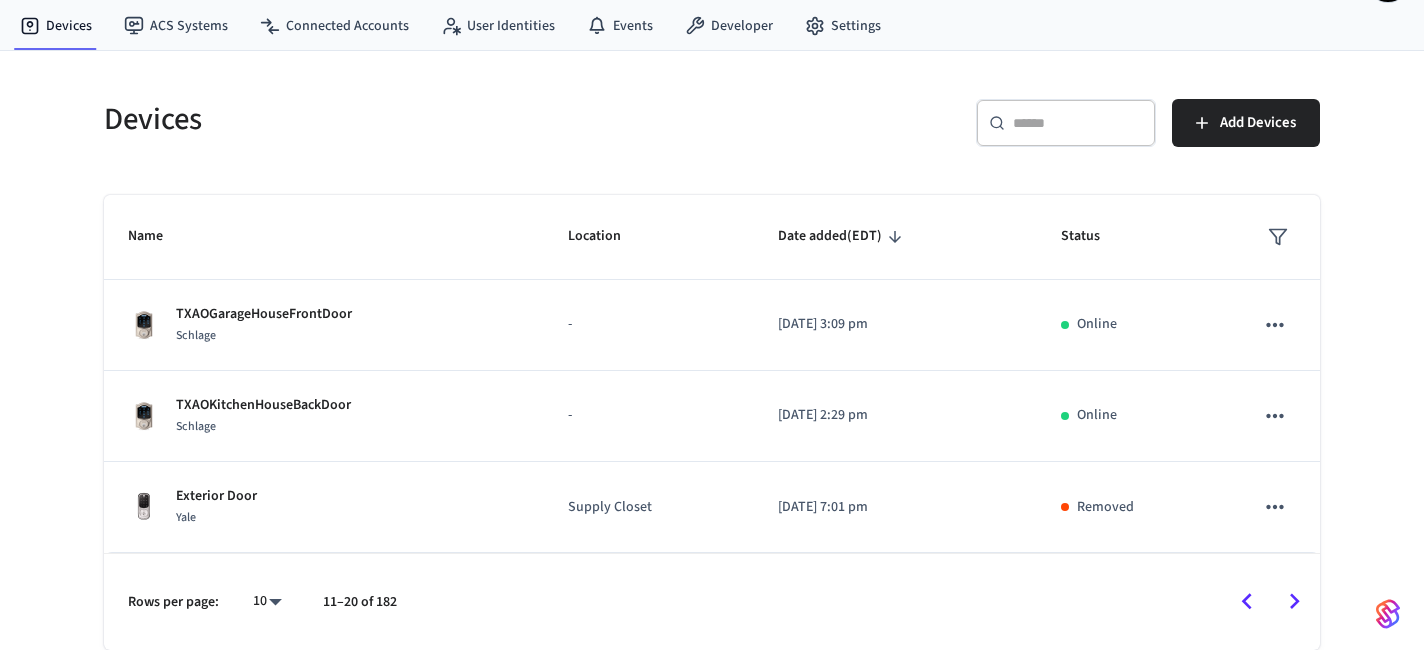 click 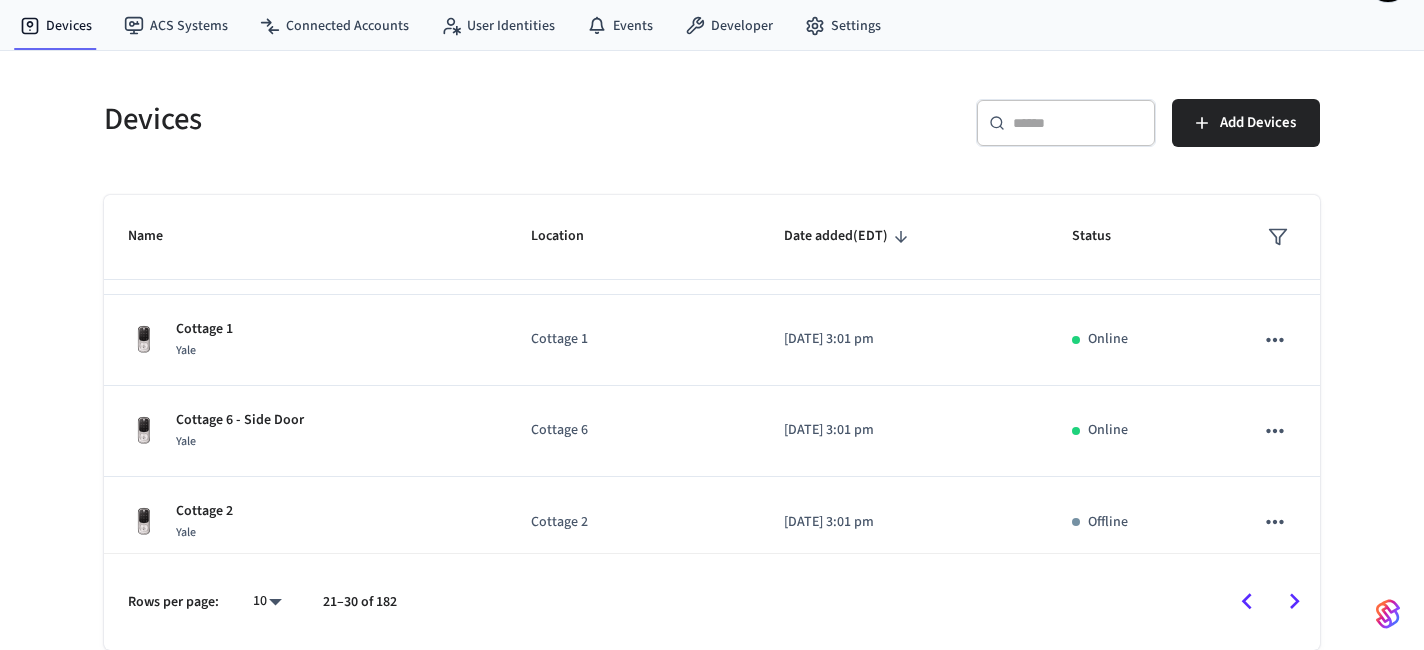 scroll, scrollTop: 638, scrollLeft: 0, axis: vertical 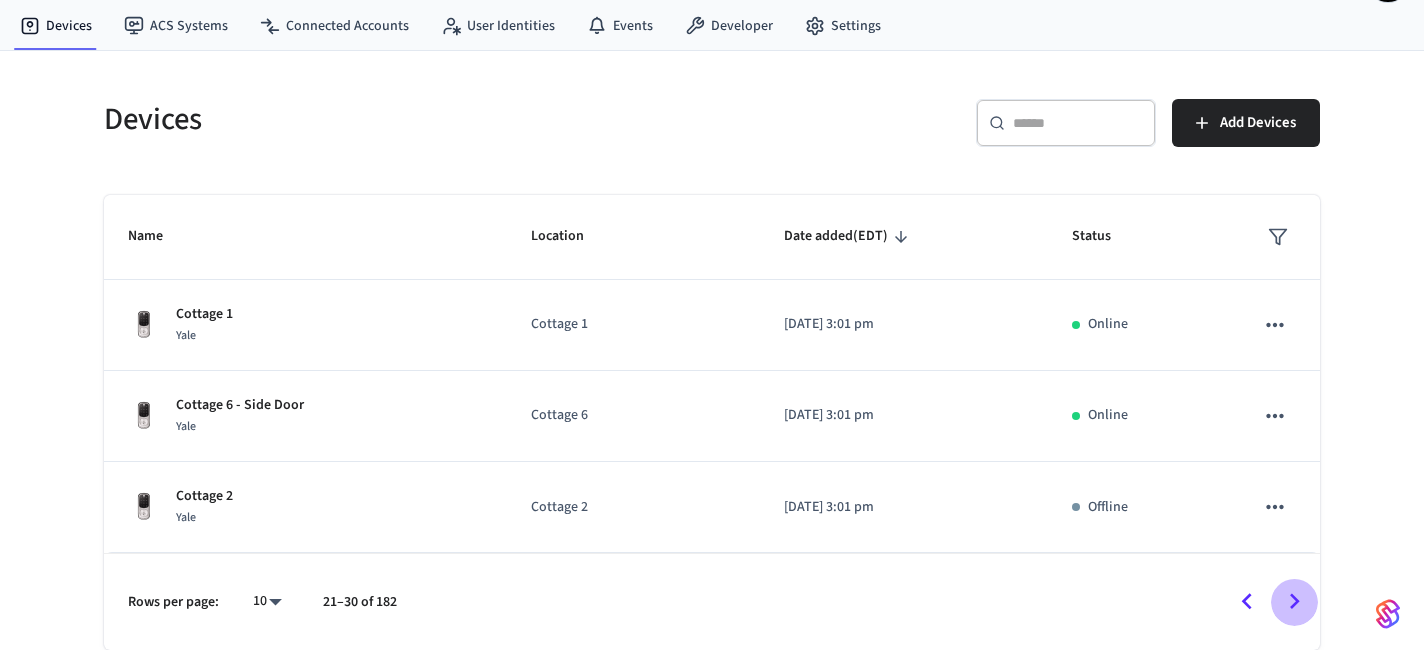 click 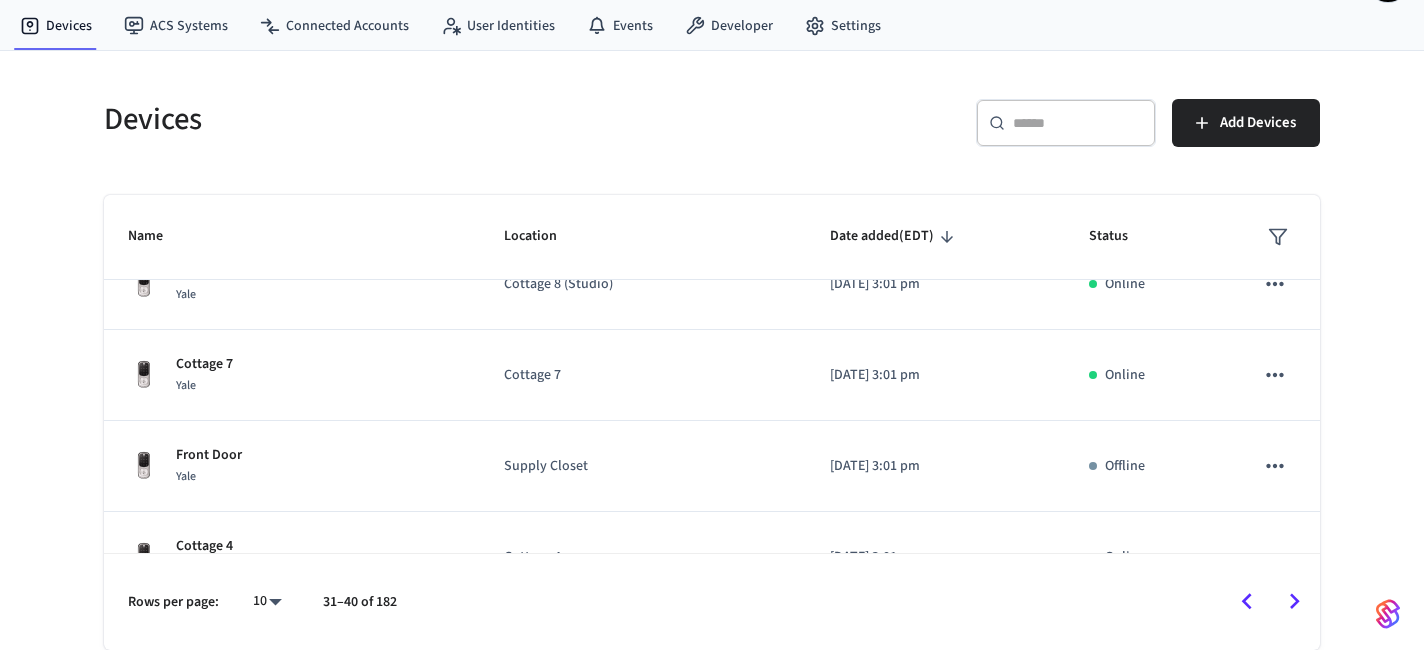 scroll, scrollTop: 0, scrollLeft: 0, axis: both 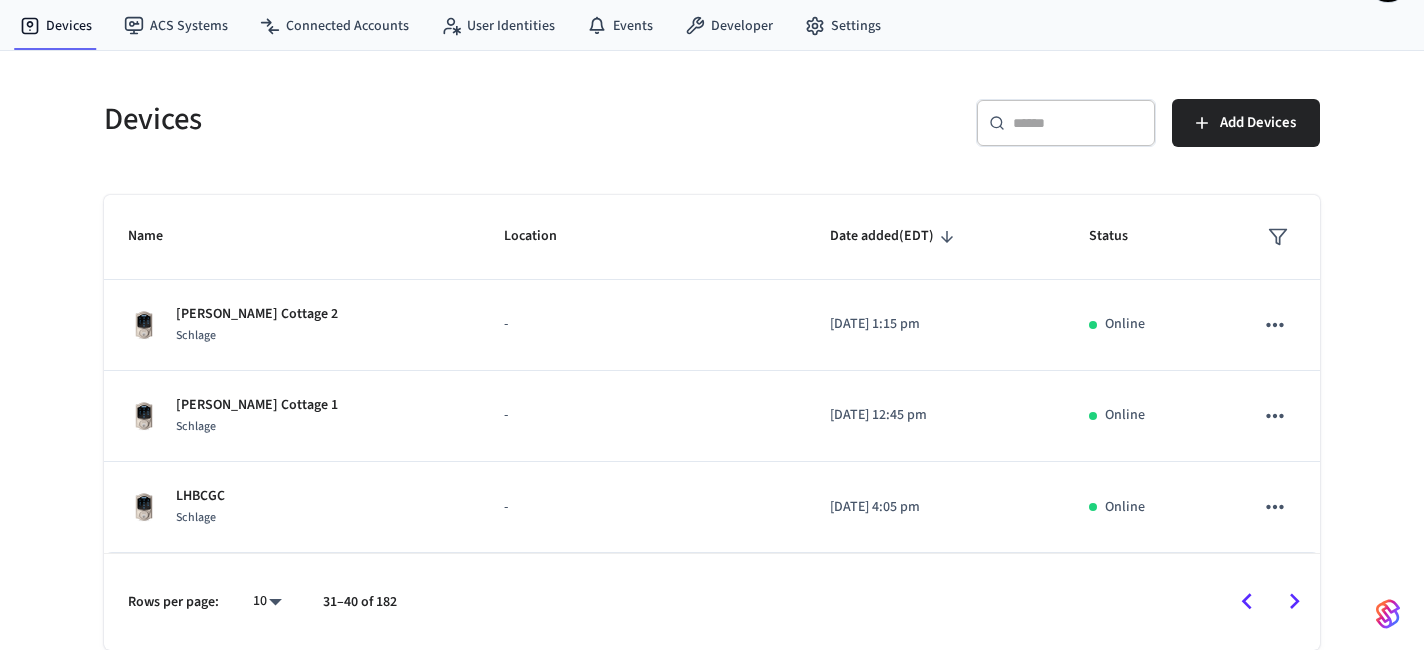 click 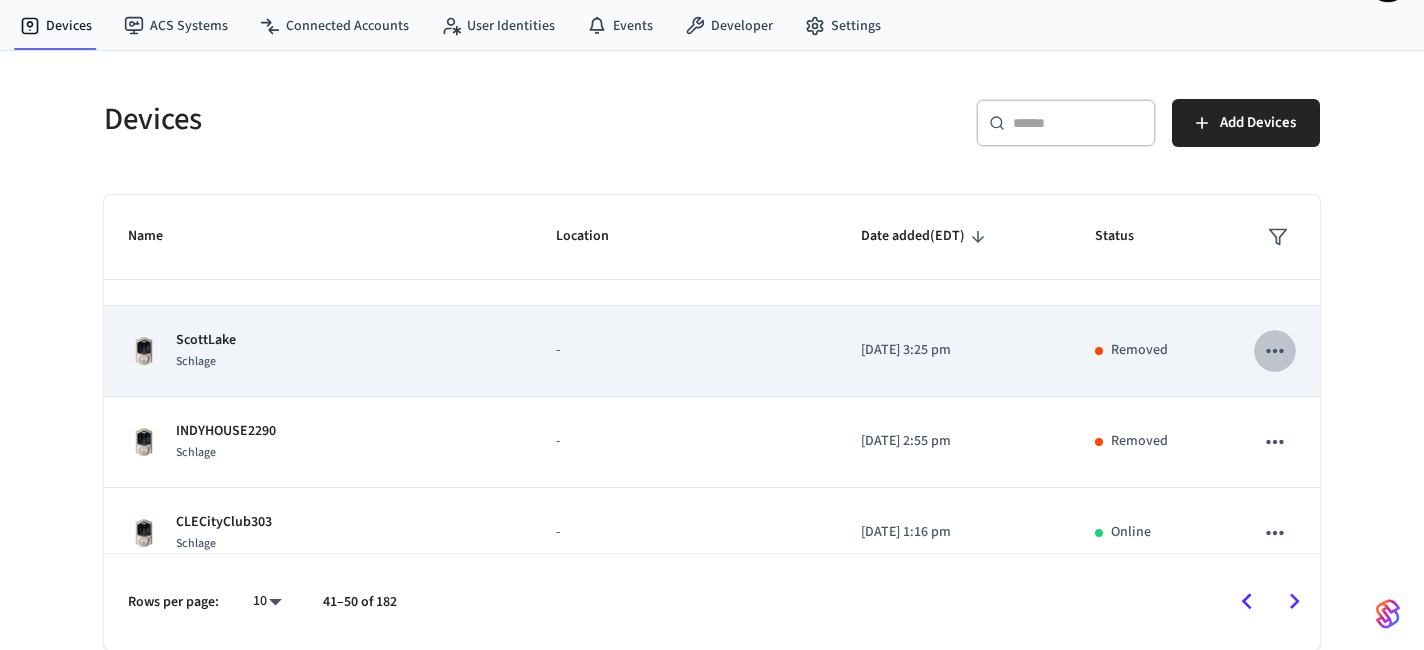 click 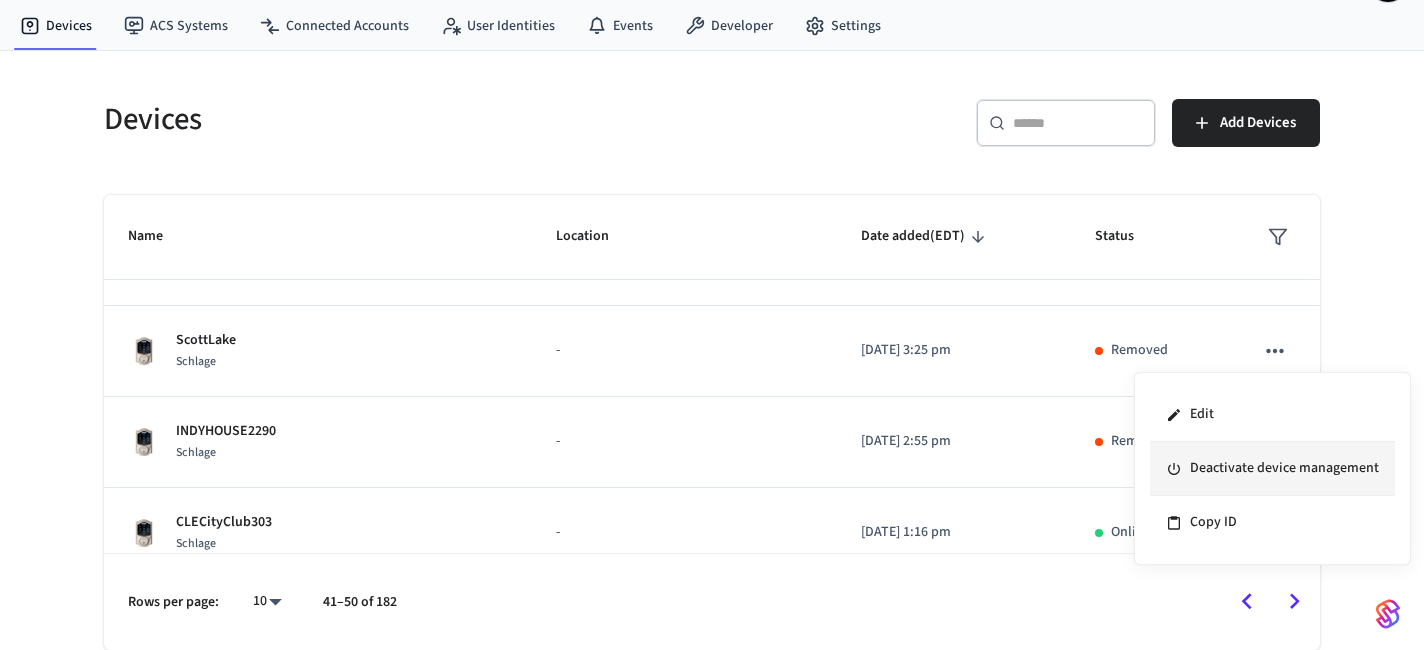 click on "Deactivate device management" at bounding box center (1272, 469) 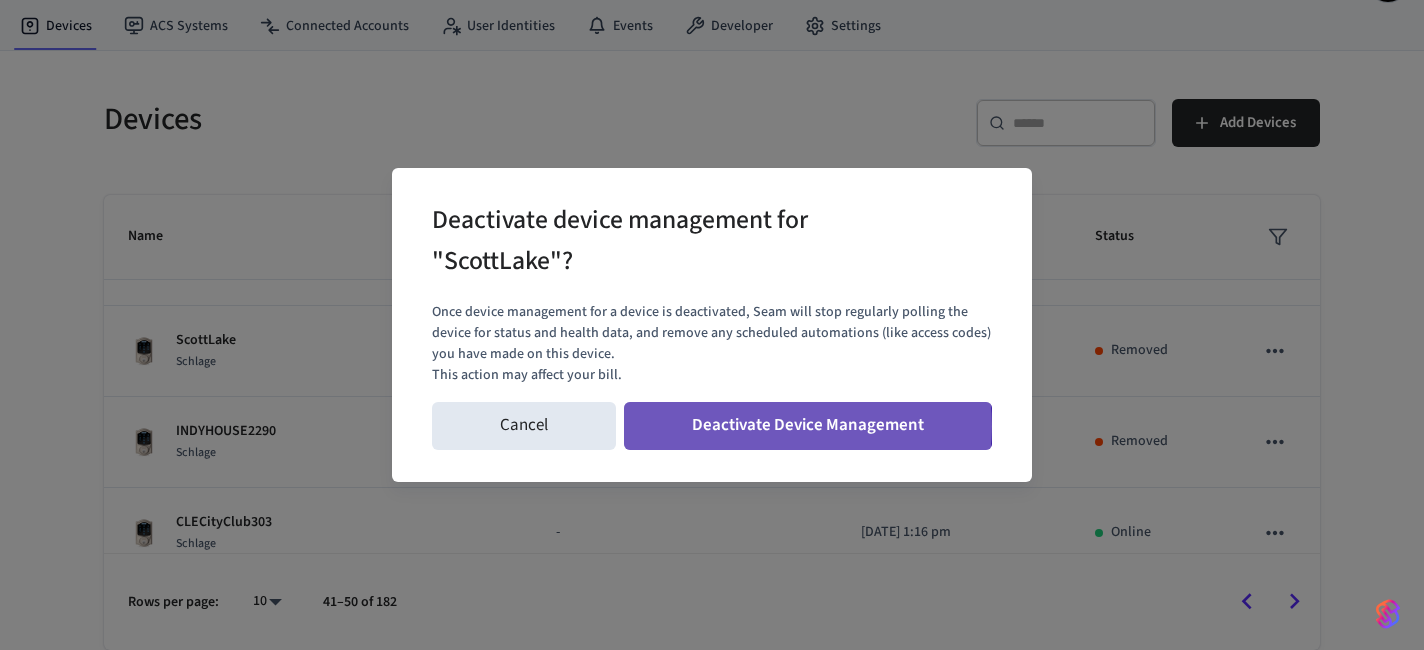 click on "Deactivate Device Management" at bounding box center [808, 426] 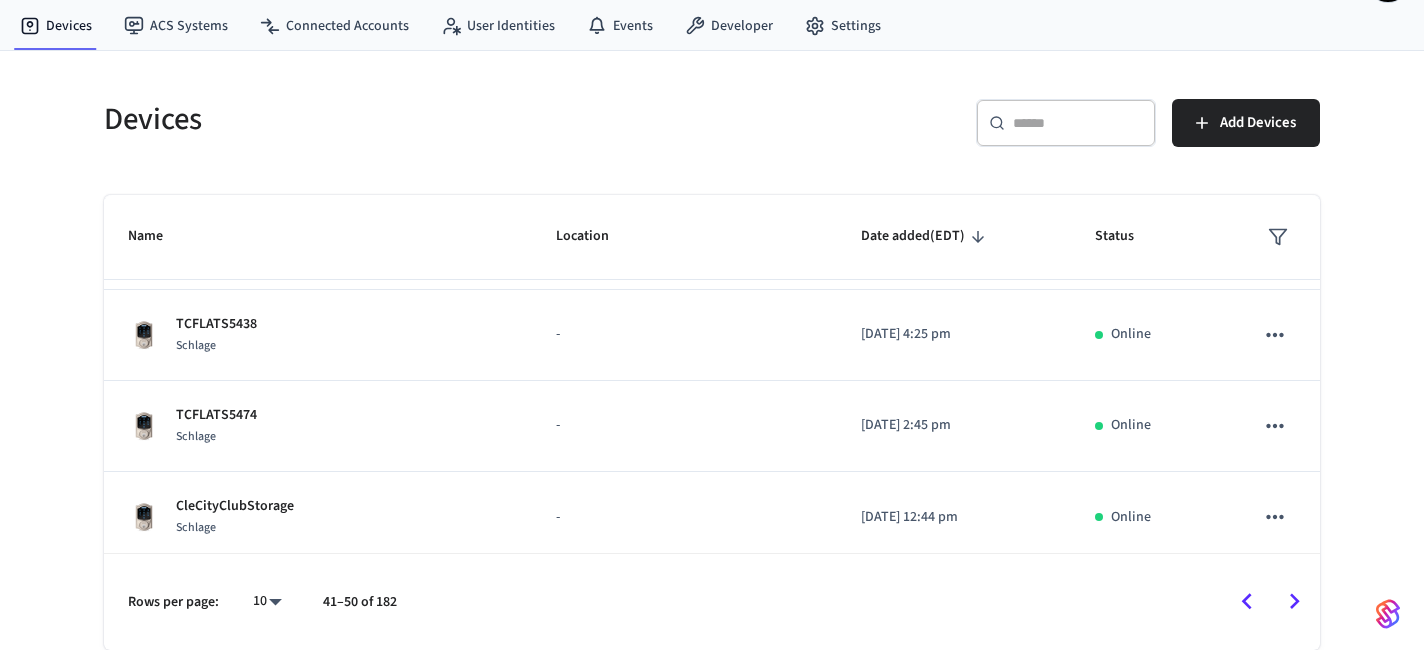 scroll, scrollTop: 638, scrollLeft: 0, axis: vertical 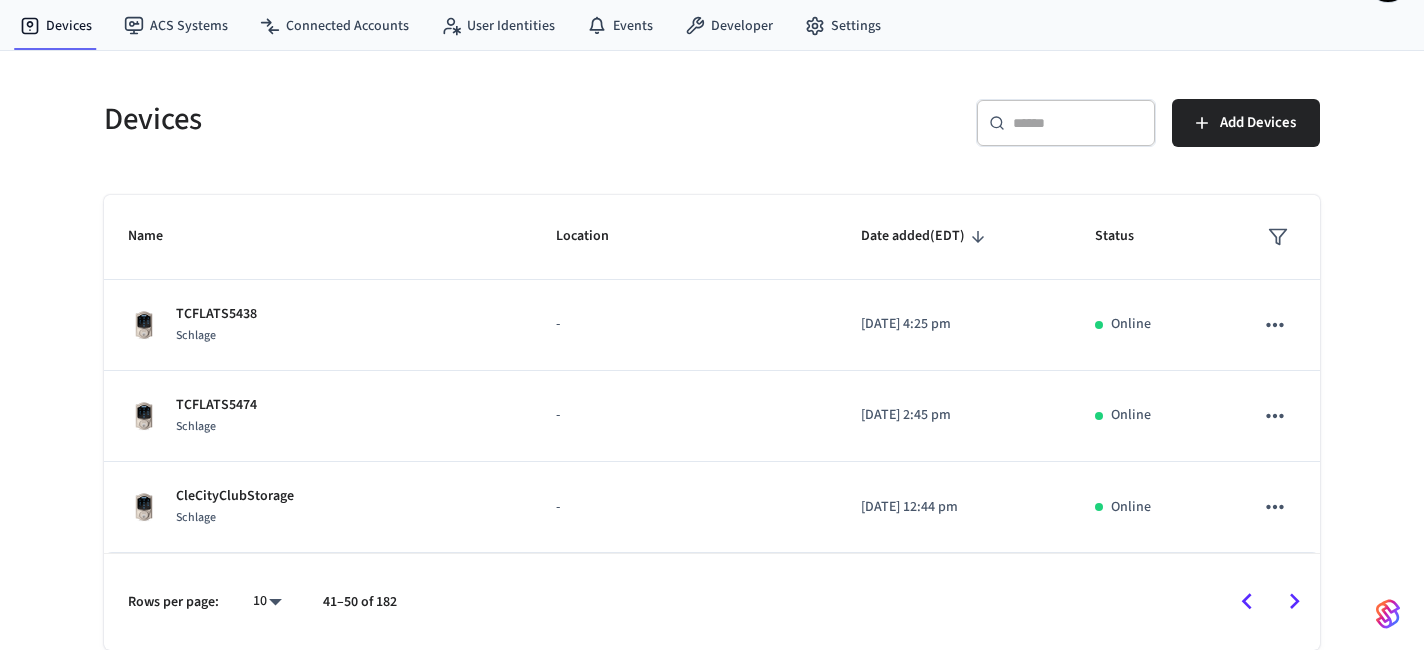 click 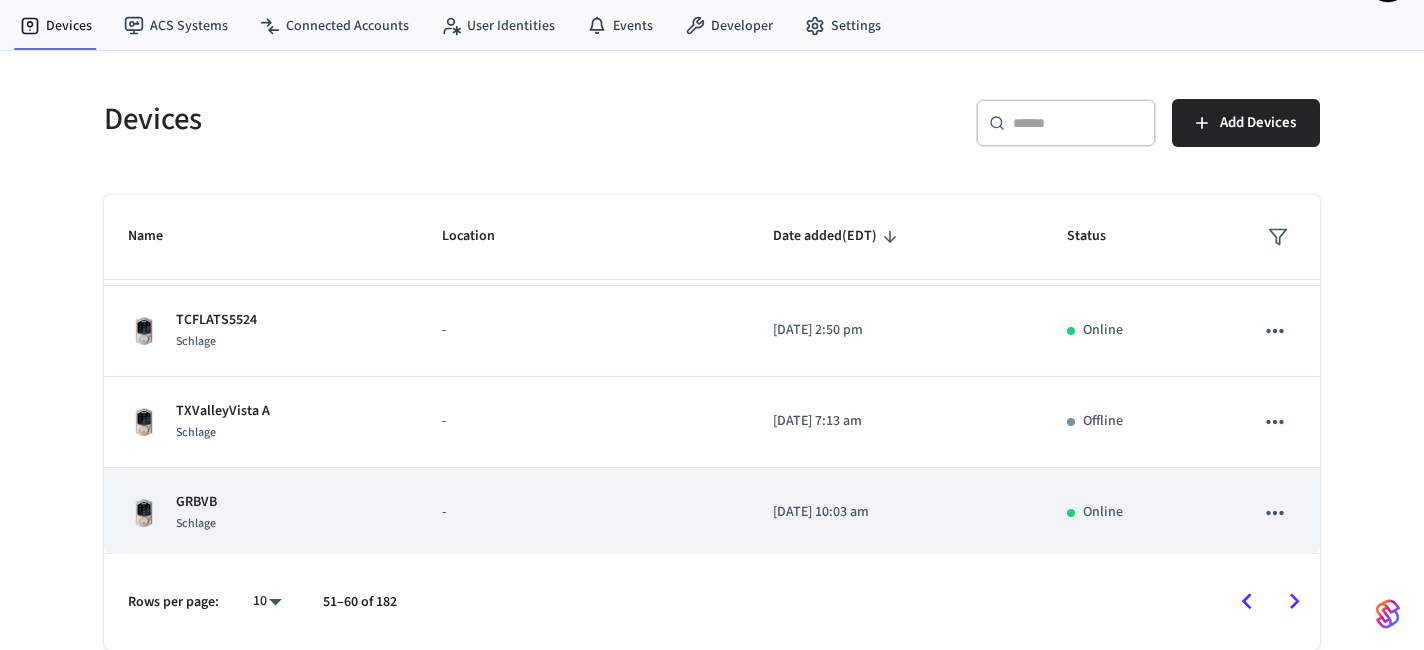 scroll, scrollTop: 638, scrollLeft: 0, axis: vertical 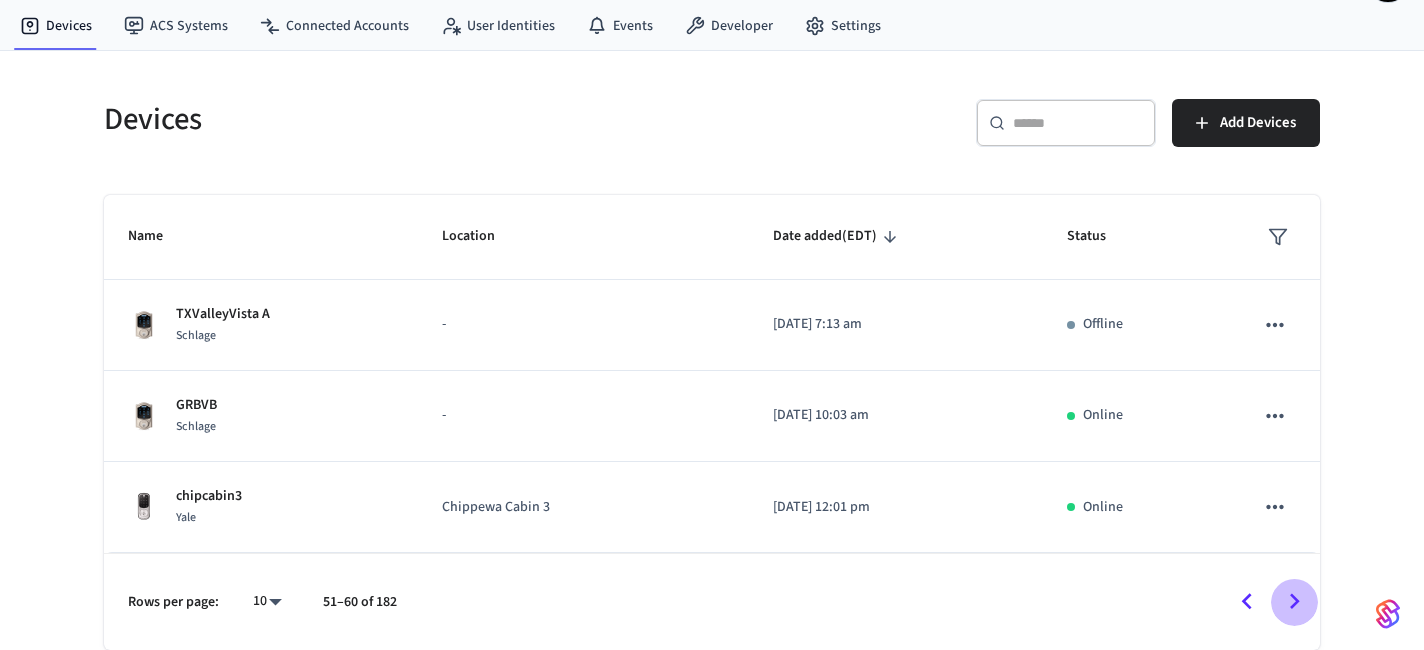 click 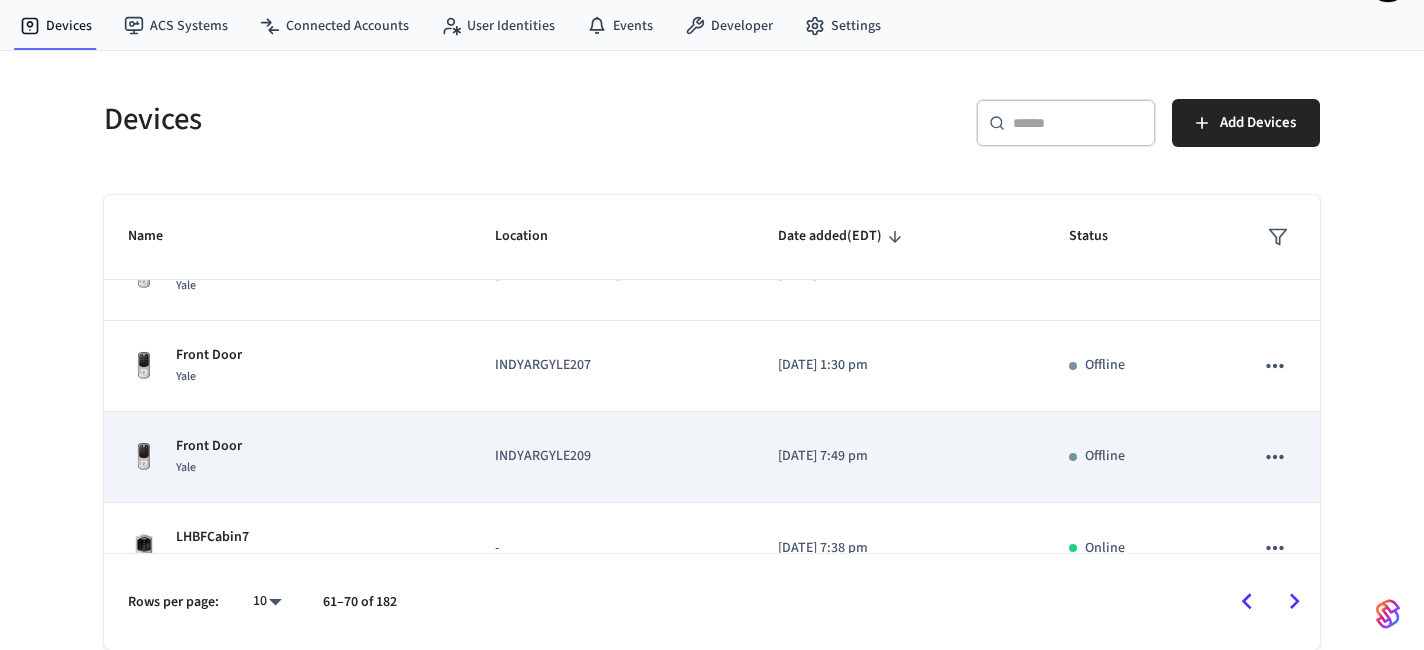 scroll, scrollTop: 638, scrollLeft: 0, axis: vertical 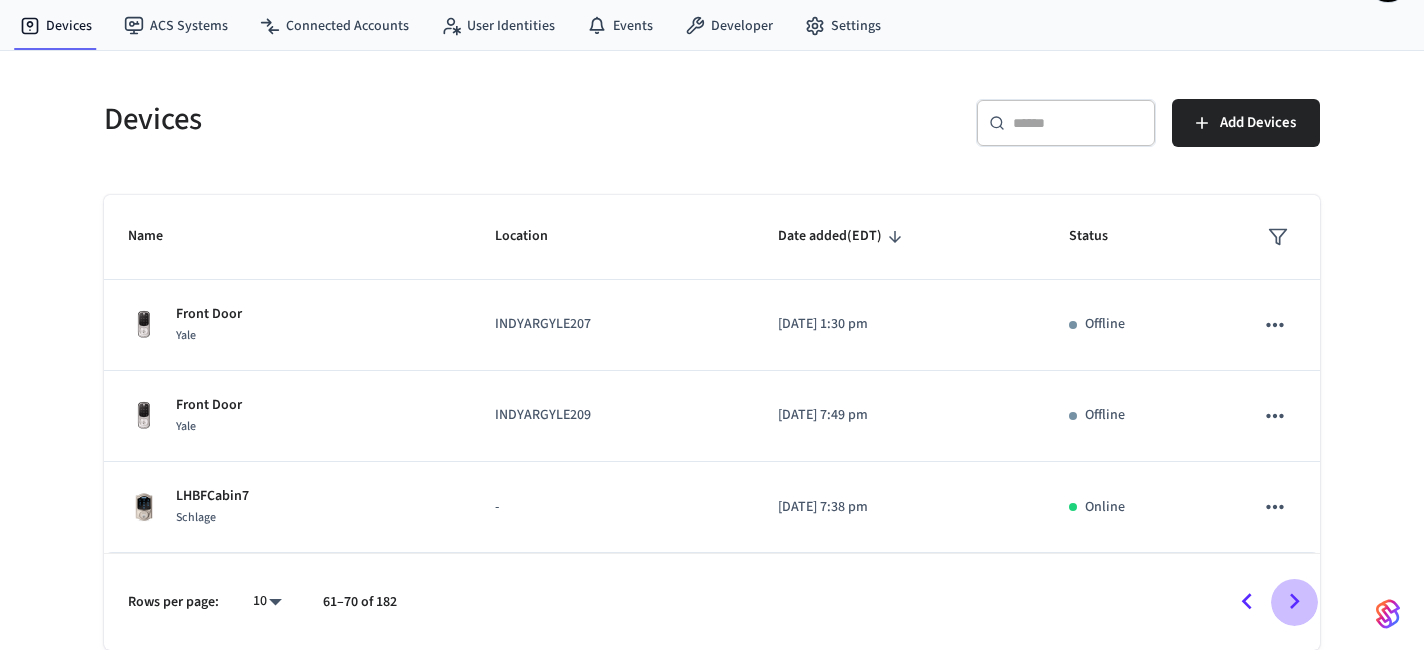 click 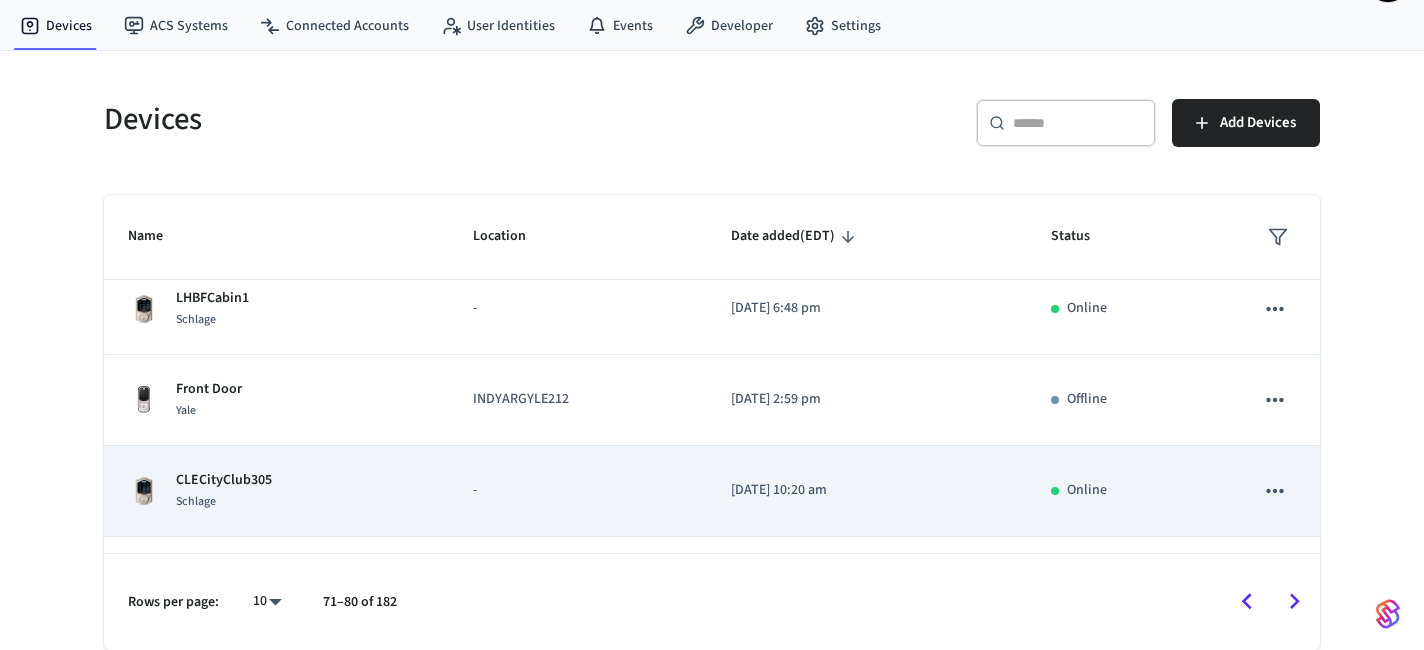 scroll, scrollTop: 638, scrollLeft: 0, axis: vertical 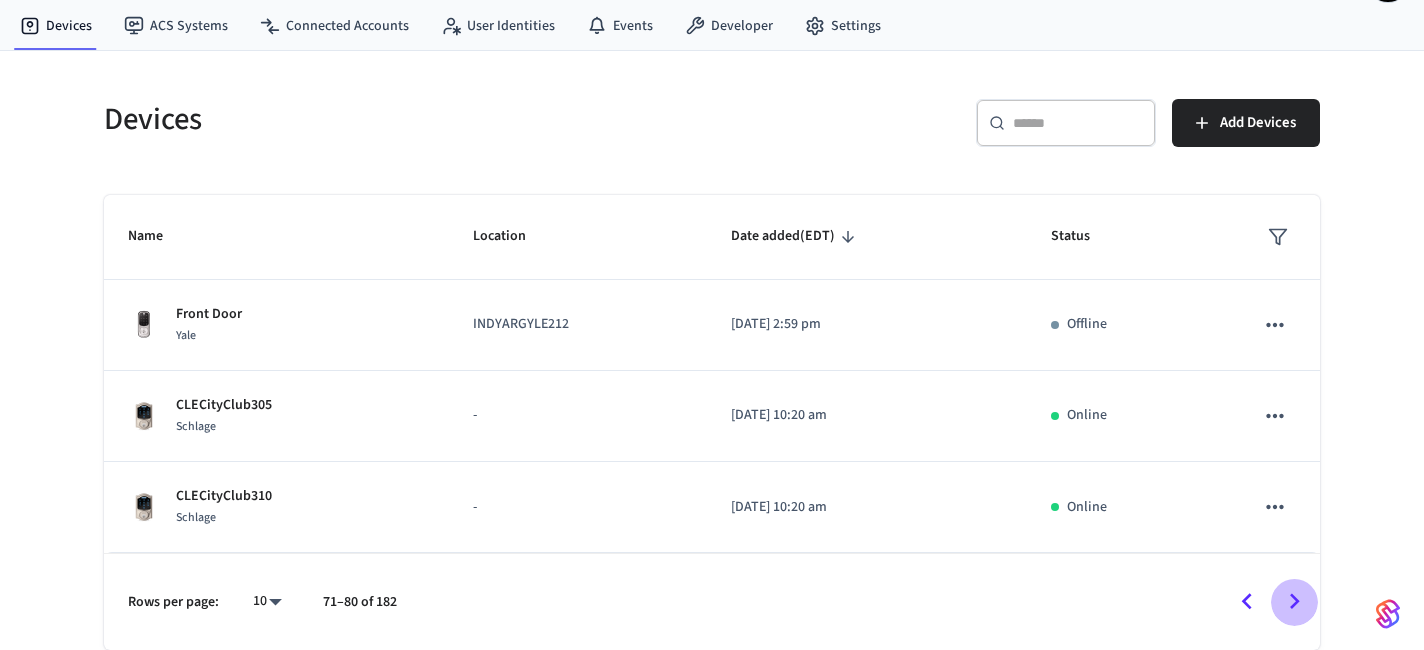 click 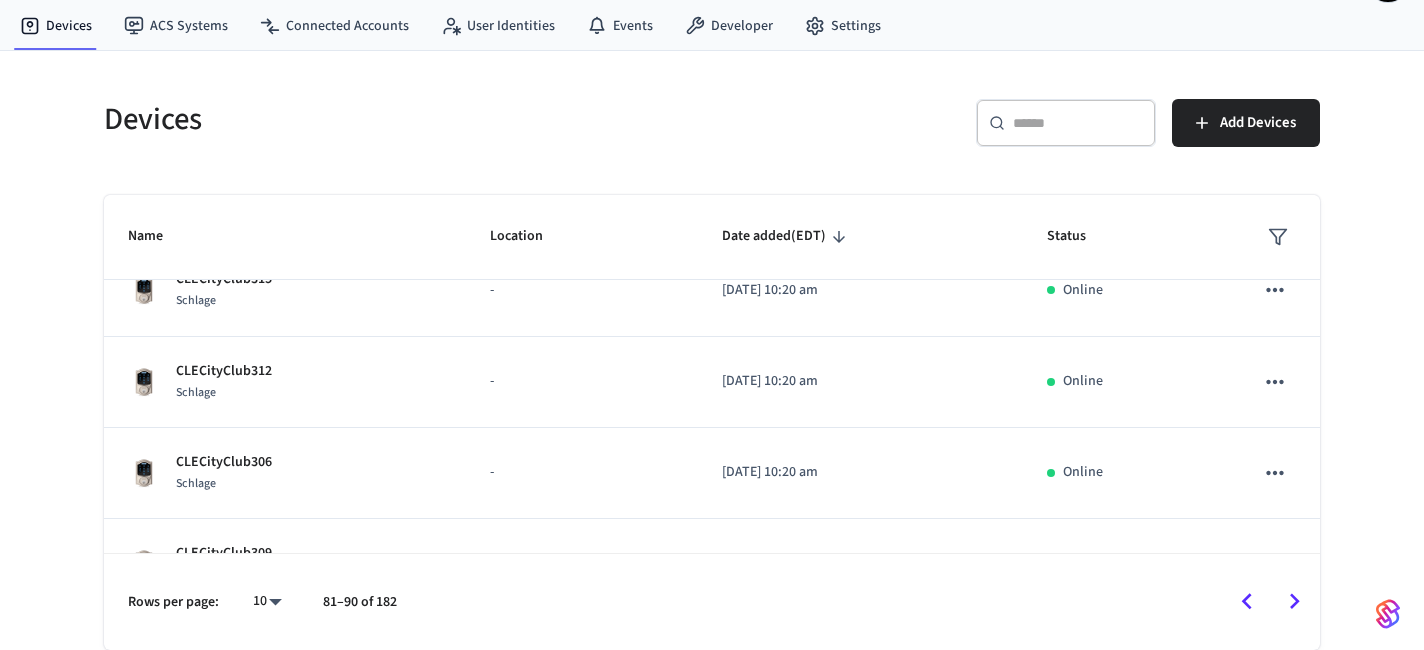 scroll, scrollTop: 638, scrollLeft: 0, axis: vertical 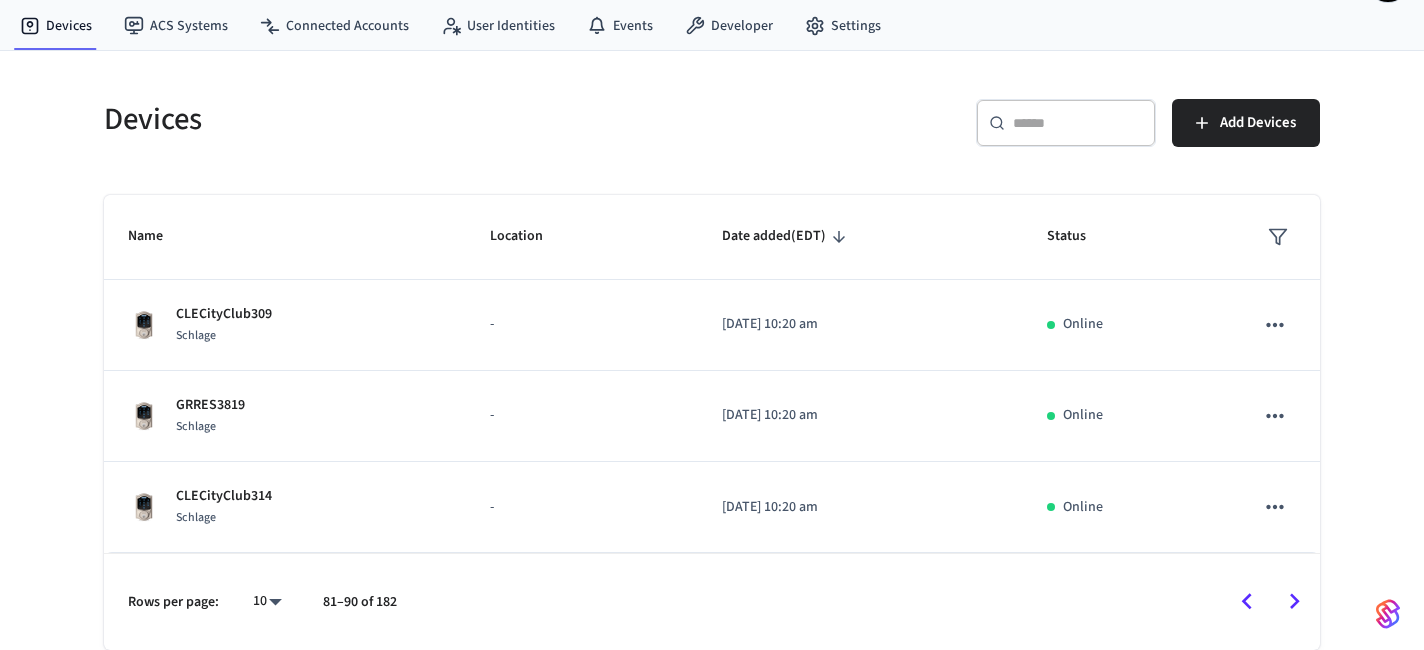 click 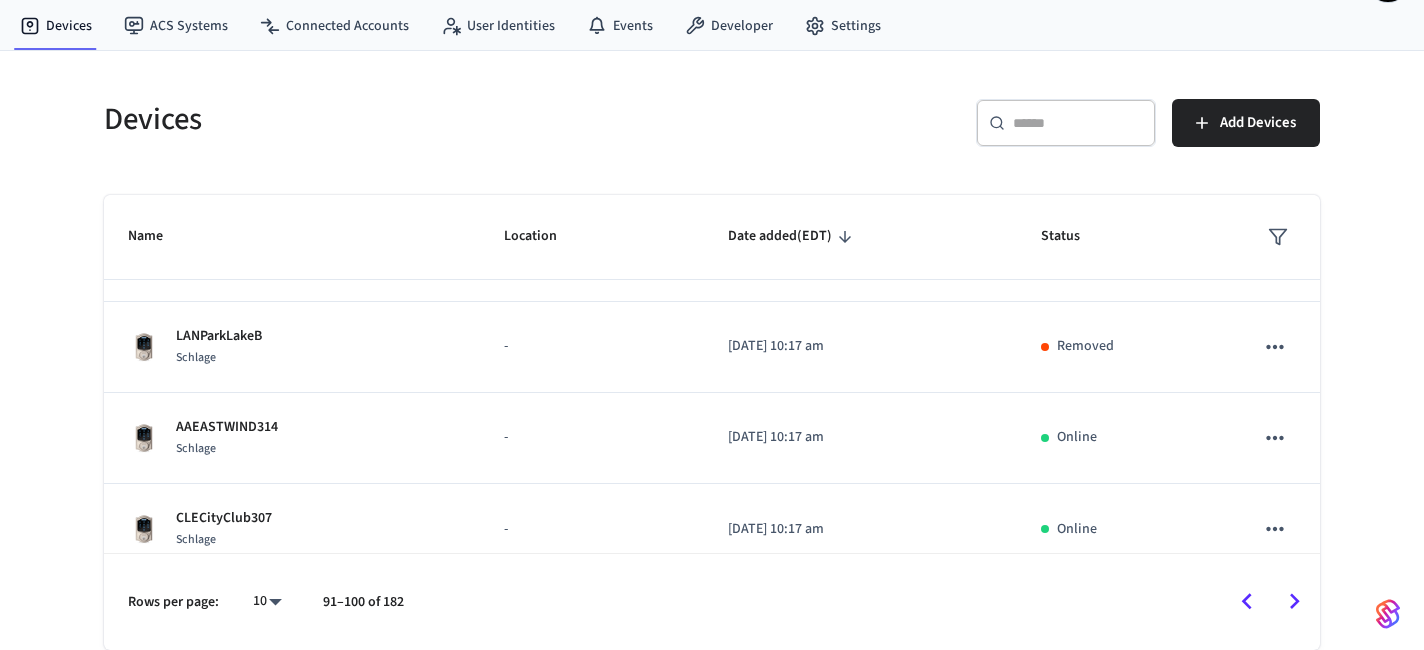 scroll, scrollTop: 633, scrollLeft: 0, axis: vertical 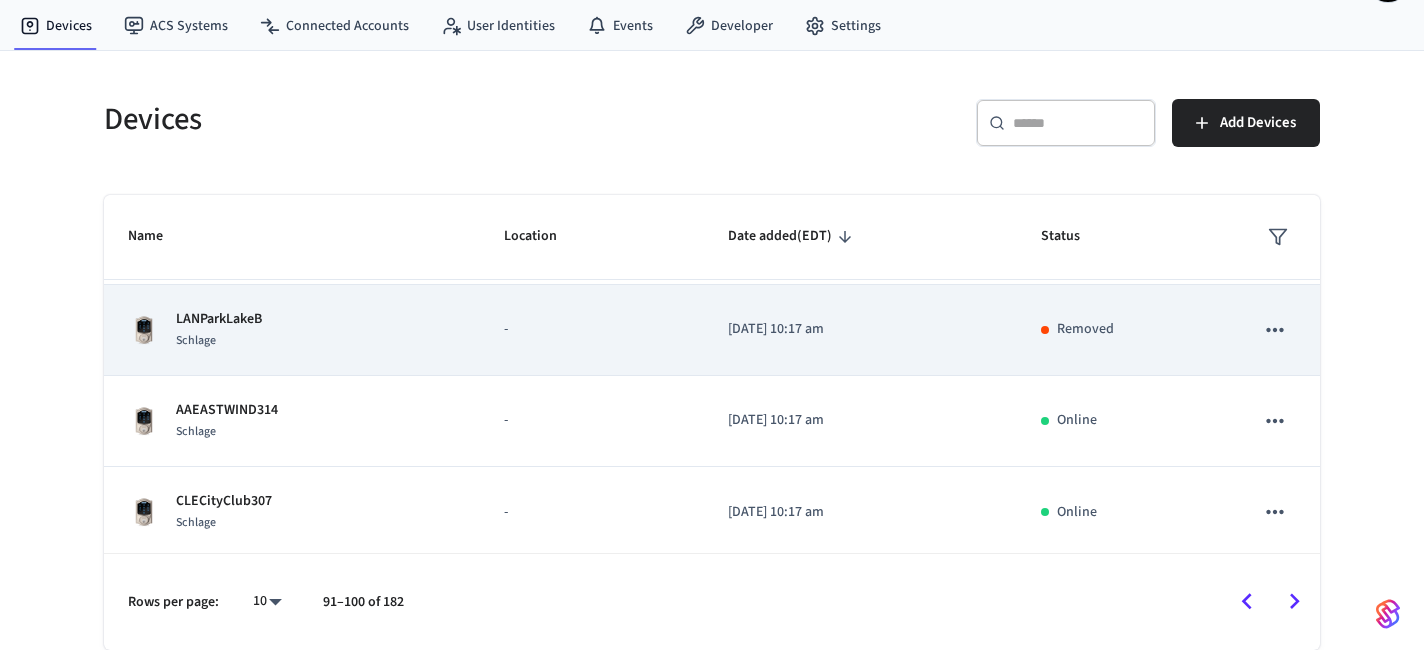click 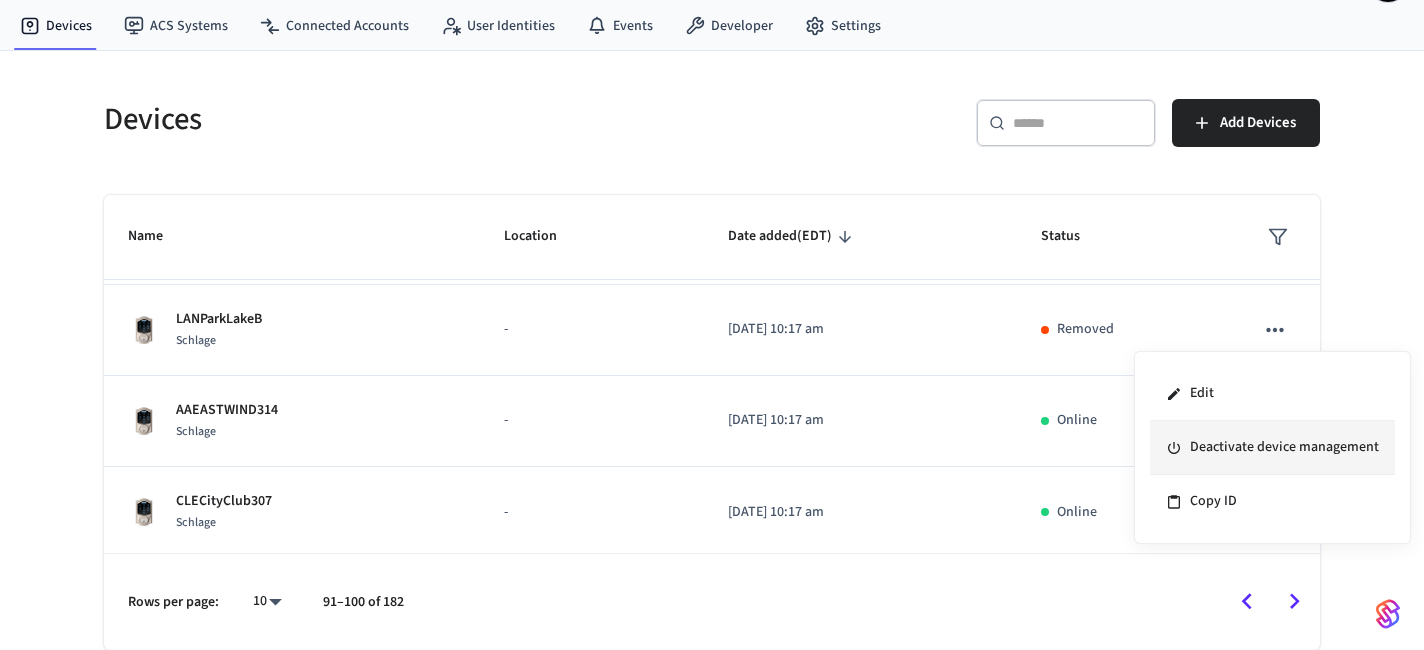 click on "Deactivate device management" at bounding box center [1272, 448] 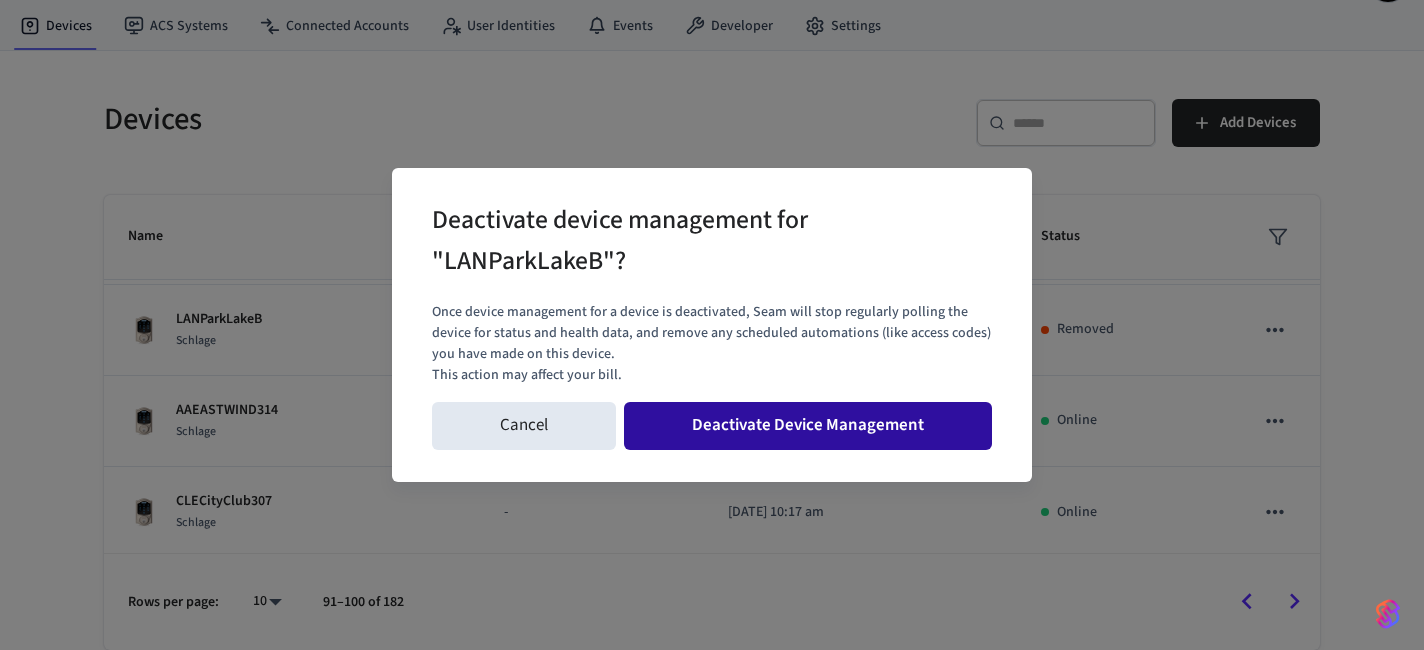 click on "Deactivate Device Management" at bounding box center (808, 426) 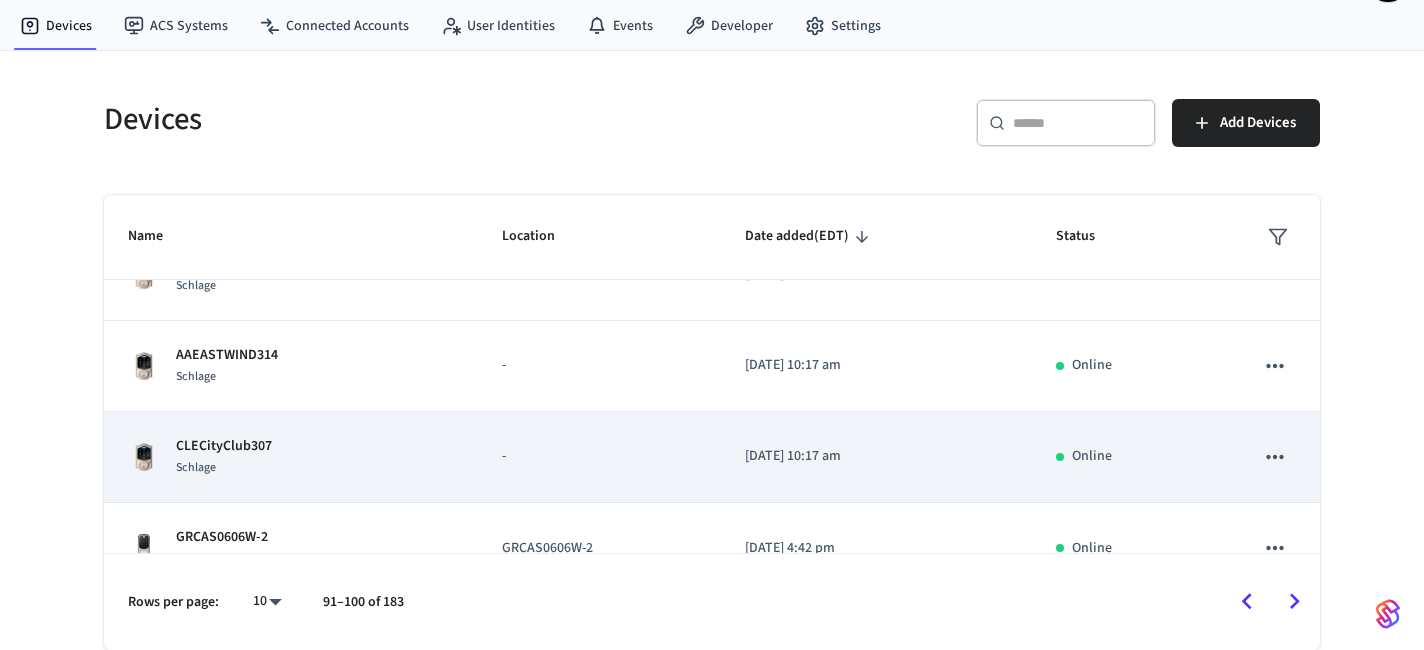 scroll, scrollTop: 638, scrollLeft: 0, axis: vertical 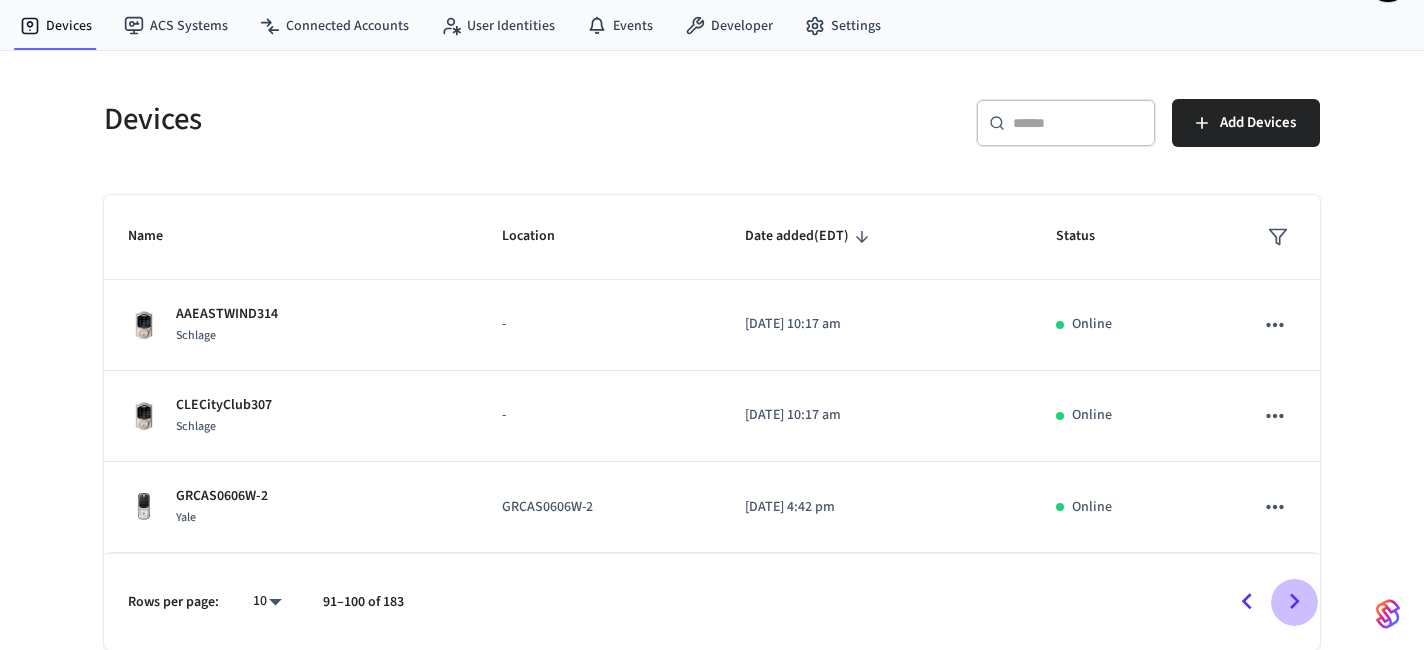 click 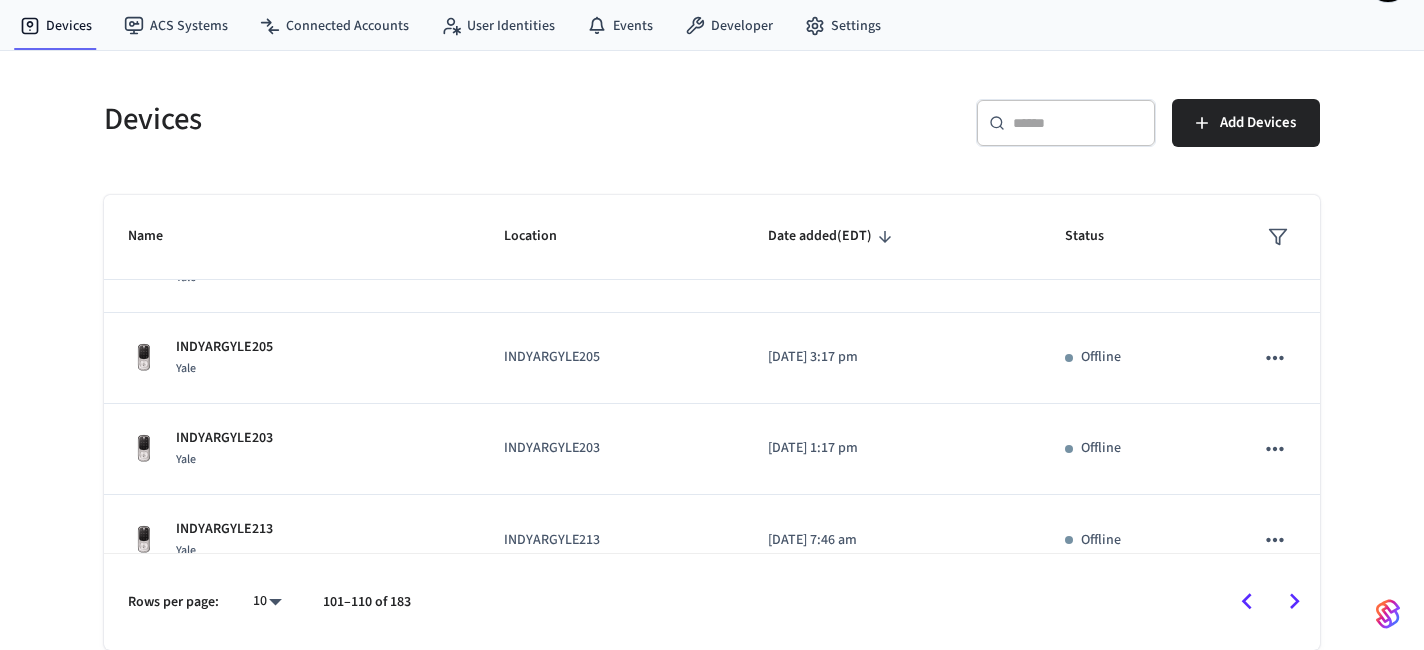 scroll, scrollTop: 638, scrollLeft: 0, axis: vertical 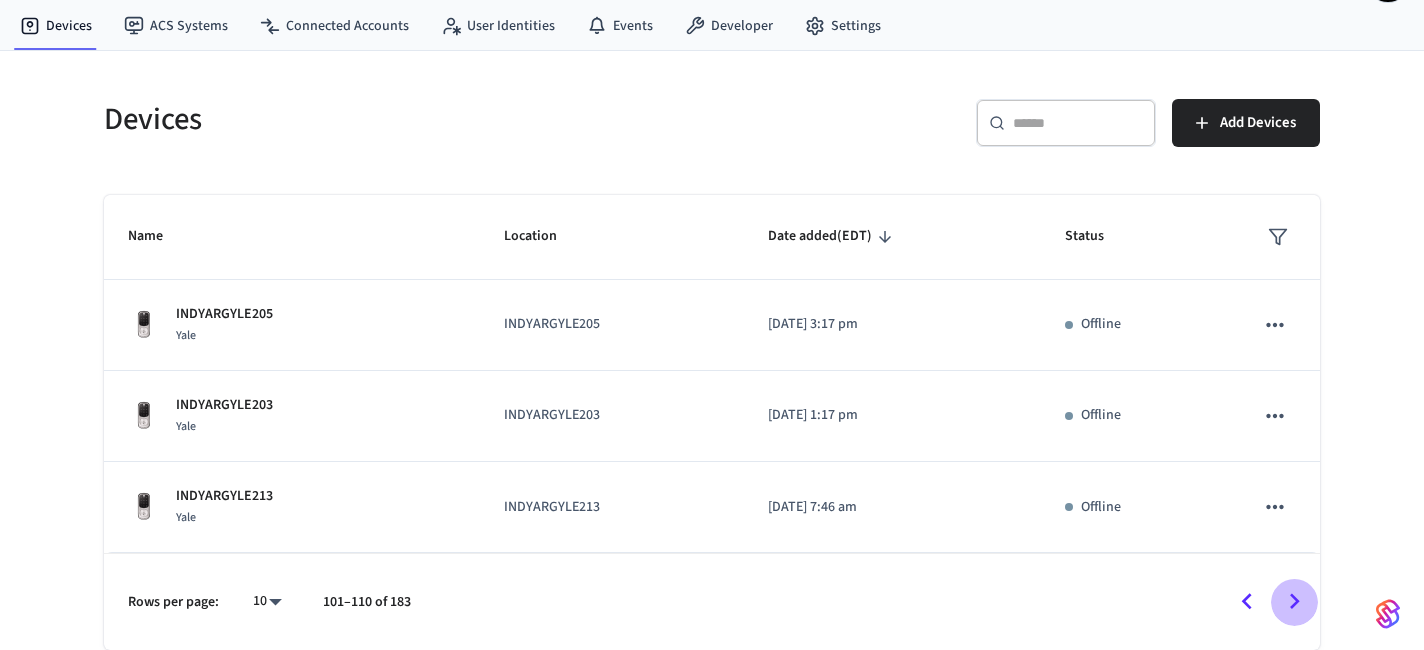 click 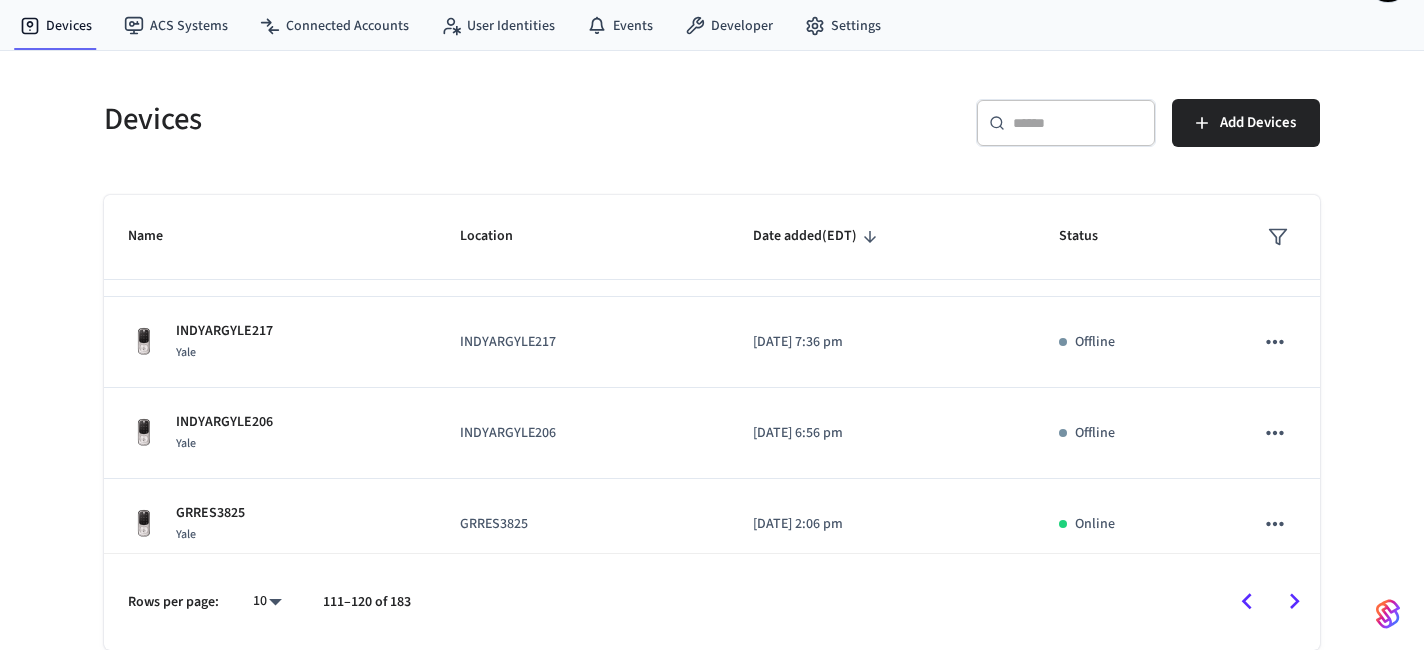scroll, scrollTop: 0, scrollLeft: 0, axis: both 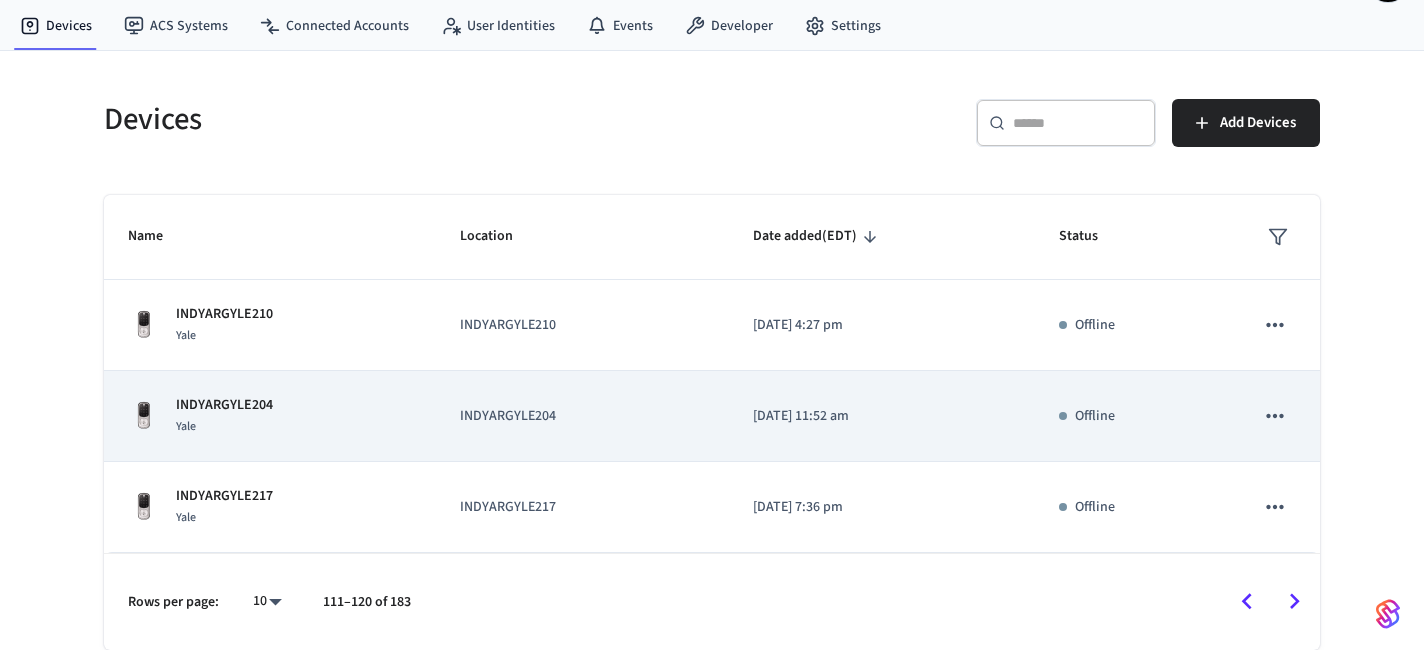 click 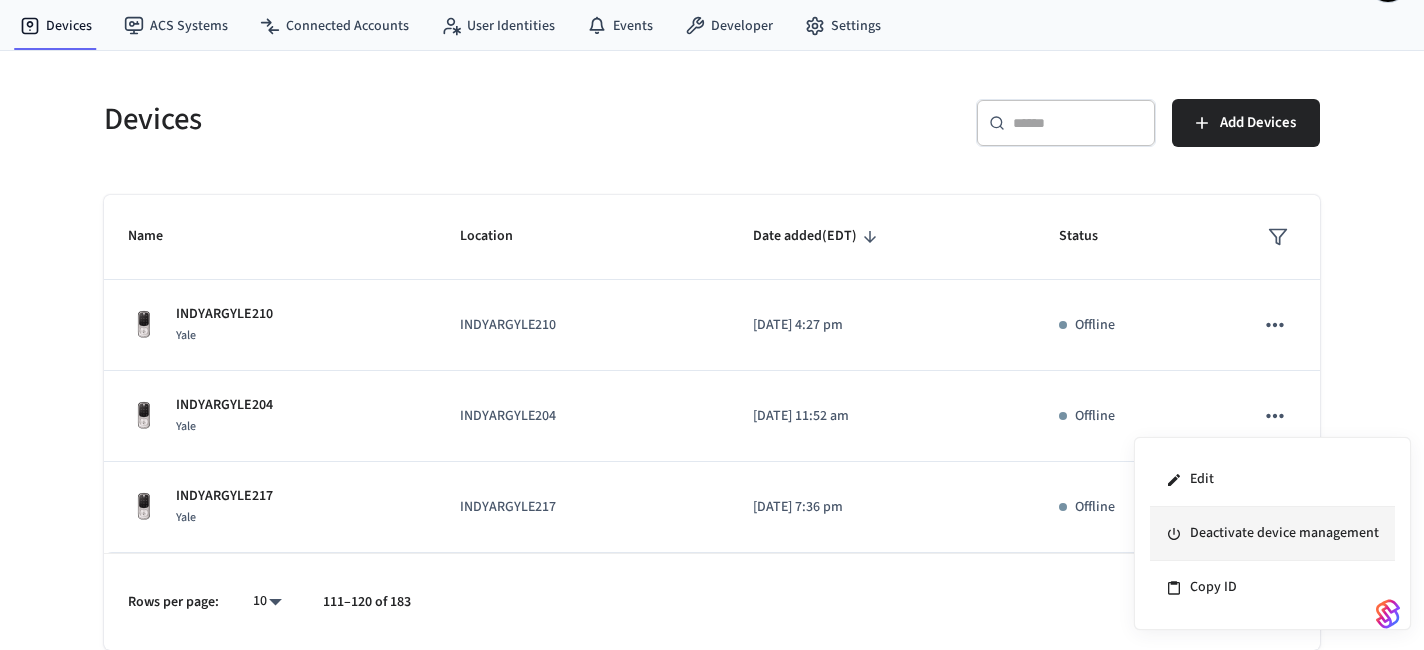 click on "Deactivate device management" at bounding box center (1272, 534) 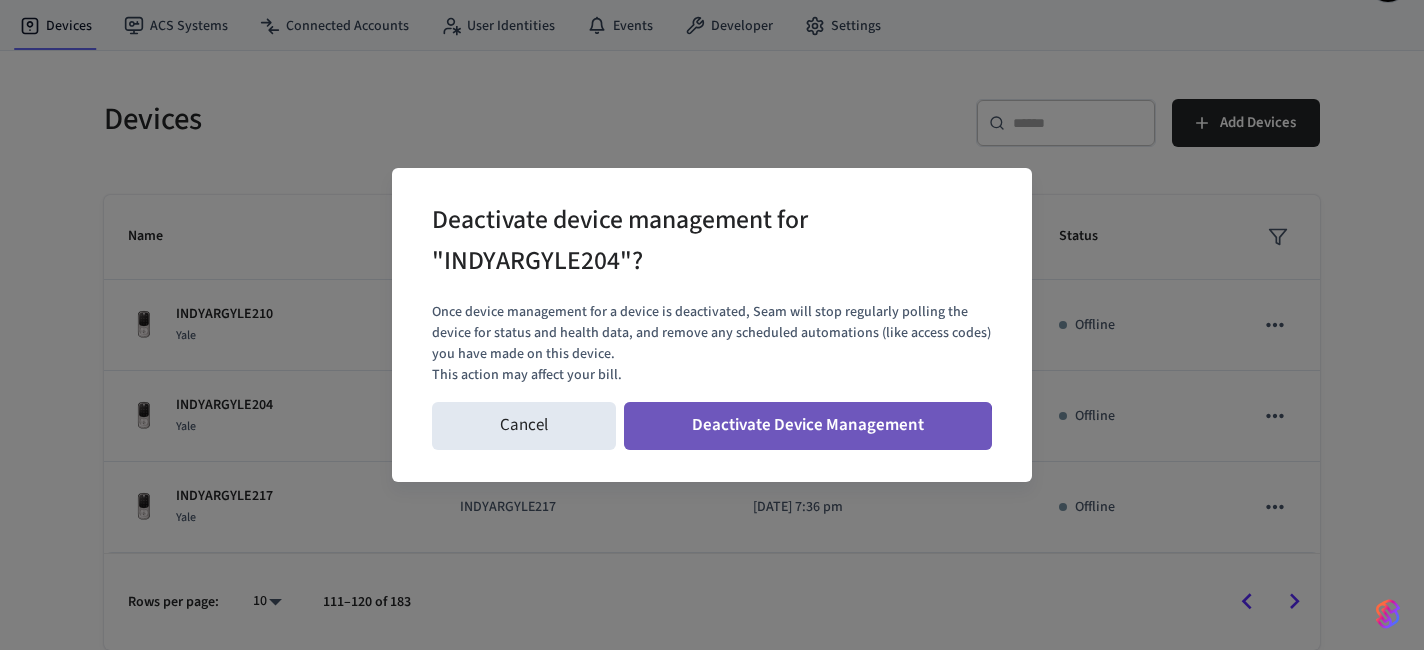 click on "Deactivate Device Management" at bounding box center (808, 426) 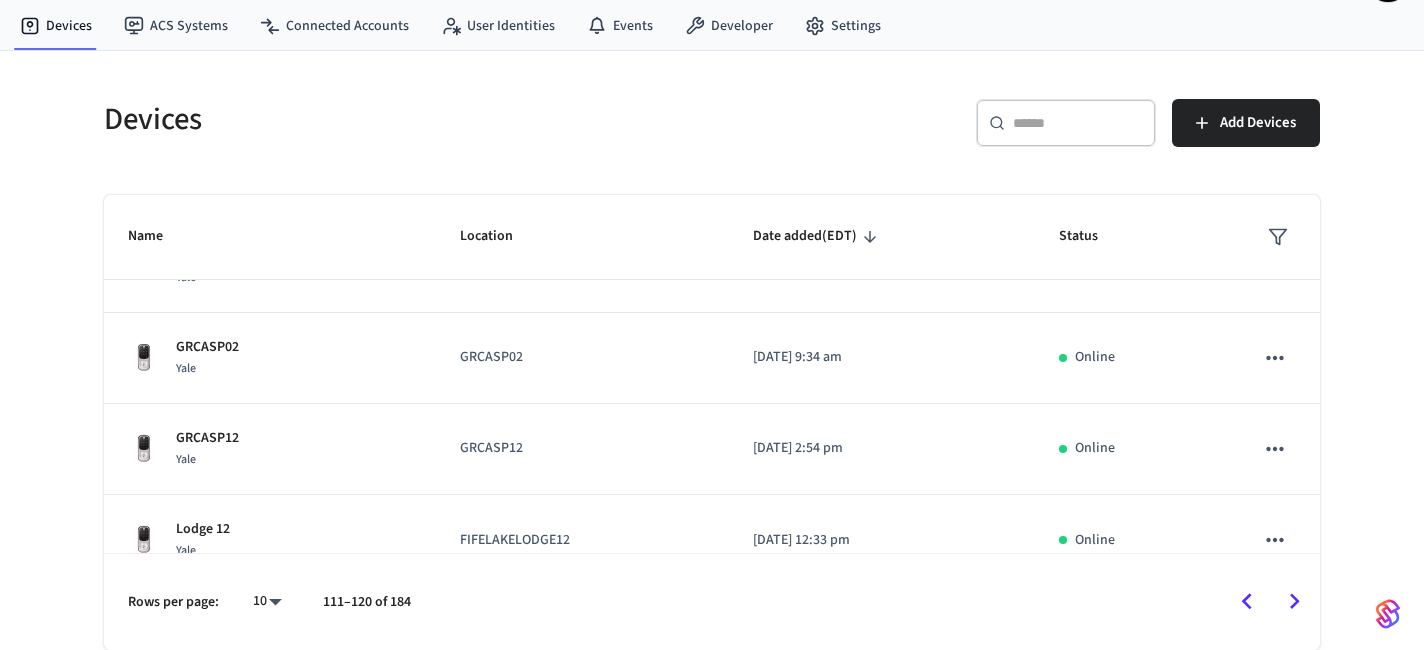 scroll, scrollTop: 638, scrollLeft: 0, axis: vertical 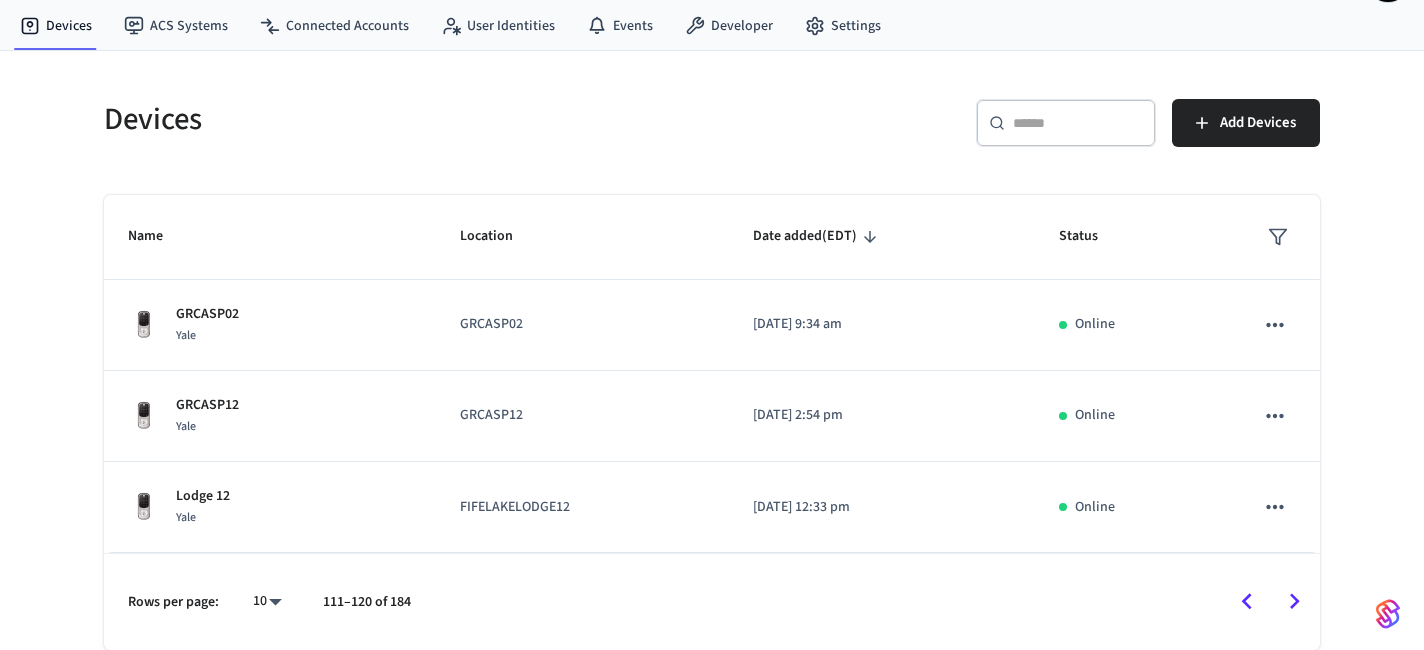 click 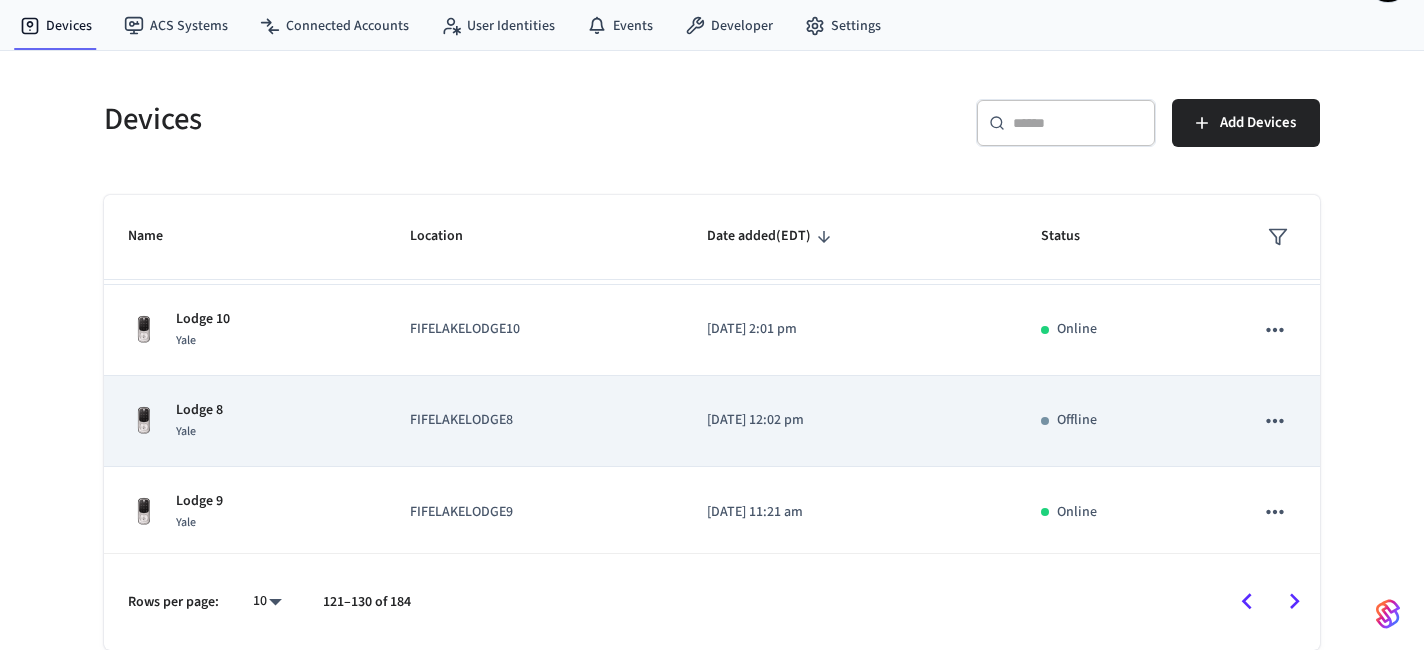 scroll, scrollTop: 638, scrollLeft: 0, axis: vertical 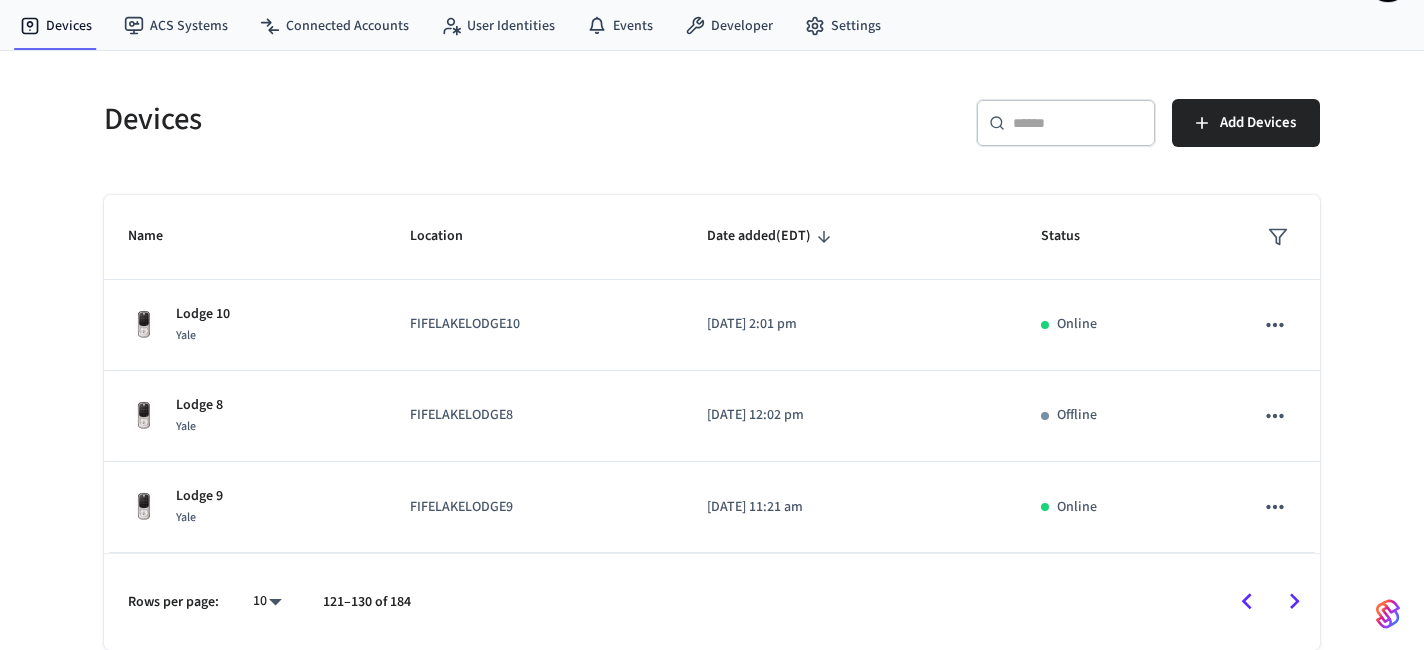 click 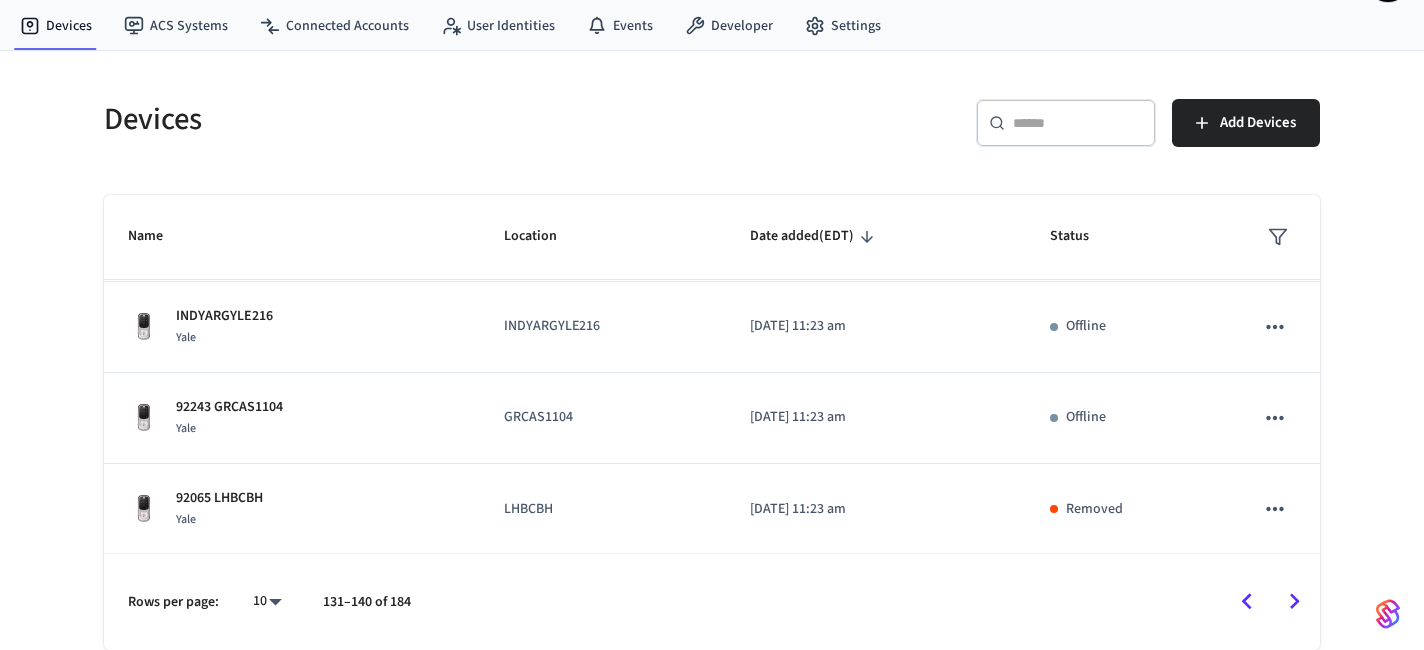 scroll, scrollTop: 638, scrollLeft: 0, axis: vertical 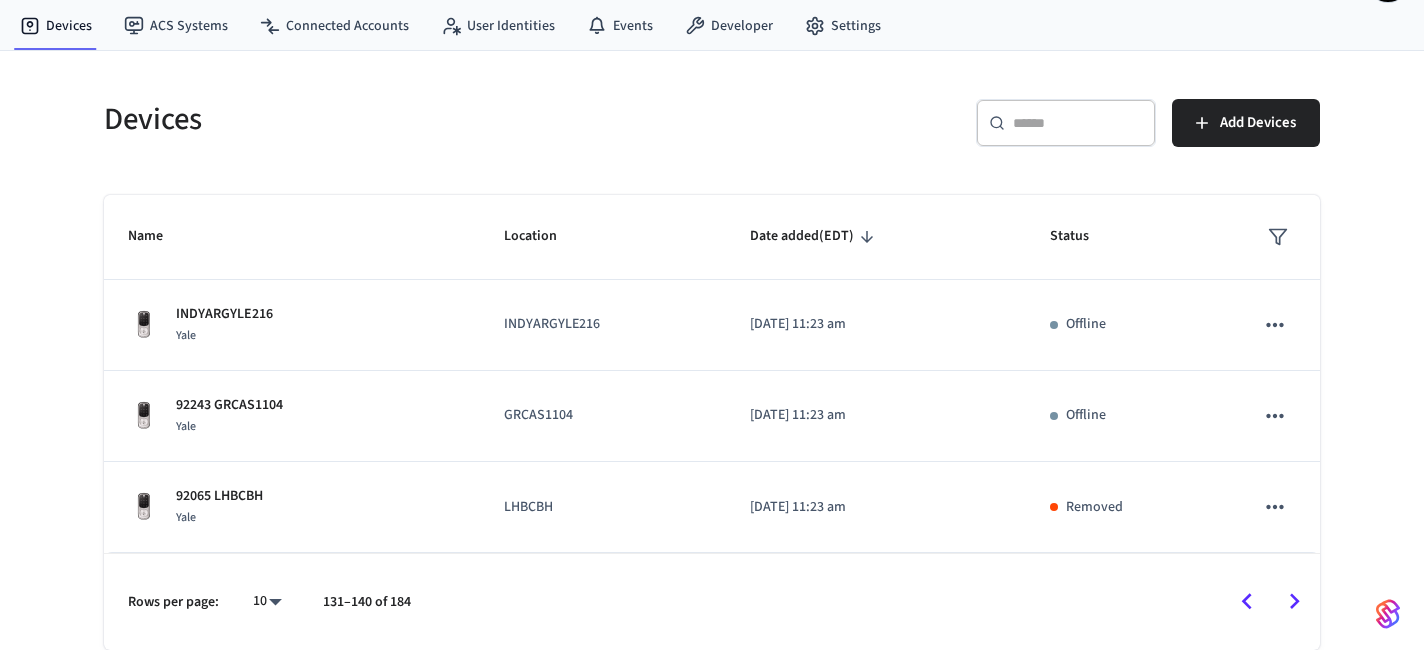 click 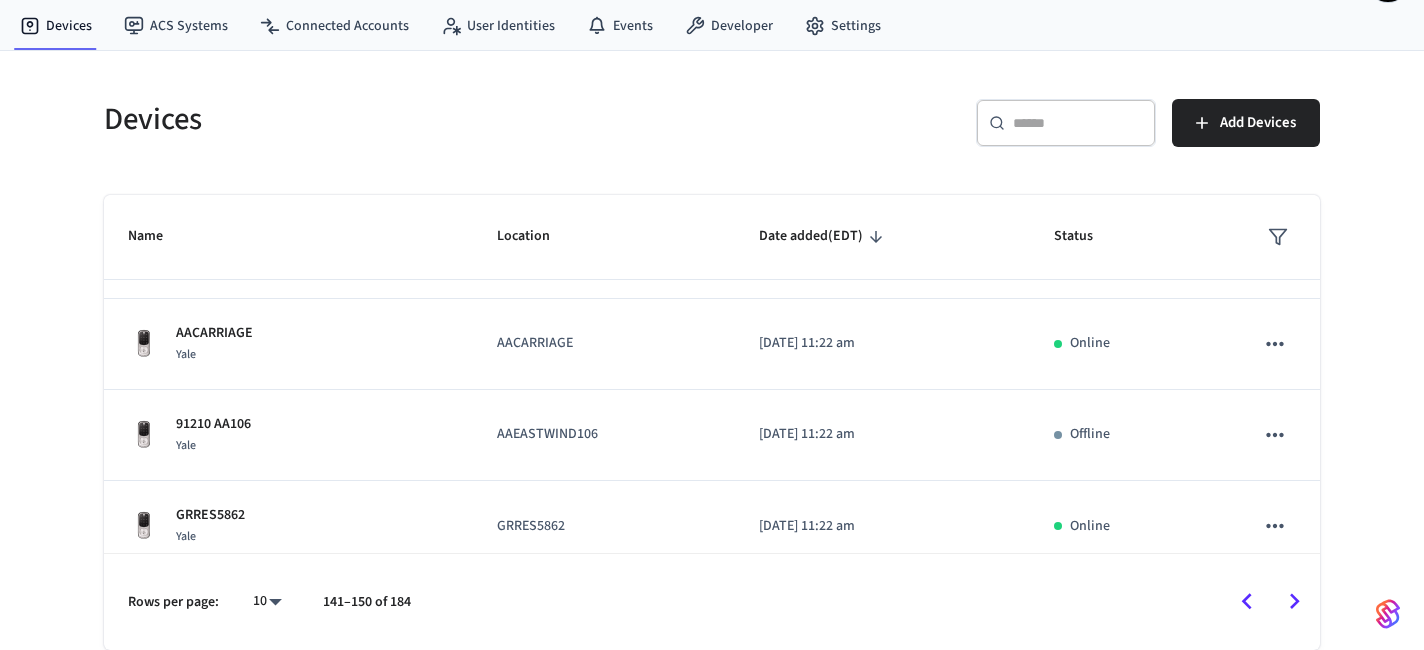 scroll, scrollTop: 638, scrollLeft: 0, axis: vertical 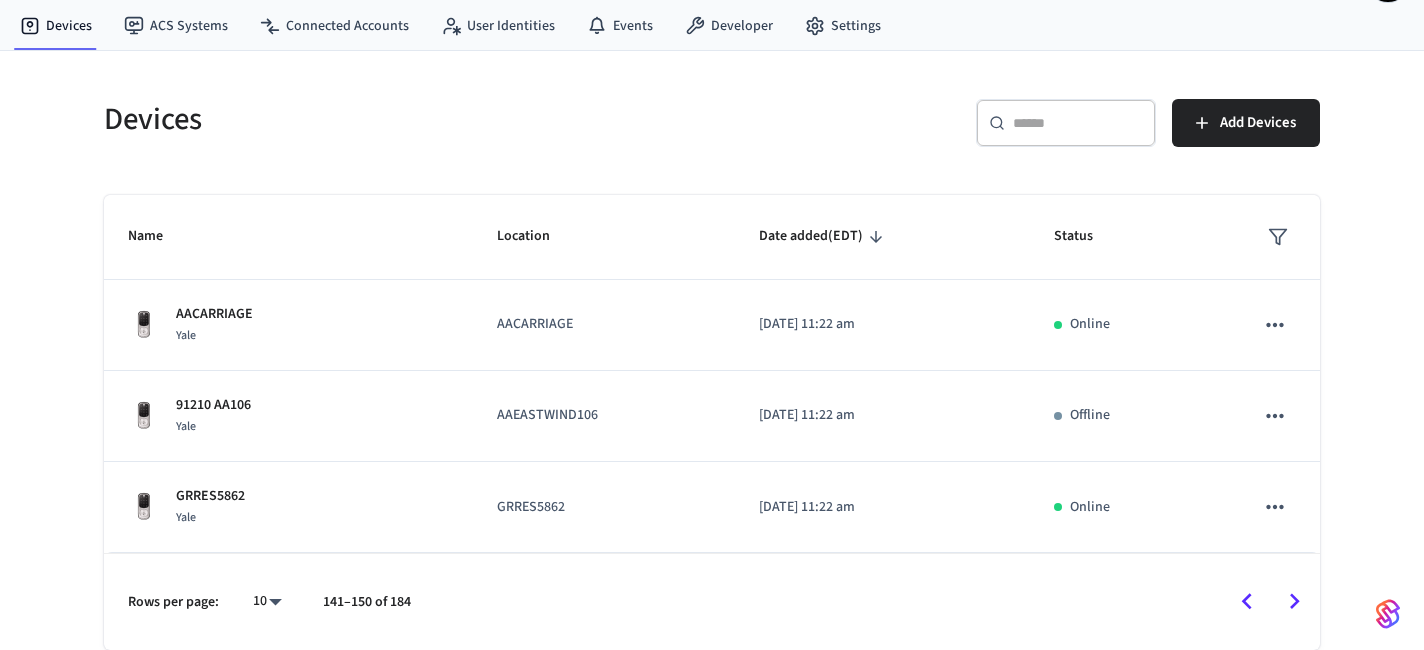 click 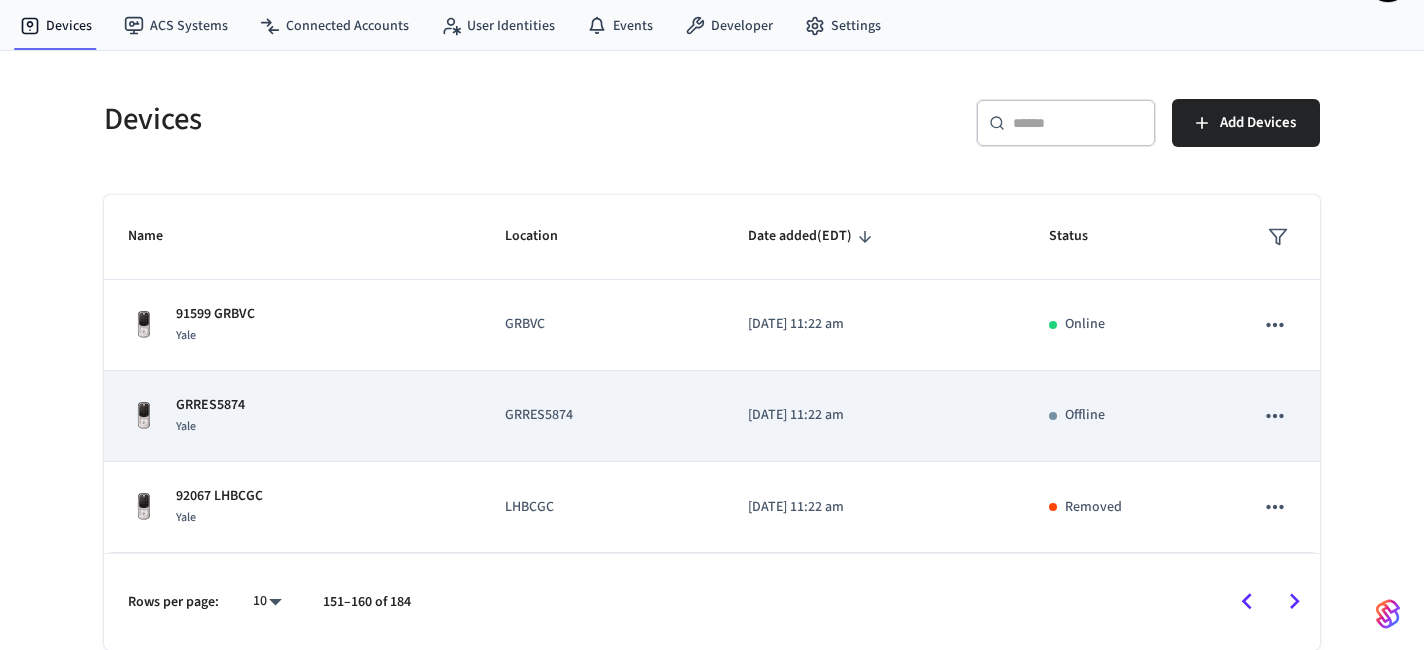 scroll, scrollTop: 0, scrollLeft: 0, axis: both 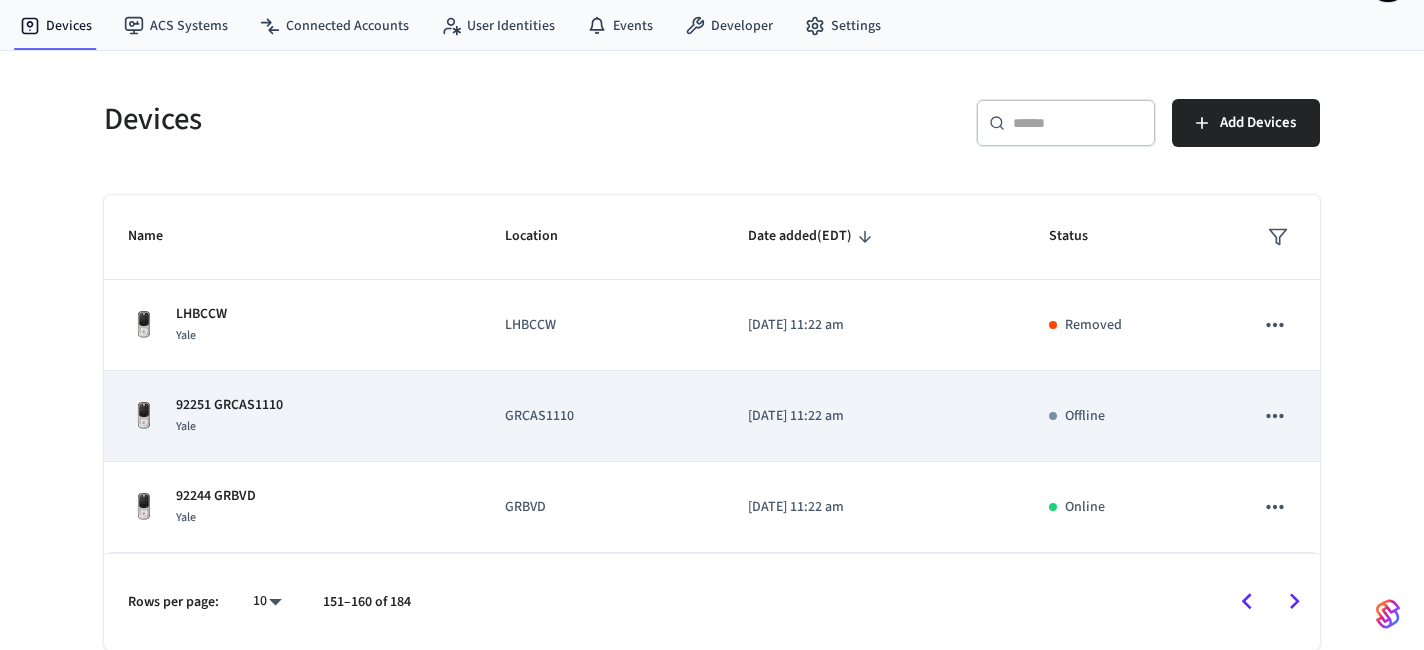 click 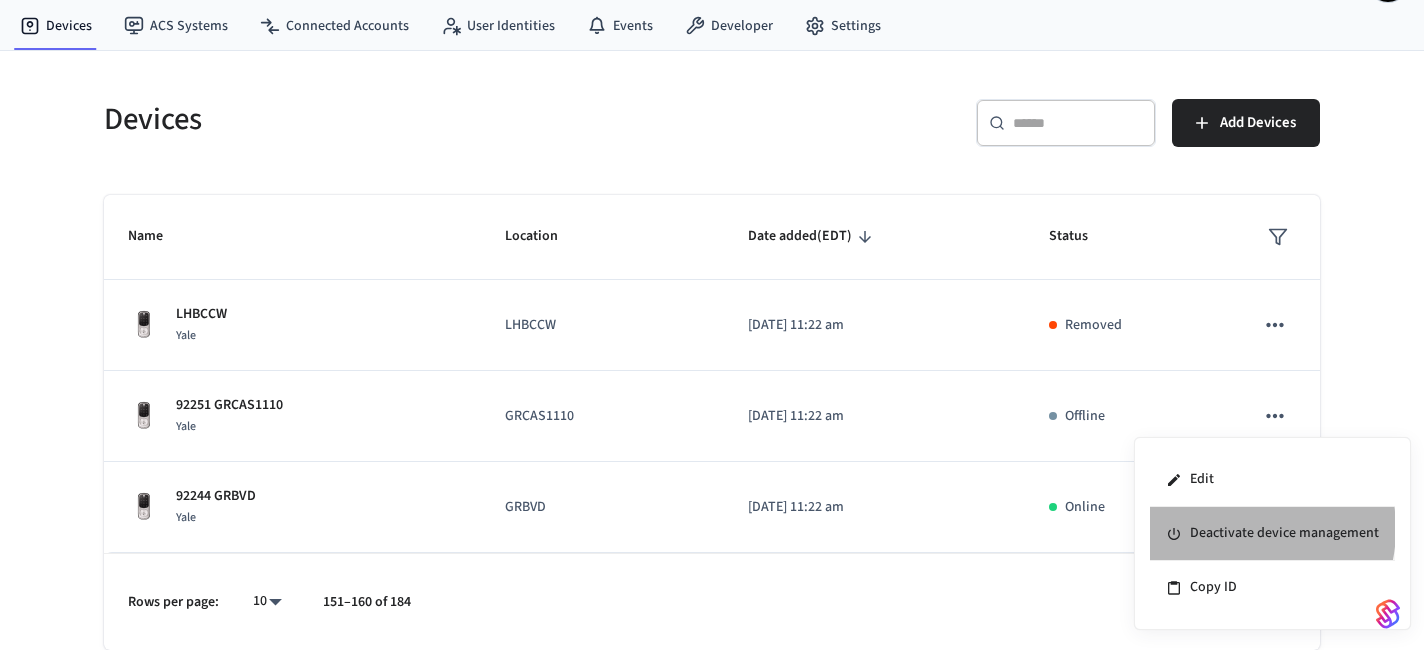 click on "Deactivate device management" at bounding box center [1272, 534] 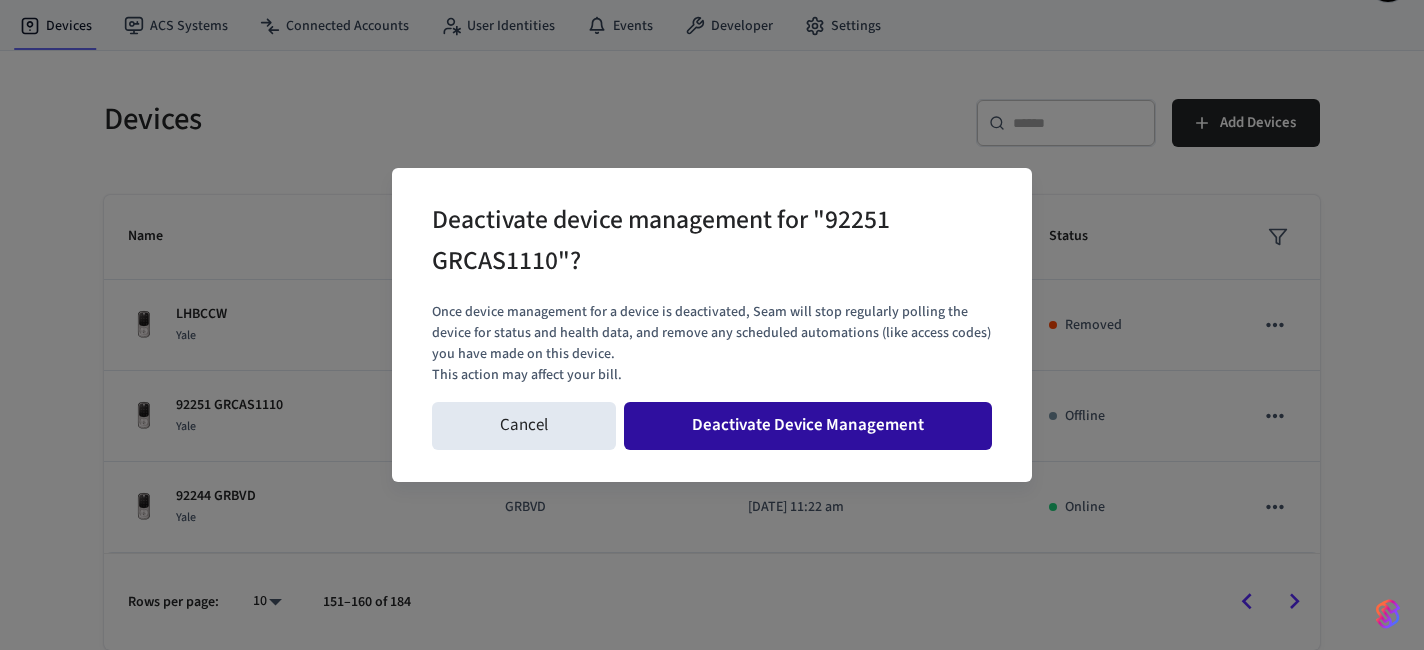 click on "Deactivate Device Management" at bounding box center [808, 426] 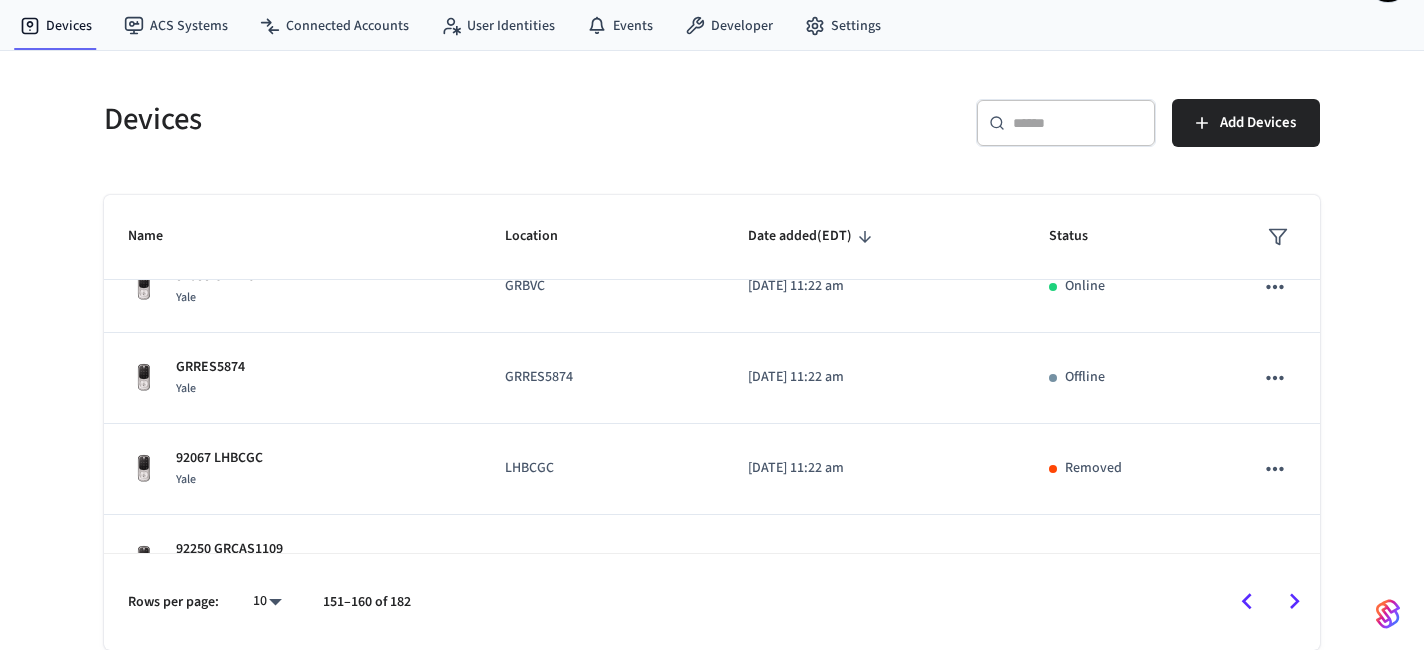 scroll, scrollTop: 638, scrollLeft: 0, axis: vertical 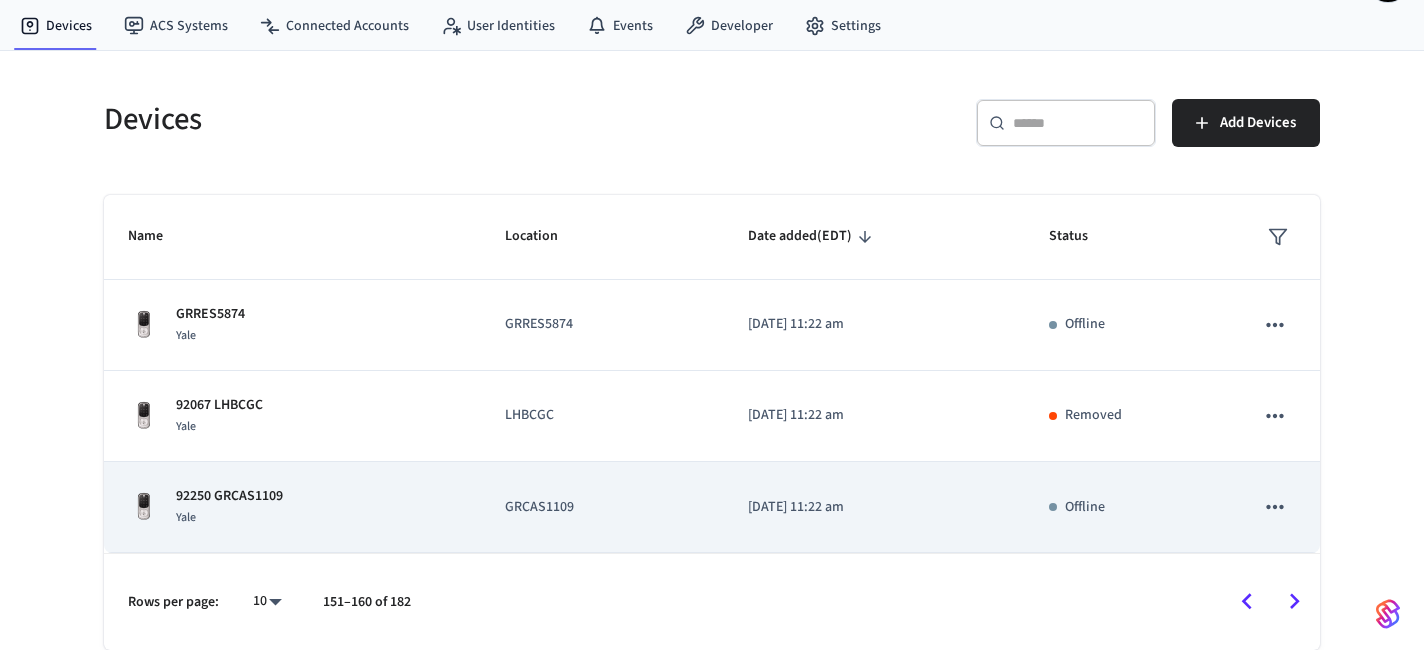 click 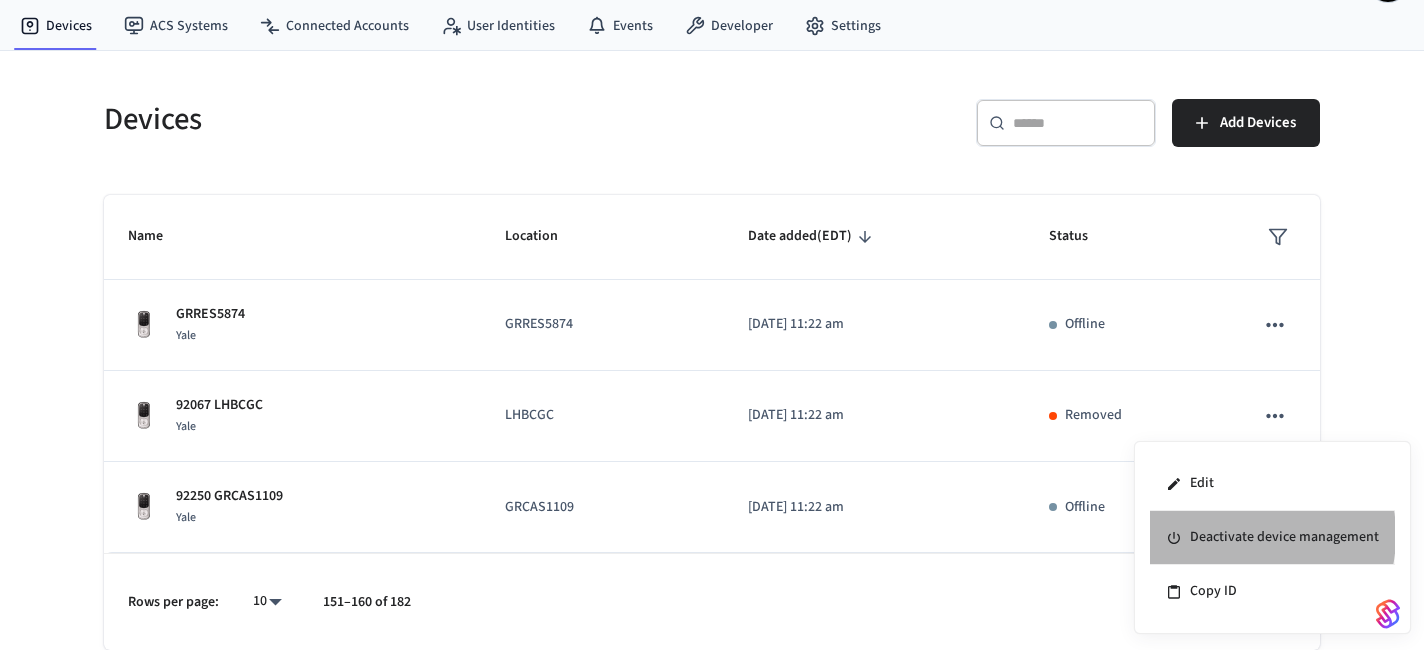 click on "Deactivate device management" at bounding box center [1272, 538] 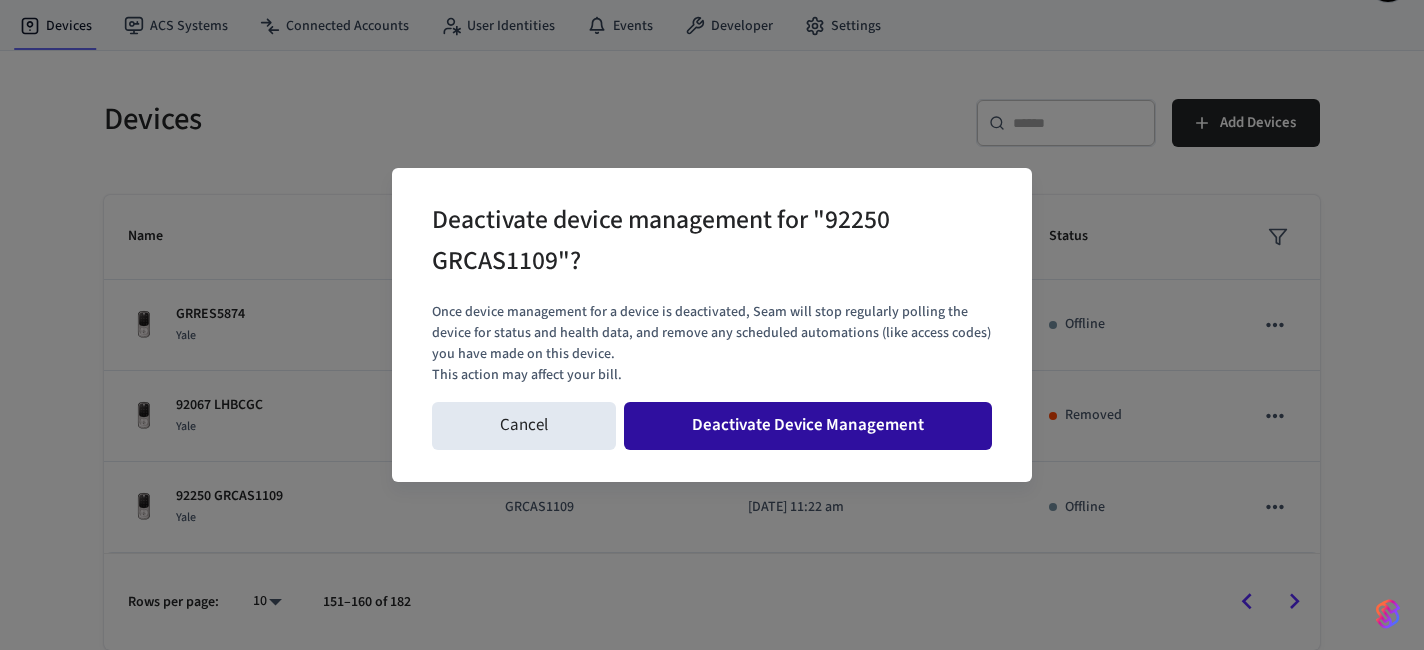 click on "Deactivate Device Management" at bounding box center (808, 426) 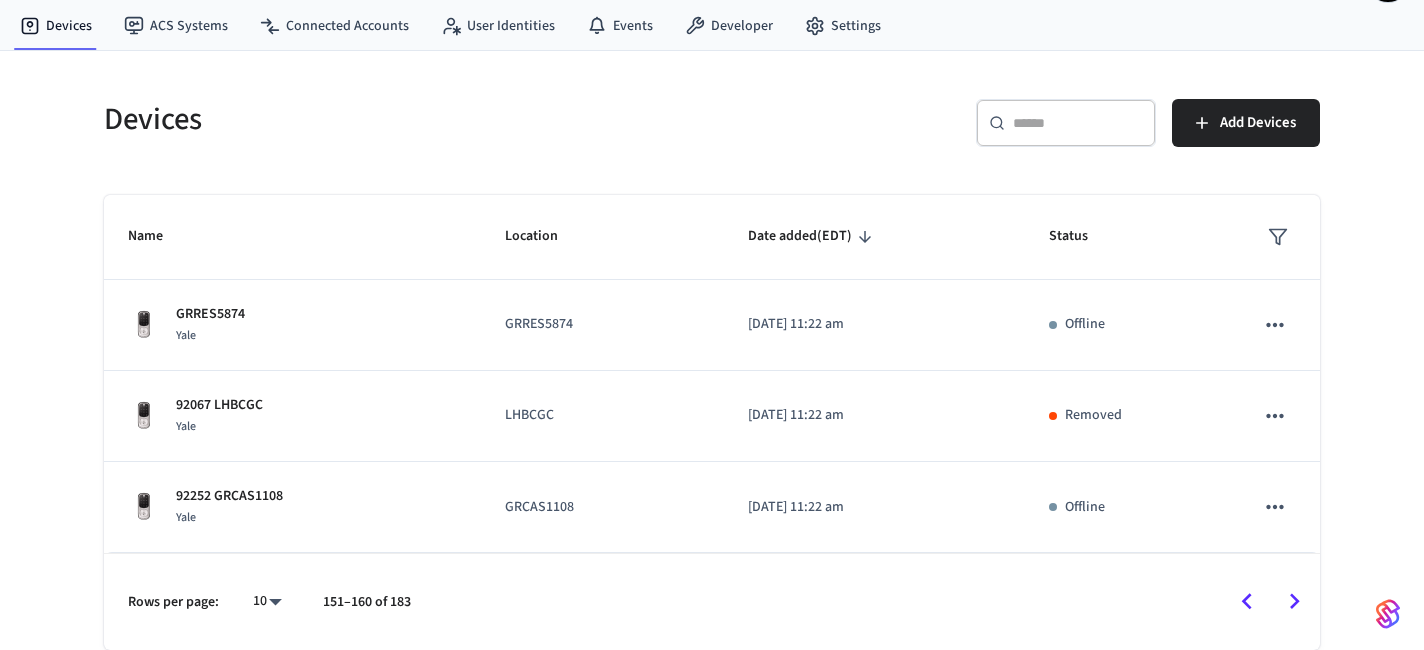click 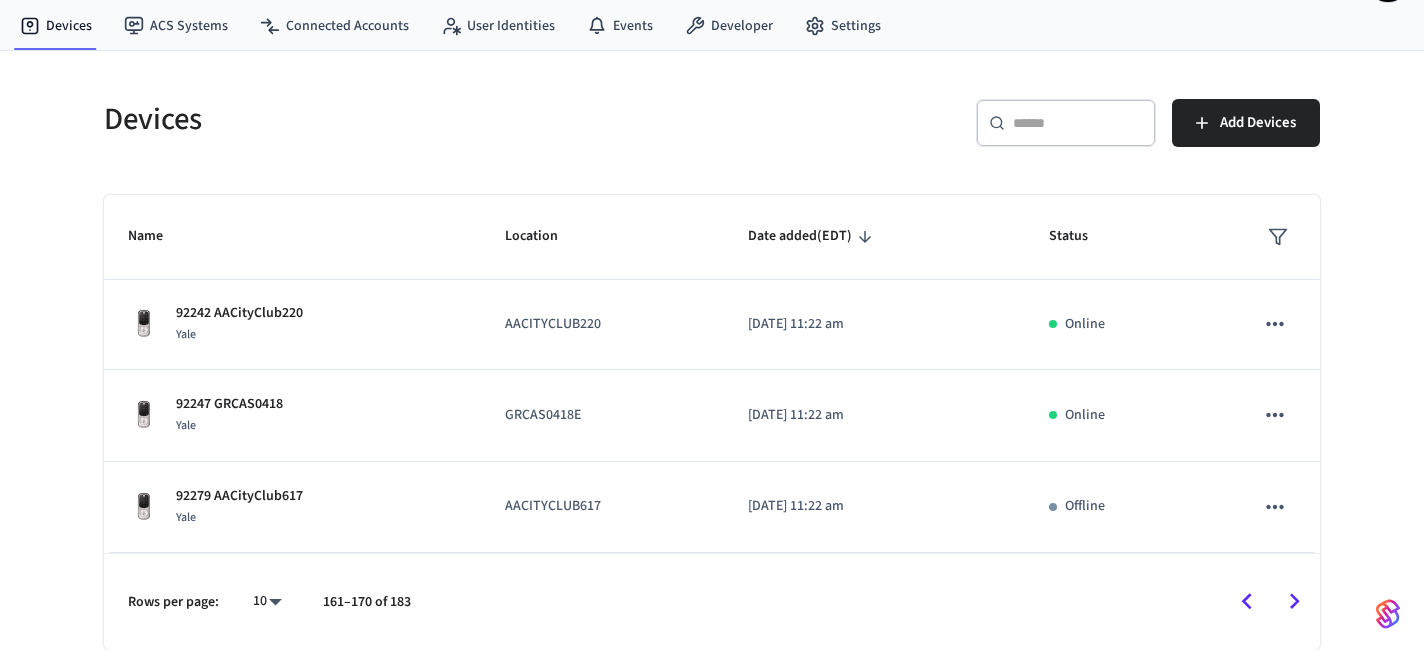 scroll, scrollTop: 0, scrollLeft: 0, axis: both 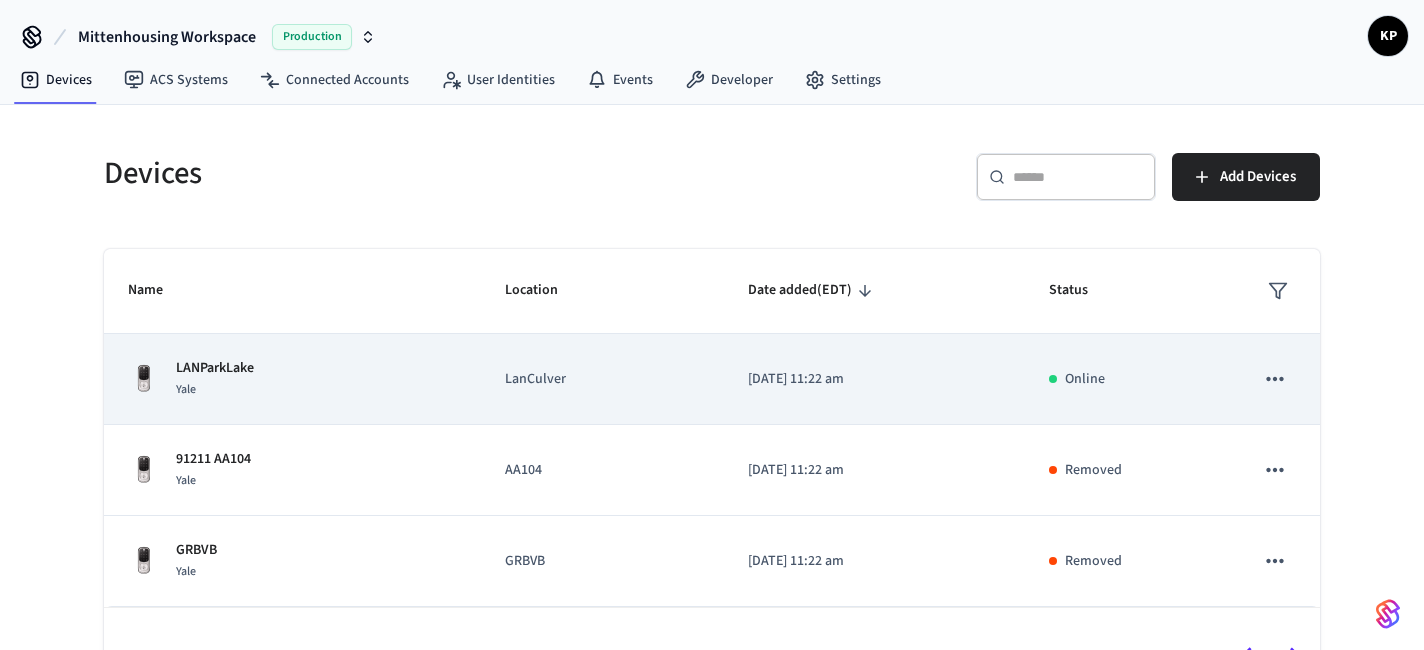 click on "LanCulver" at bounding box center (602, 379) 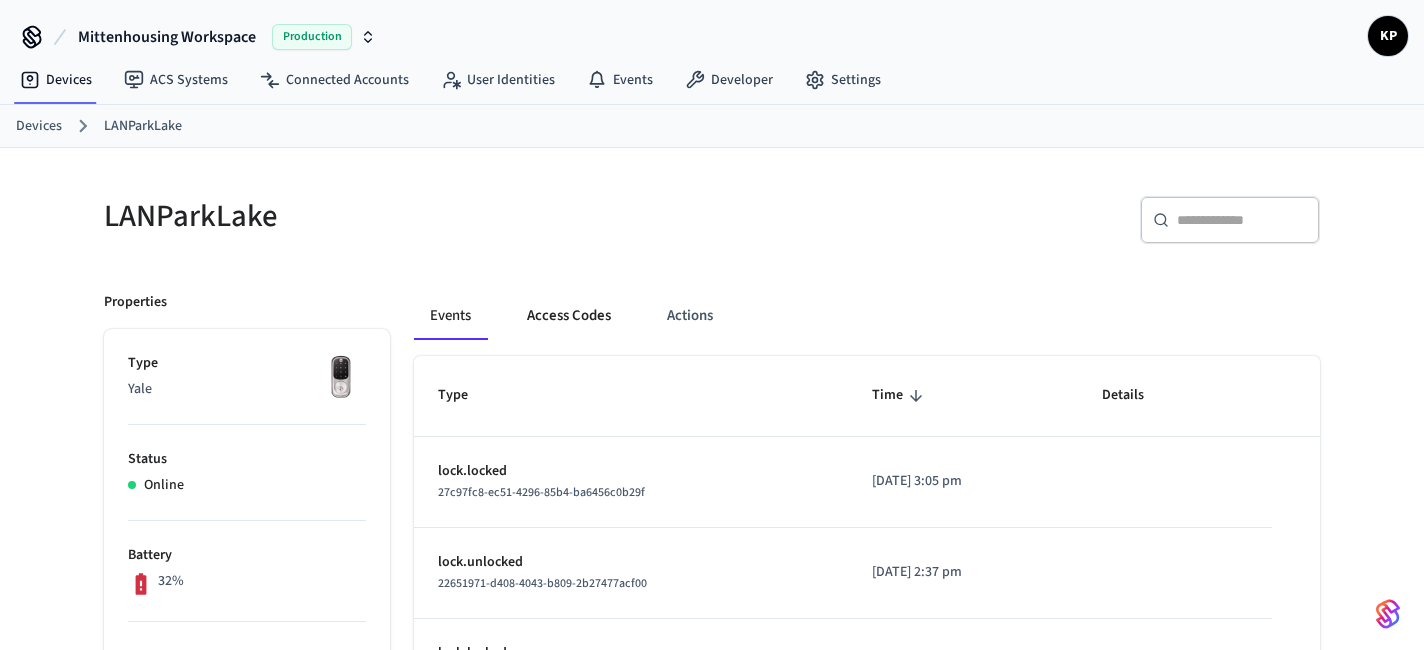 click on "Access Codes" at bounding box center [569, 316] 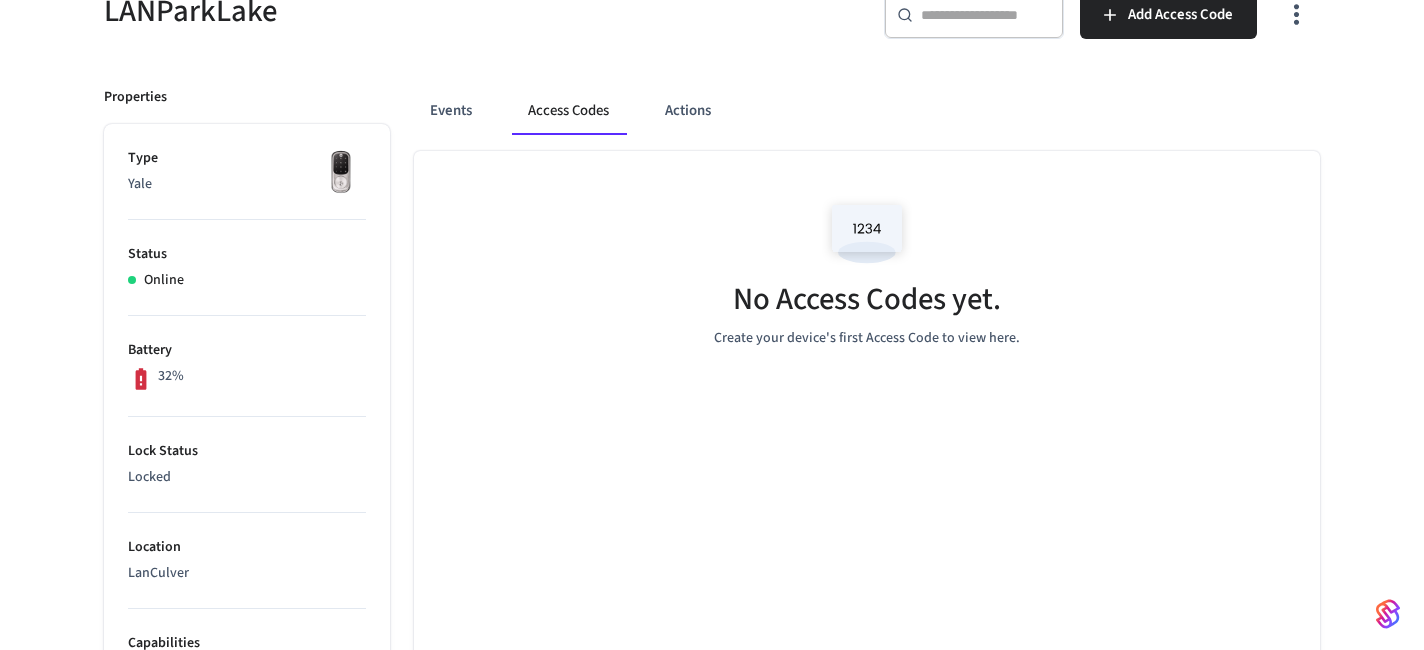 scroll, scrollTop: 0, scrollLeft: 0, axis: both 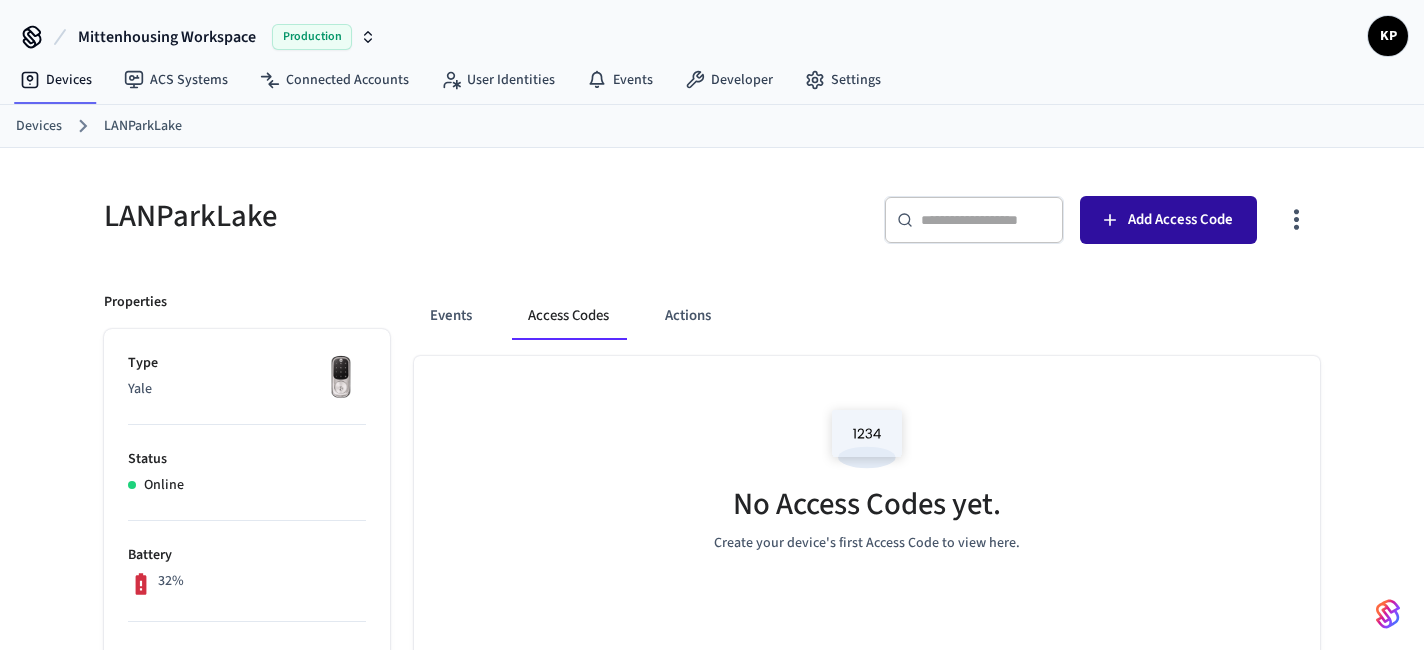drag, startPoint x: 1154, startPoint y: 257, endPoint x: 1148, endPoint y: 232, distance: 25.70992 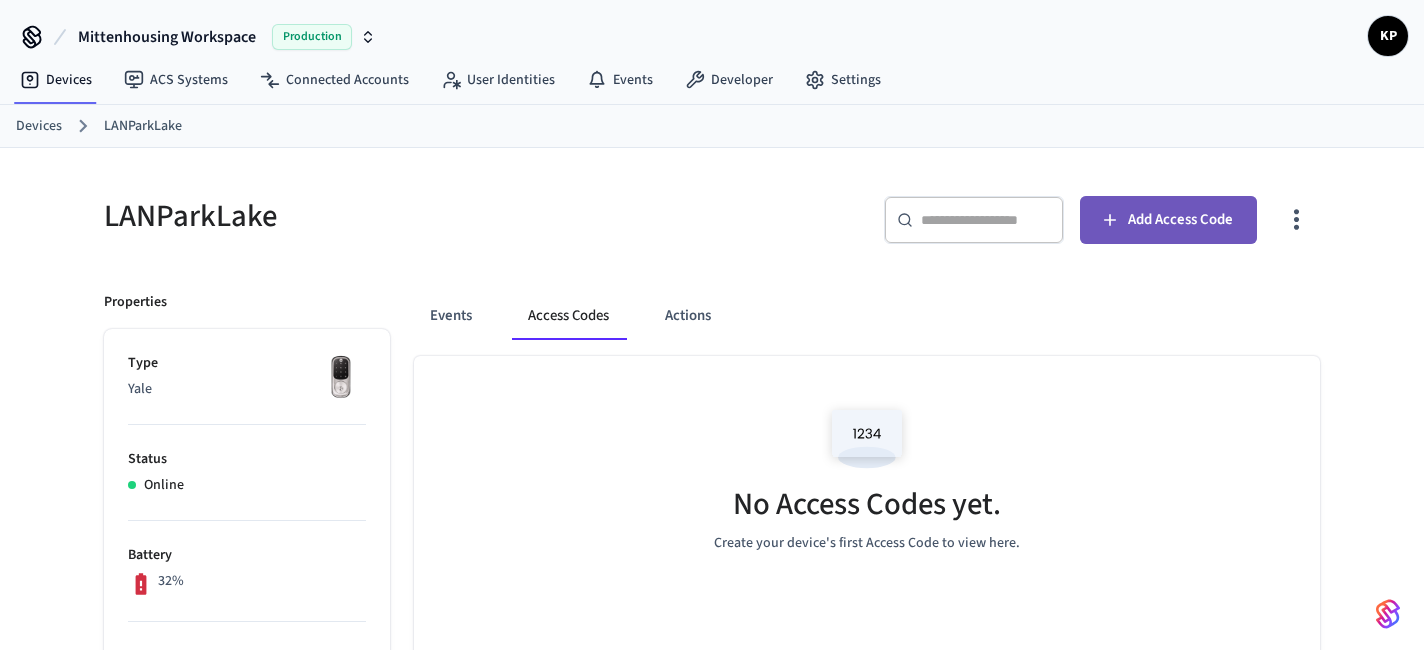 click on "Add Access Code" at bounding box center [1180, 220] 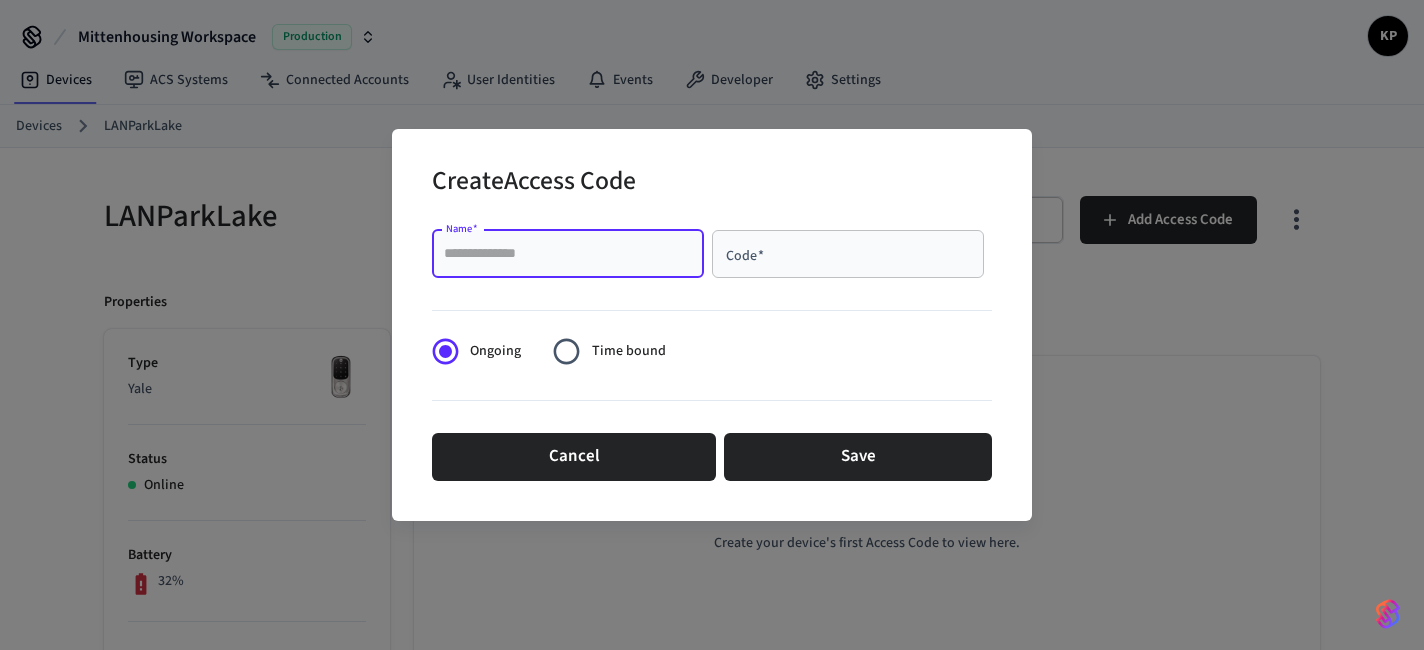 click on "Name   *" at bounding box center (568, 254) 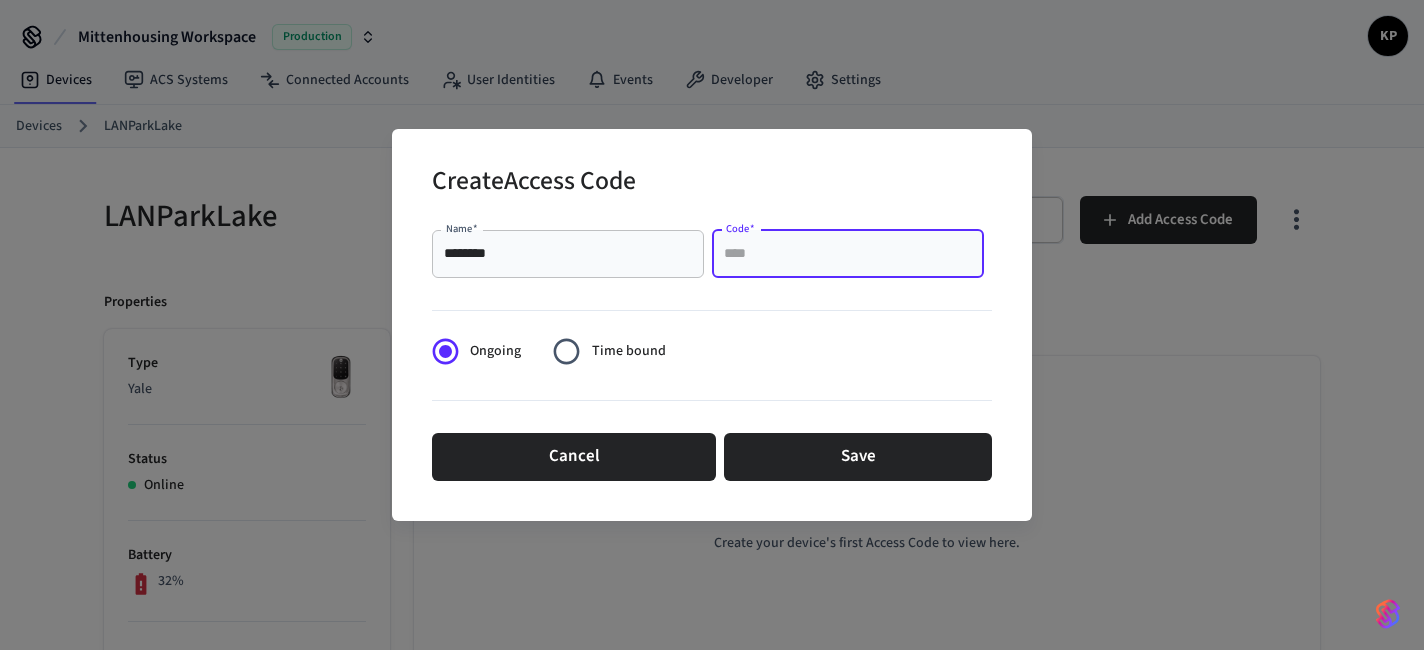 click on "Code   *" at bounding box center (848, 254) 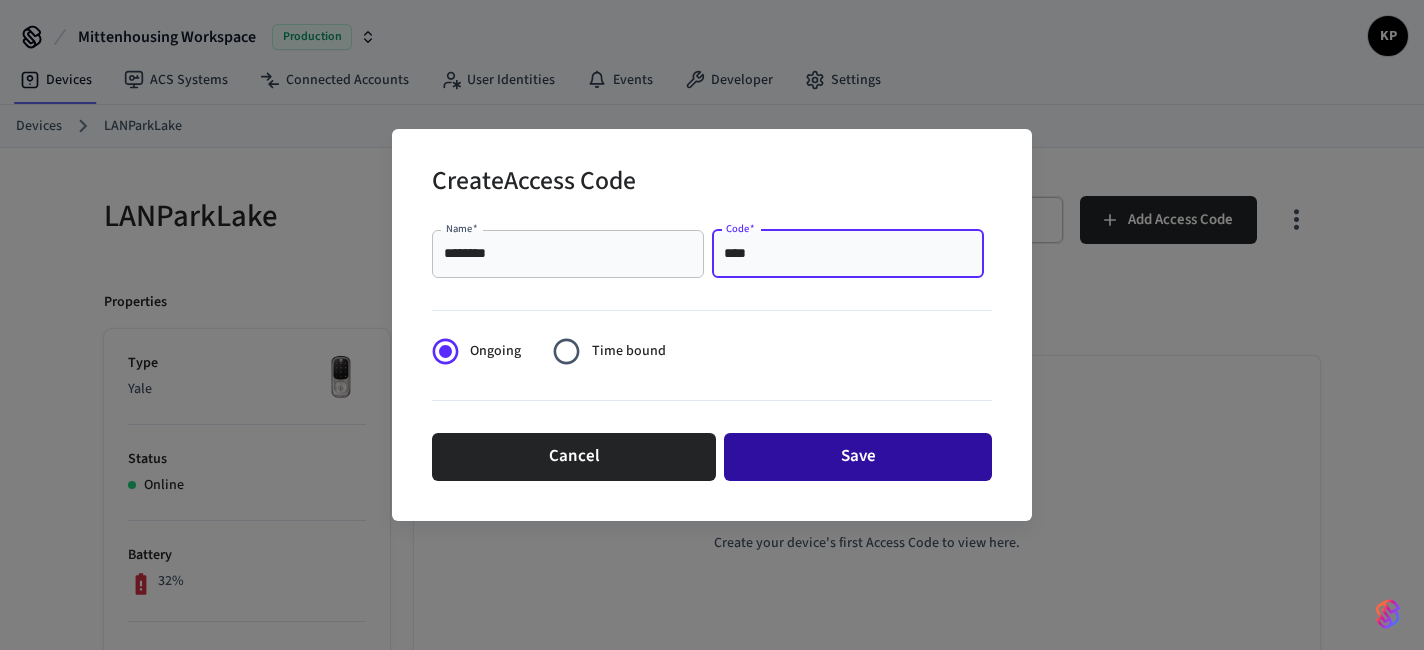 type on "****" 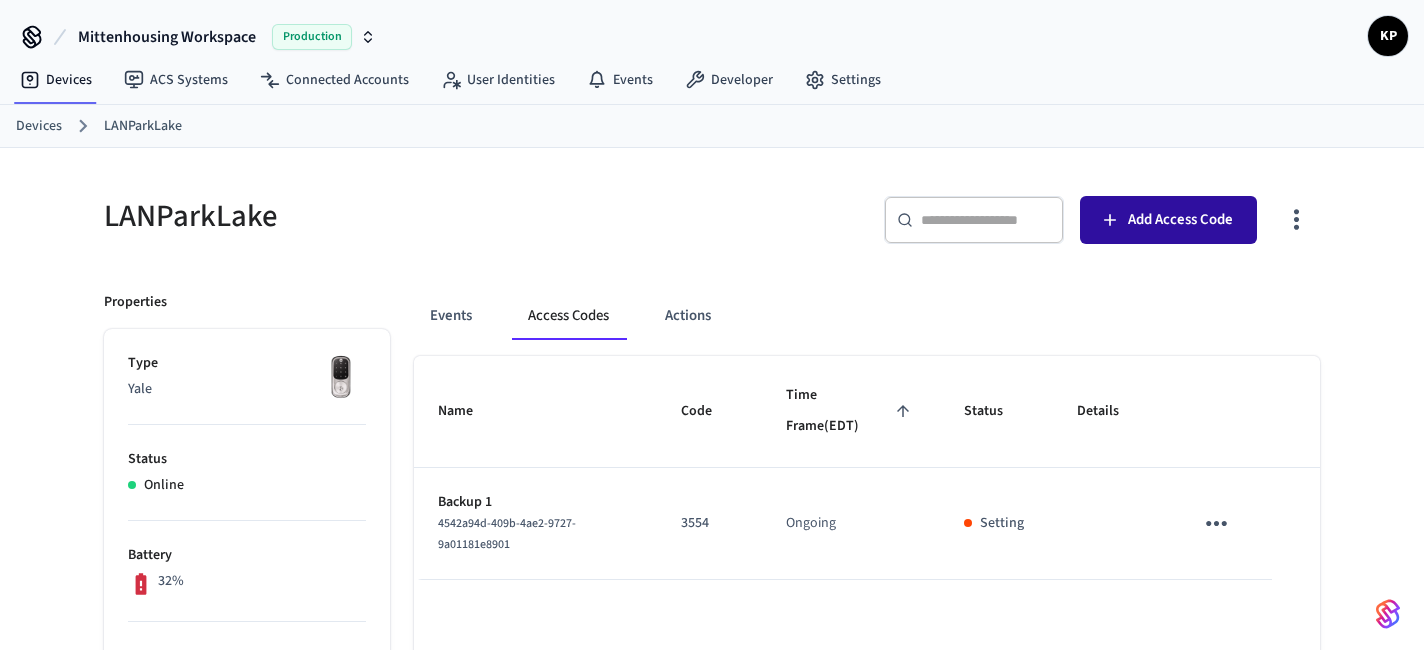click on "Add Access Code" at bounding box center (1180, 220) 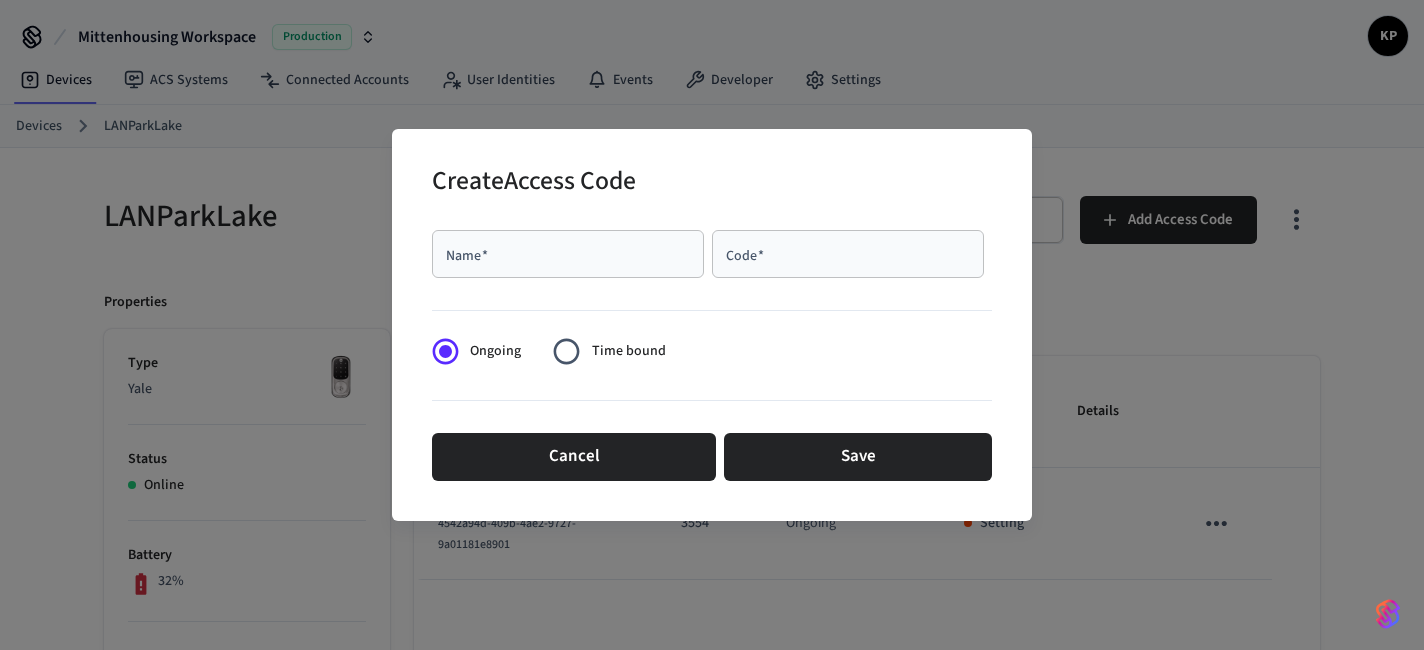 click on "Name   *" at bounding box center (568, 254) 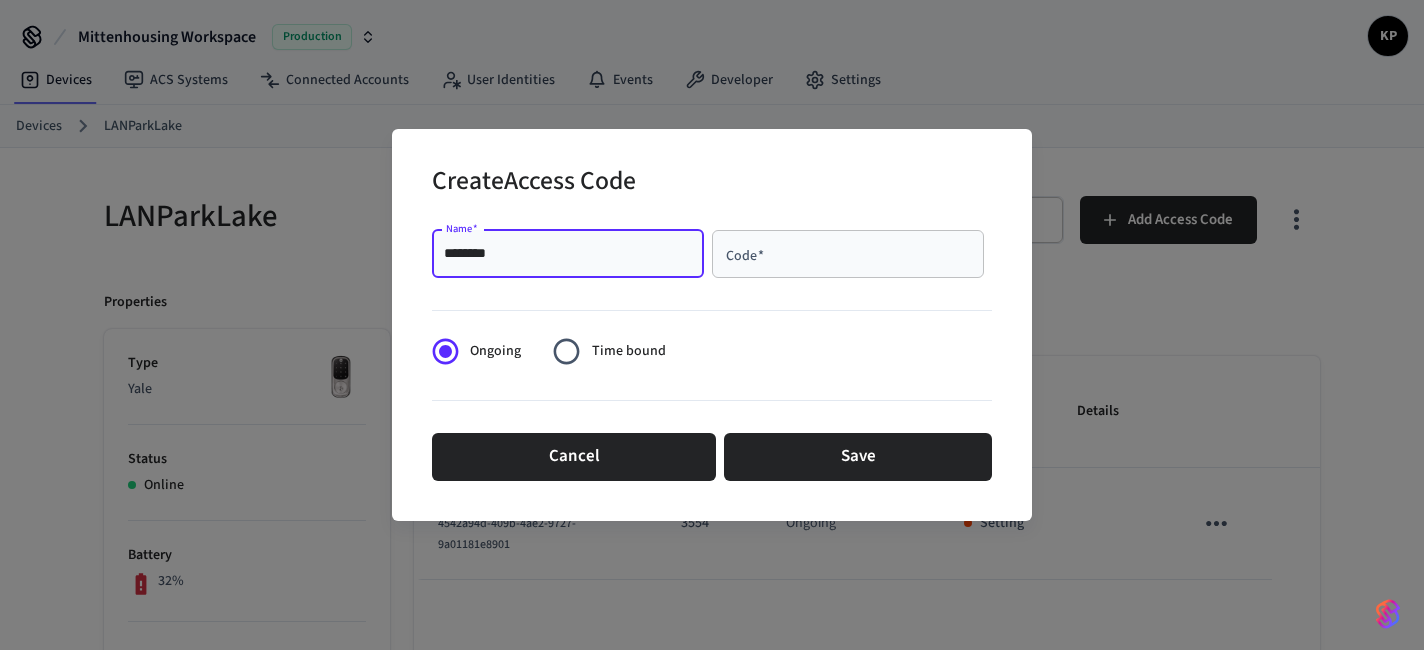 type on "********" 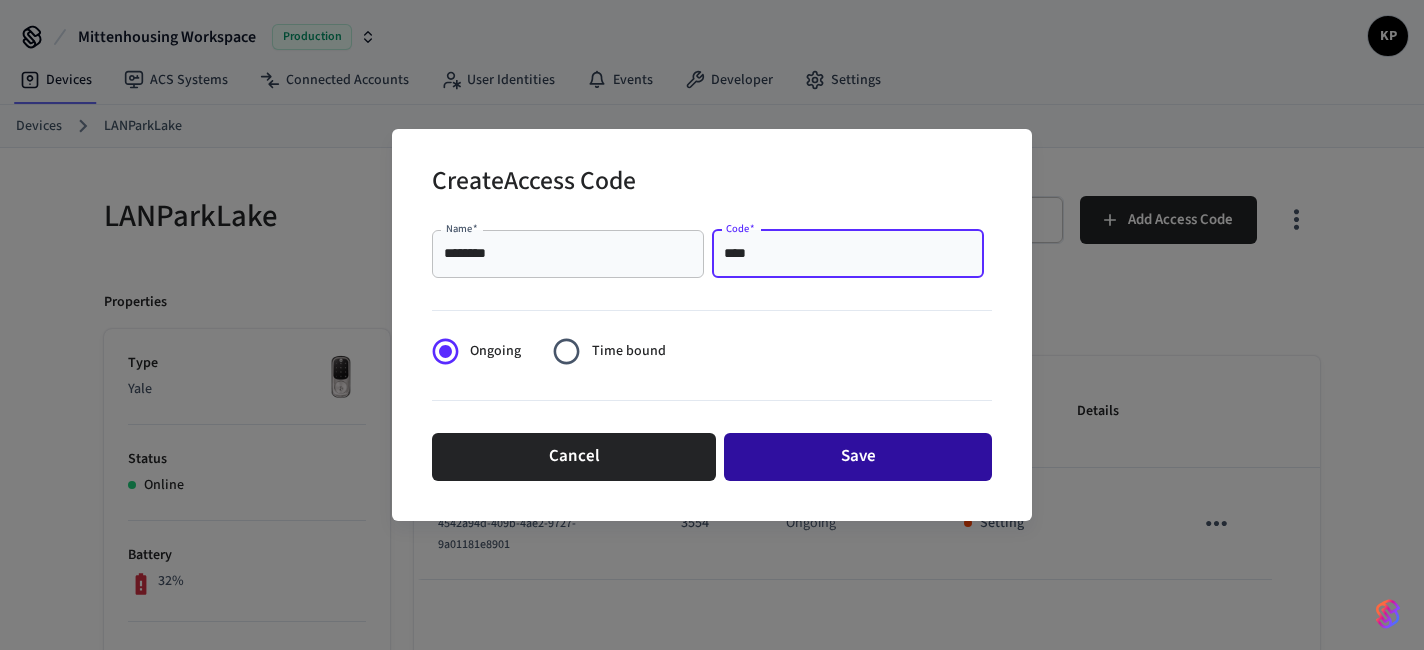 type on "****" 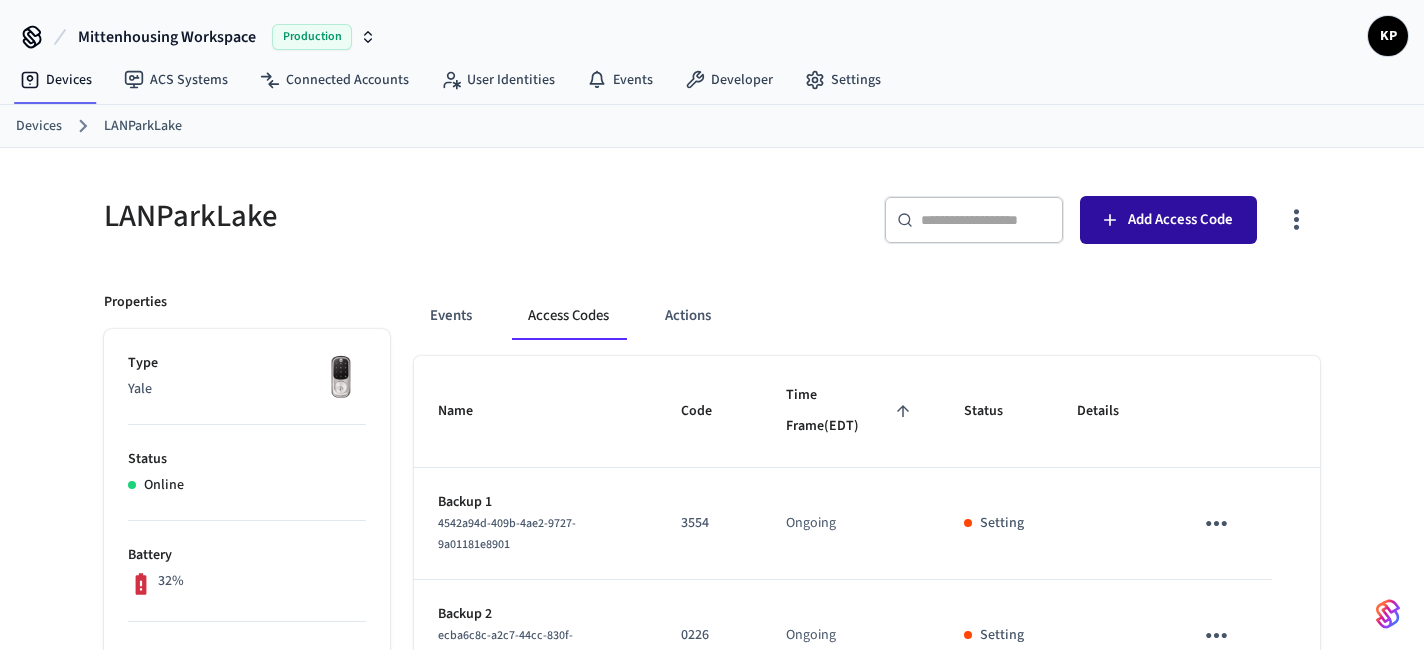 click on "Add Access Code" at bounding box center (1180, 220) 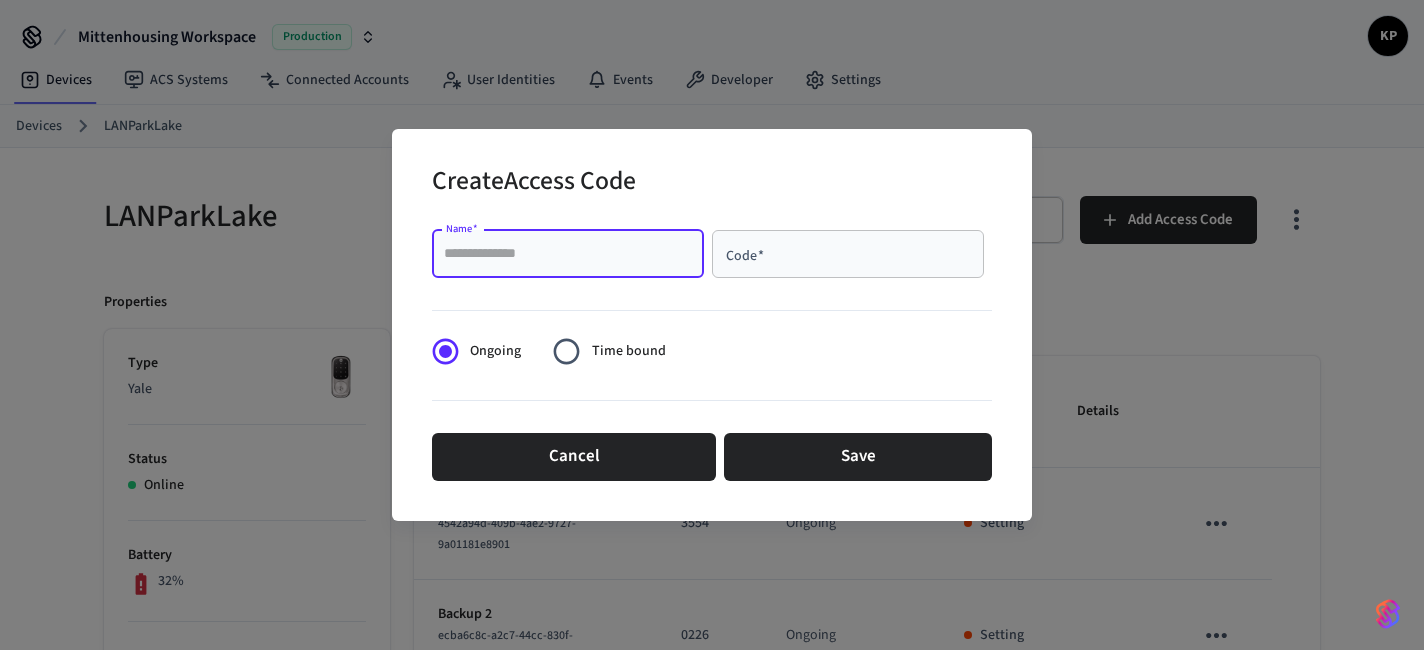 click on "Name   *" at bounding box center (568, 254) 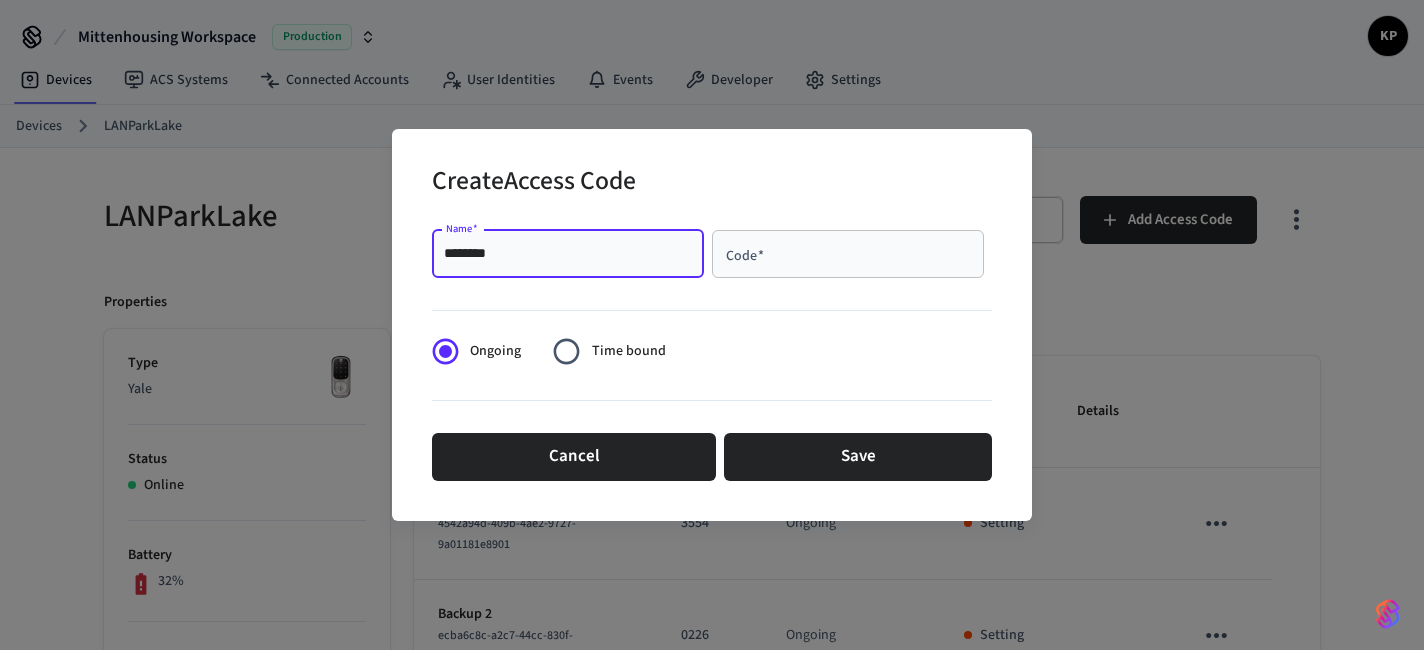 type on "********" 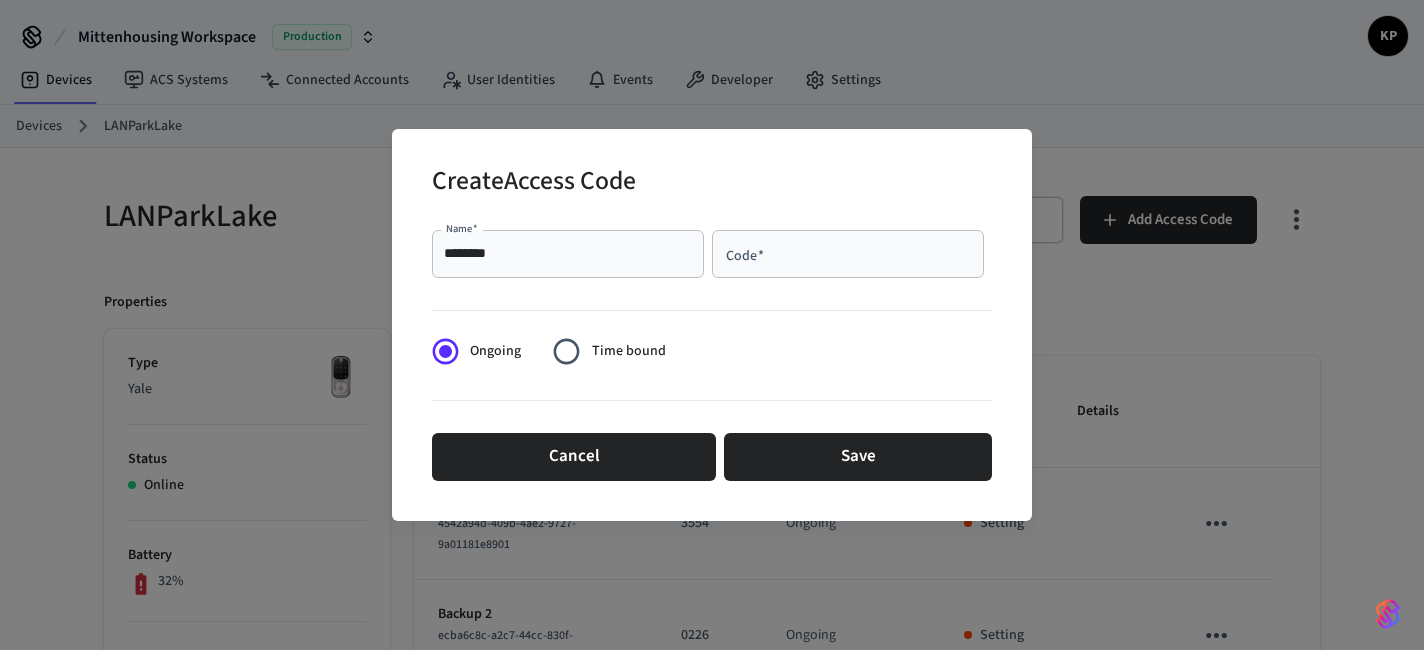 click on "Code   *" at bounding box center [848, 254] 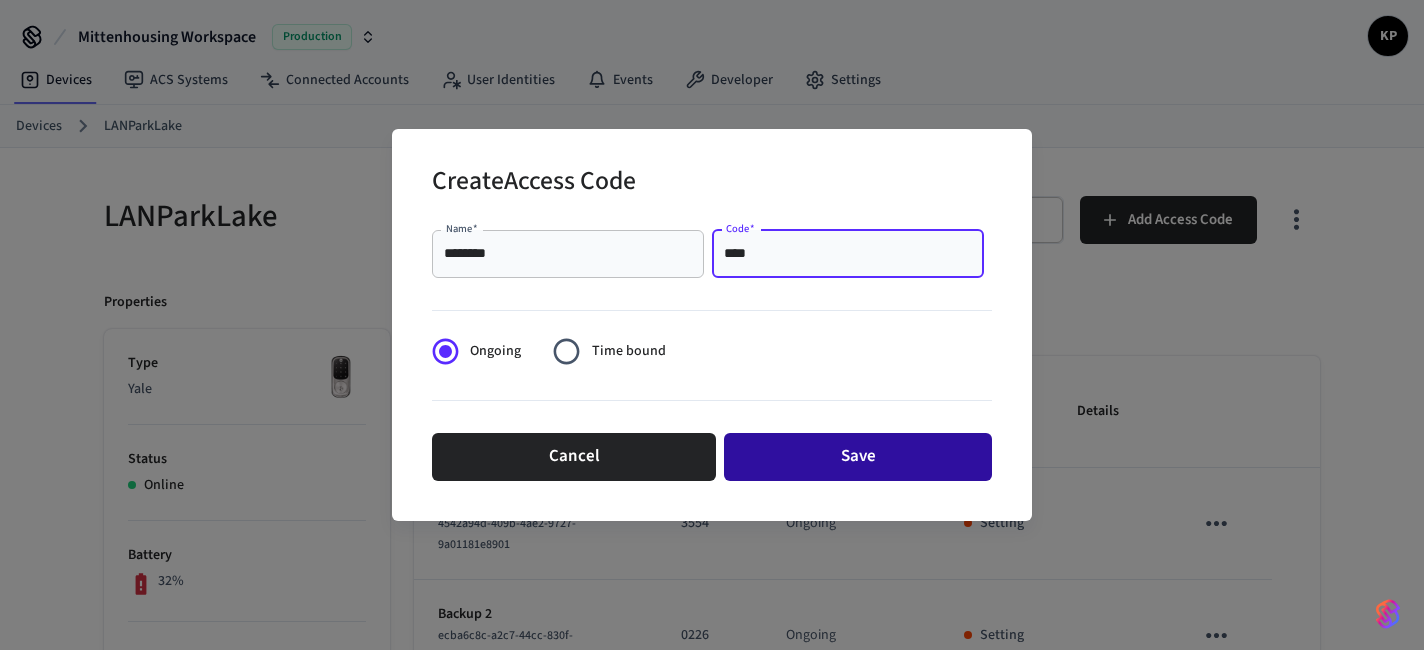 type on "****" 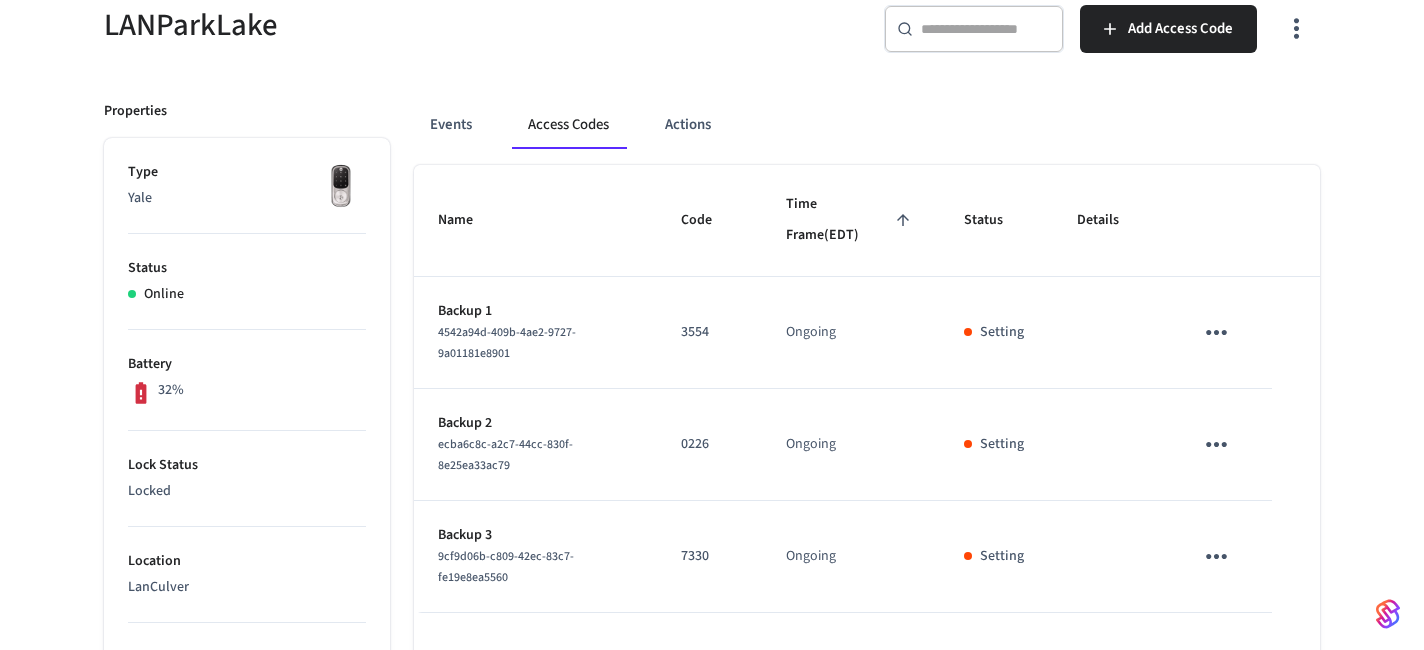 scroll, scrollTop: 0, scrollLeft: 0, axis: both 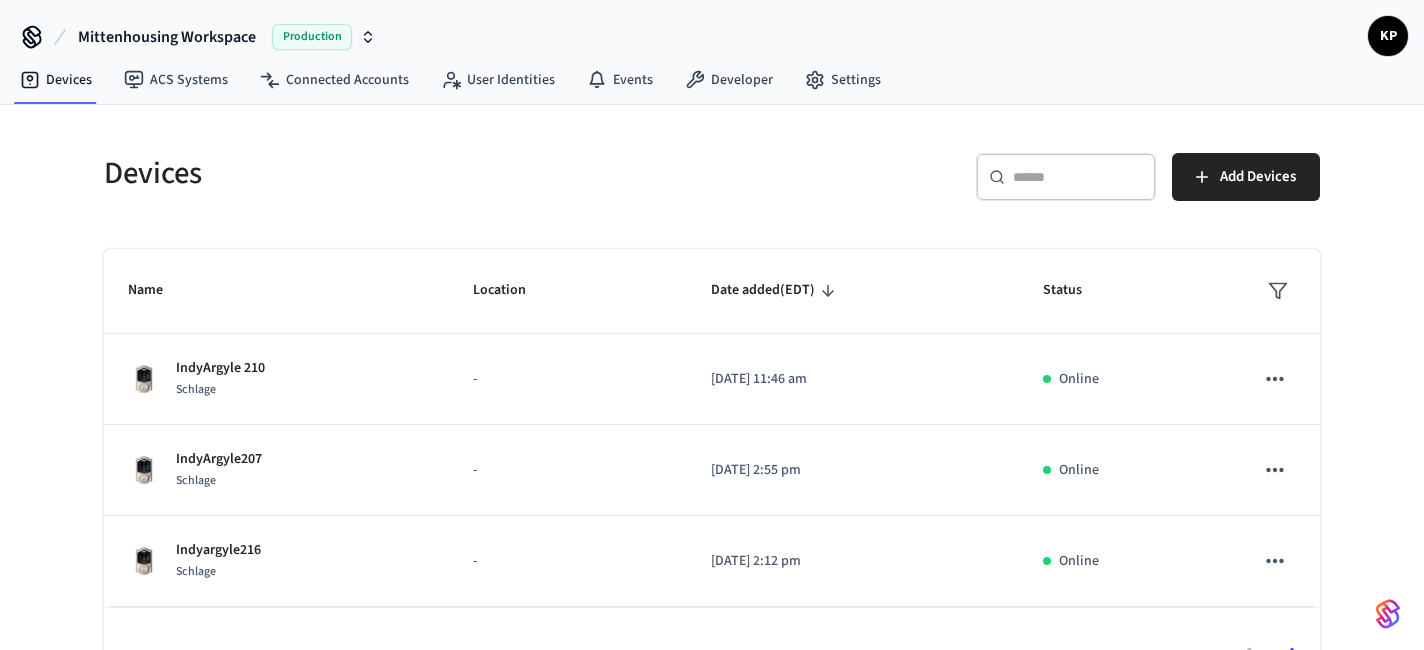 click at bounding box center (1078, 177) 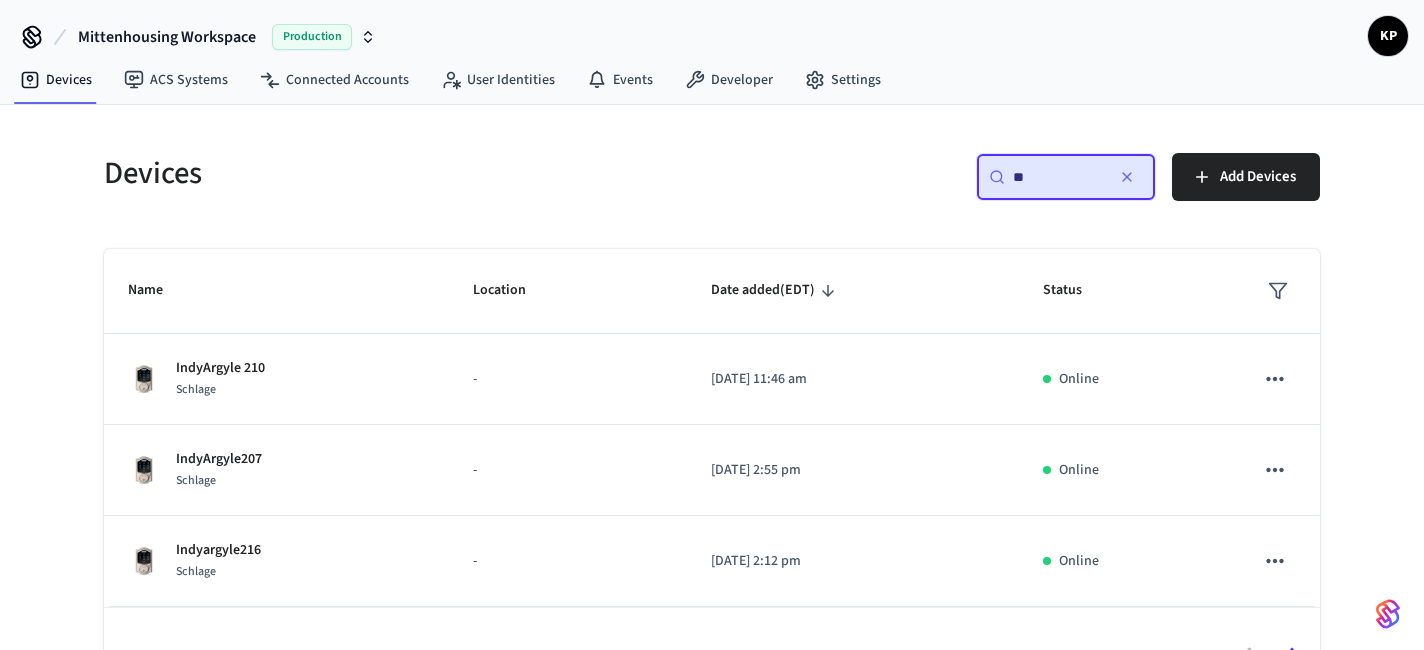 type on "*" 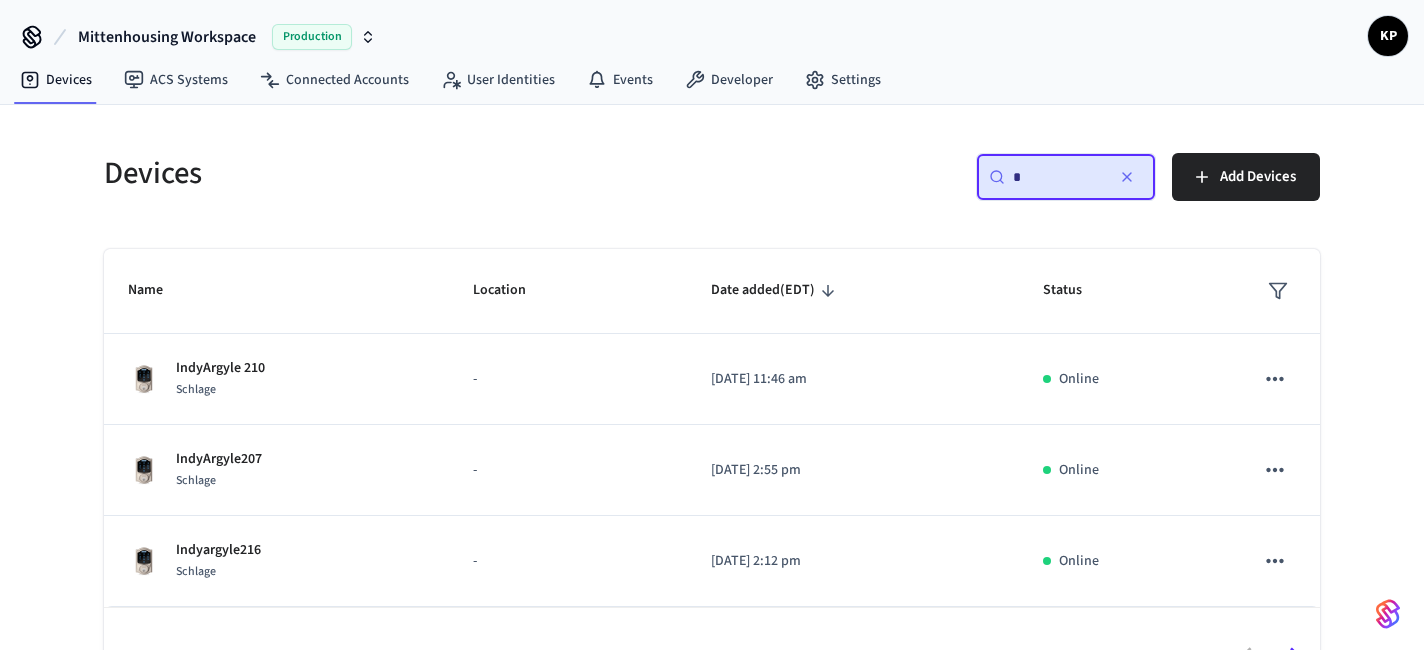 type 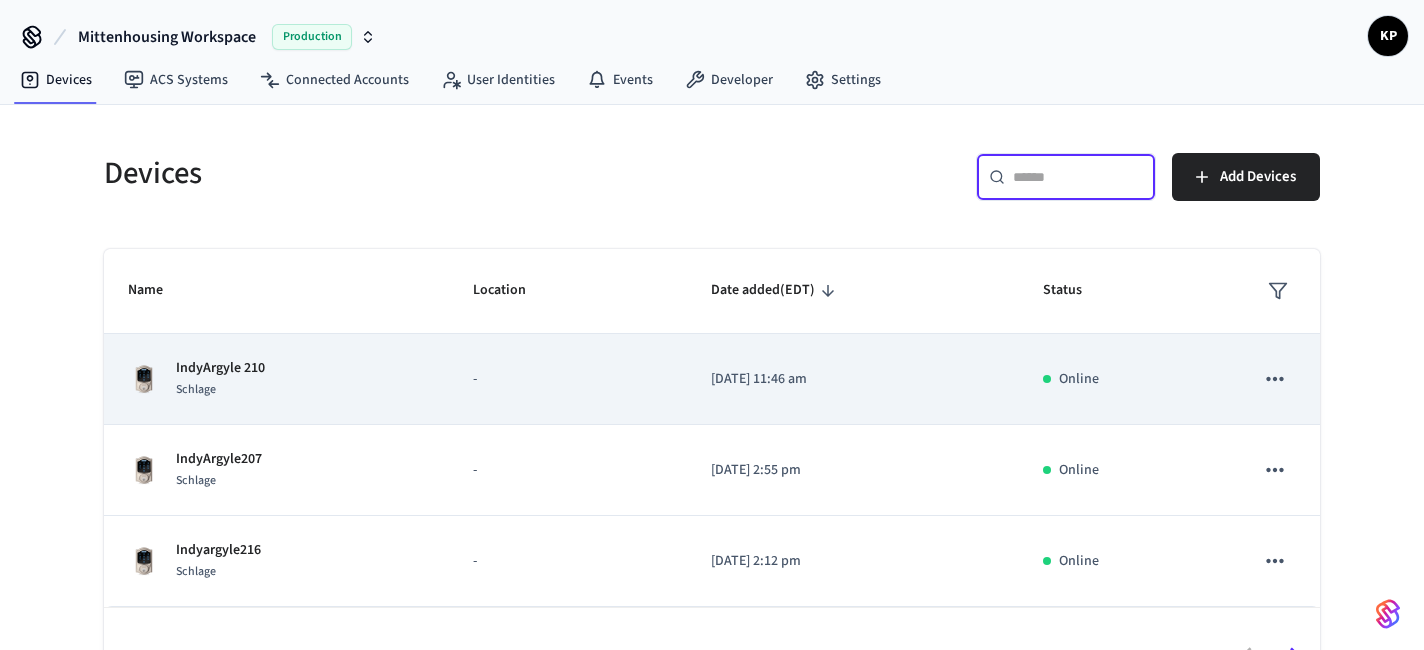 scroll, scrollTop: 638, scrollLeft: 0, axis: vertical 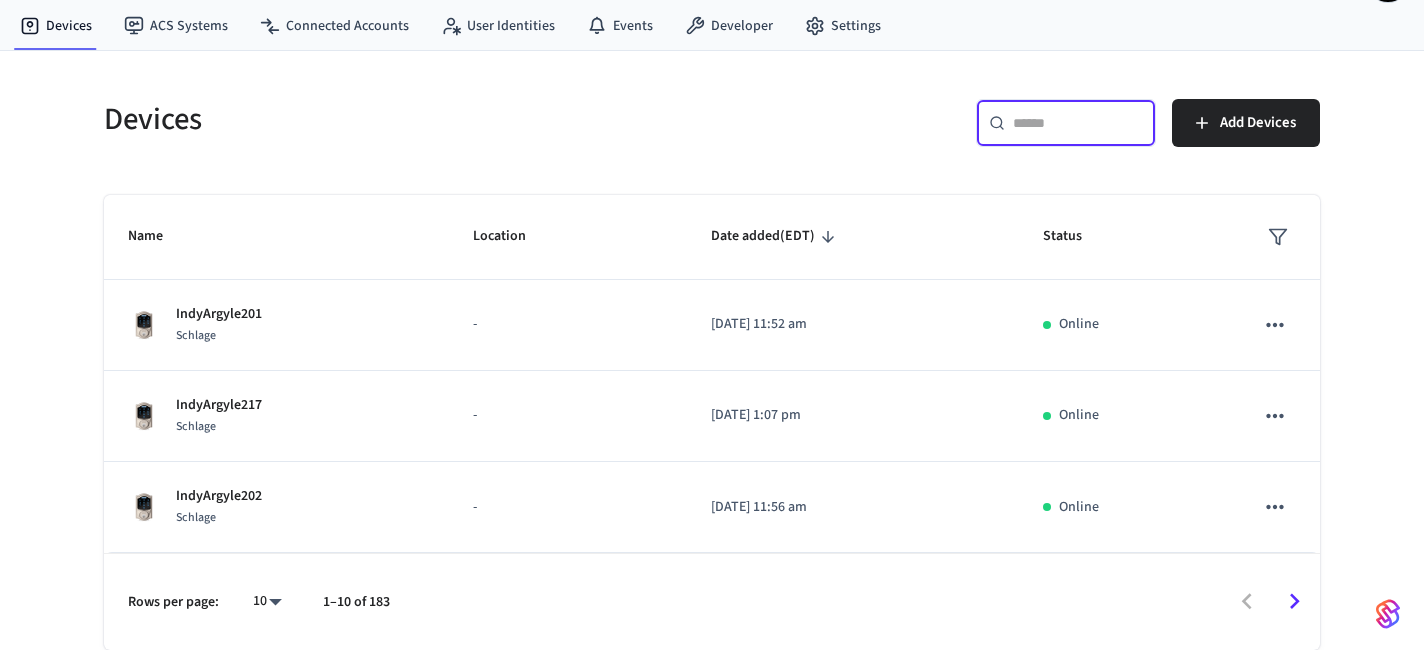 click 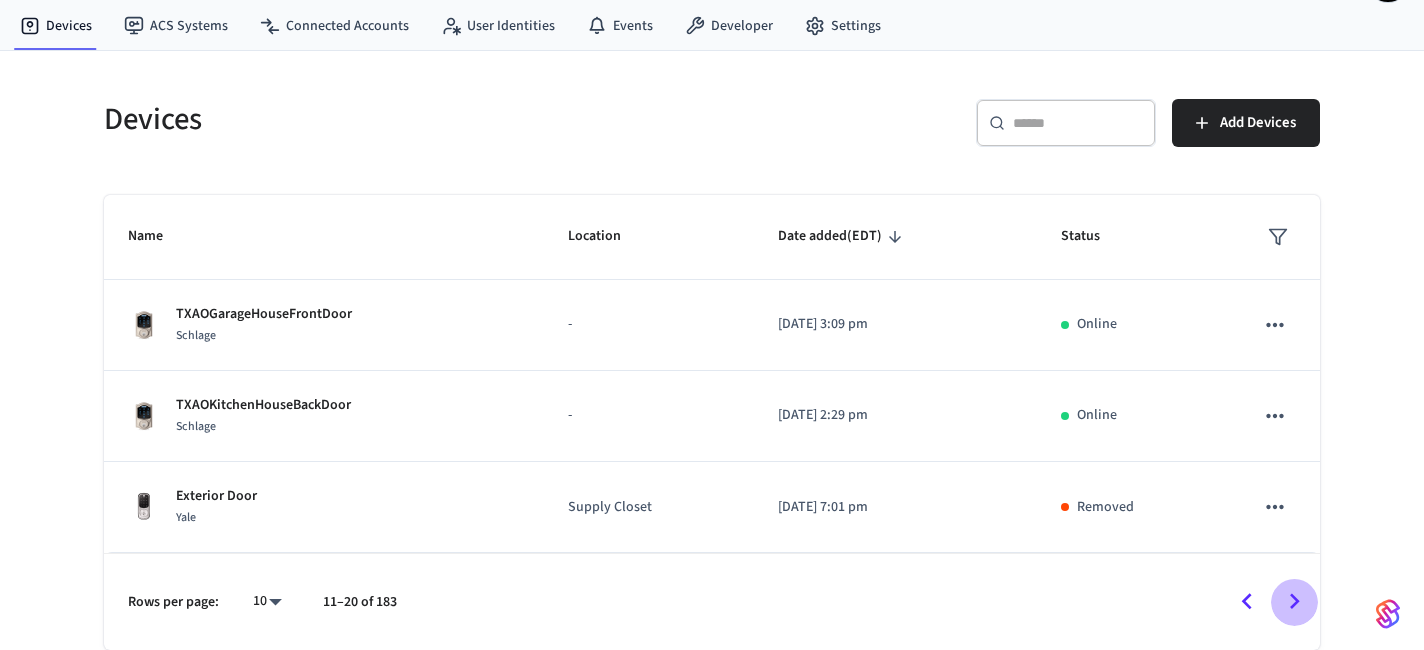 click 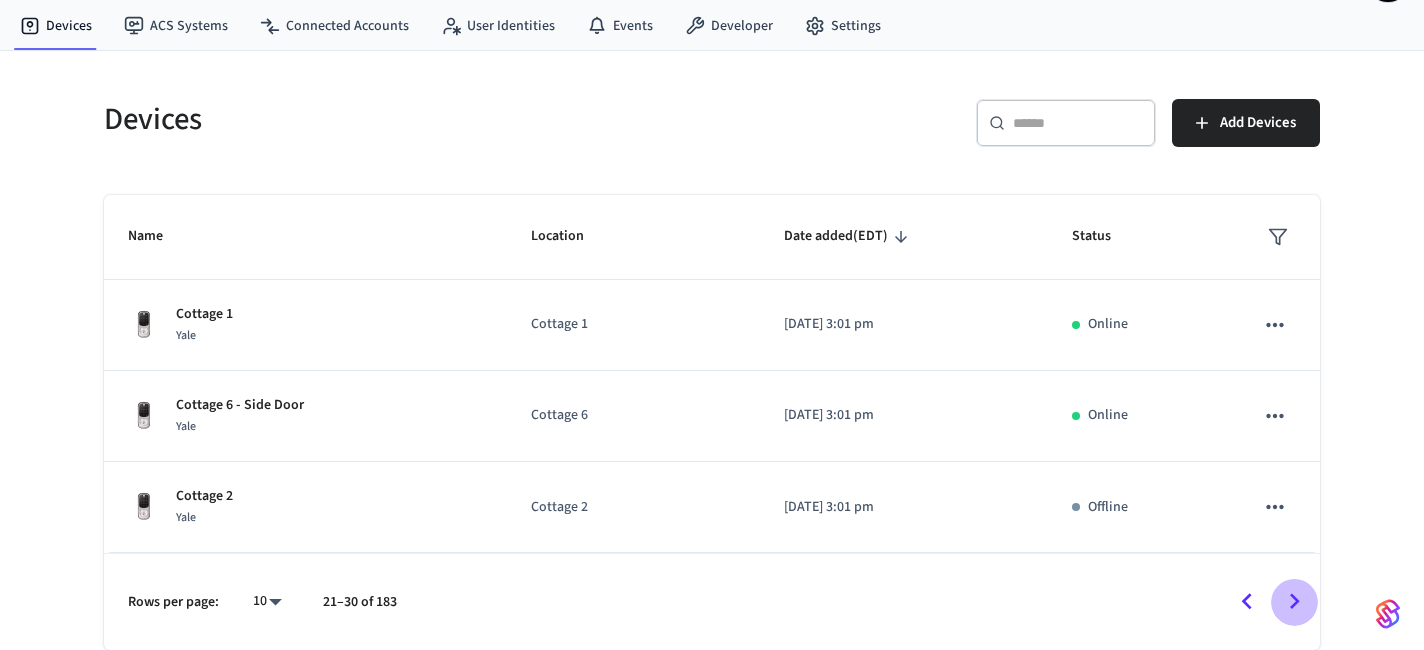 click 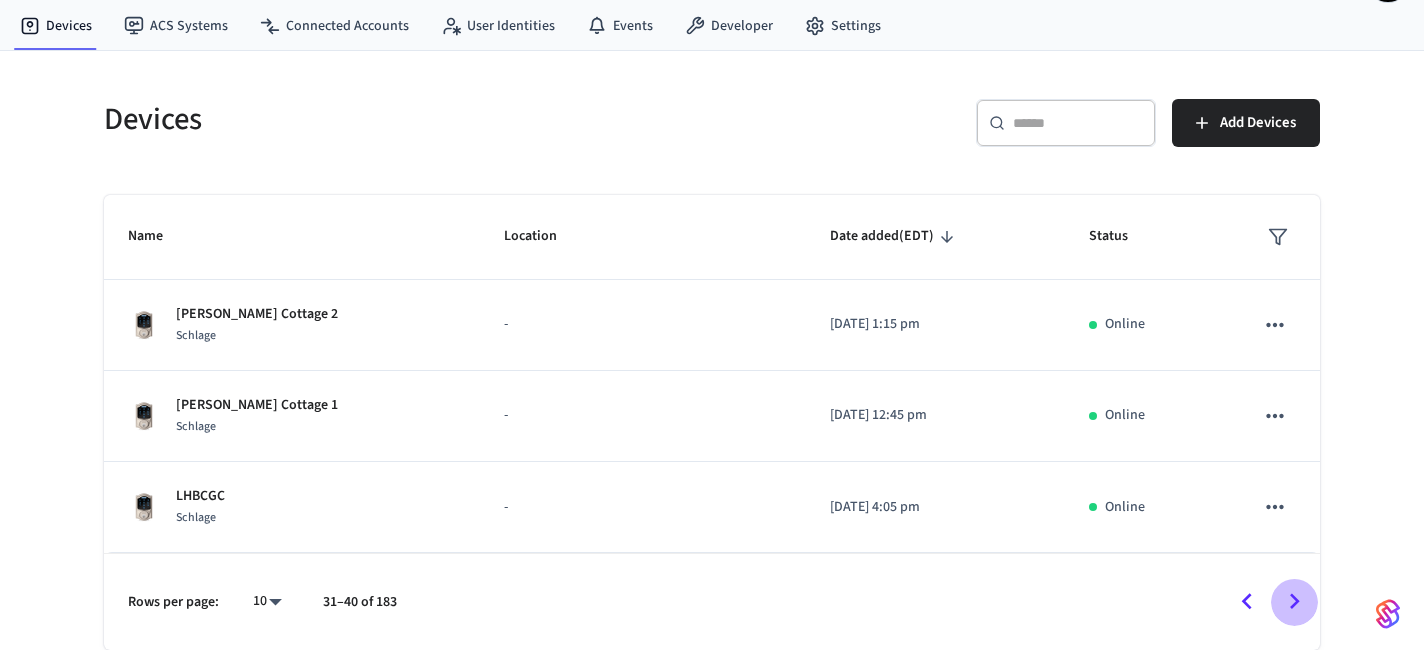 click 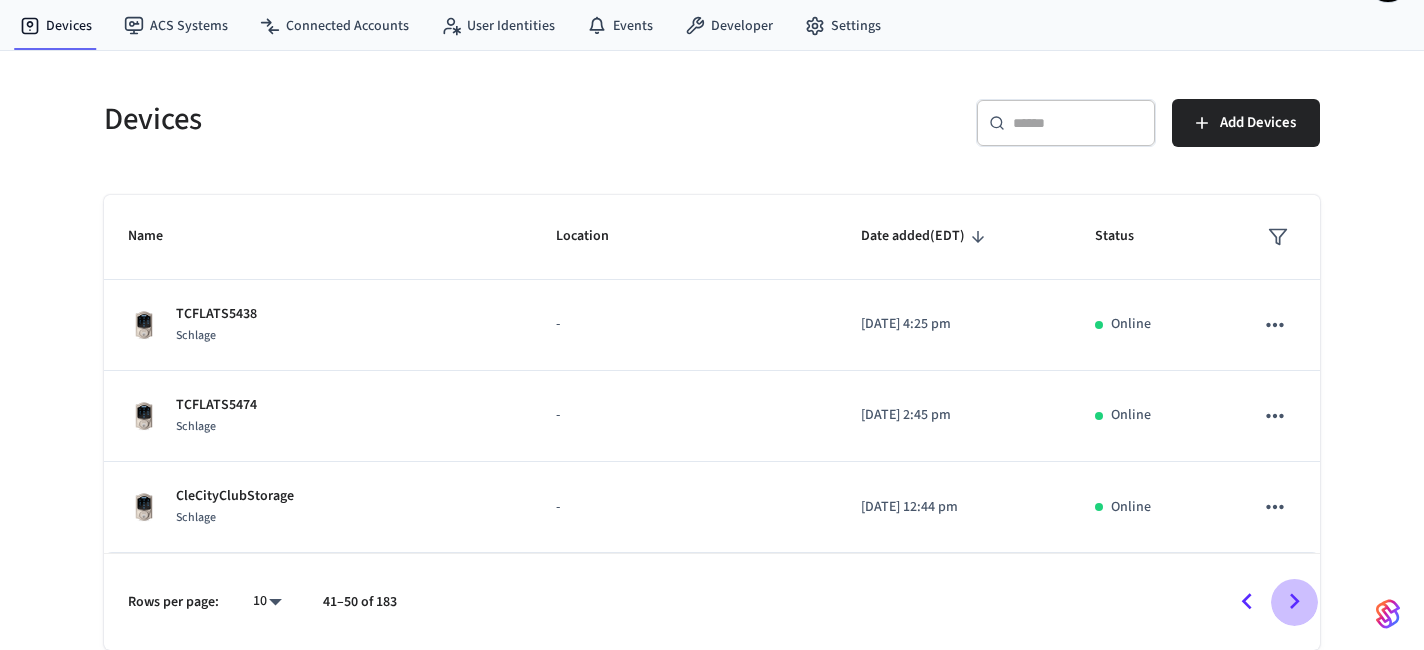 click 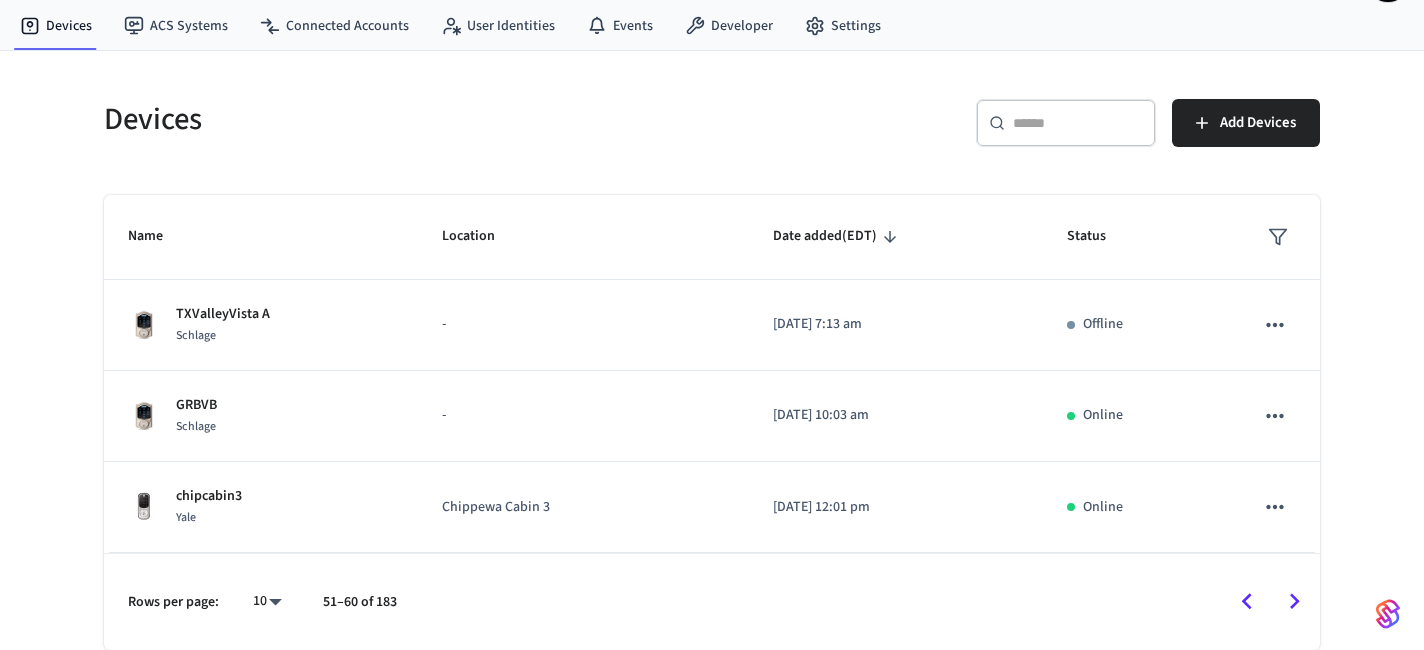 click 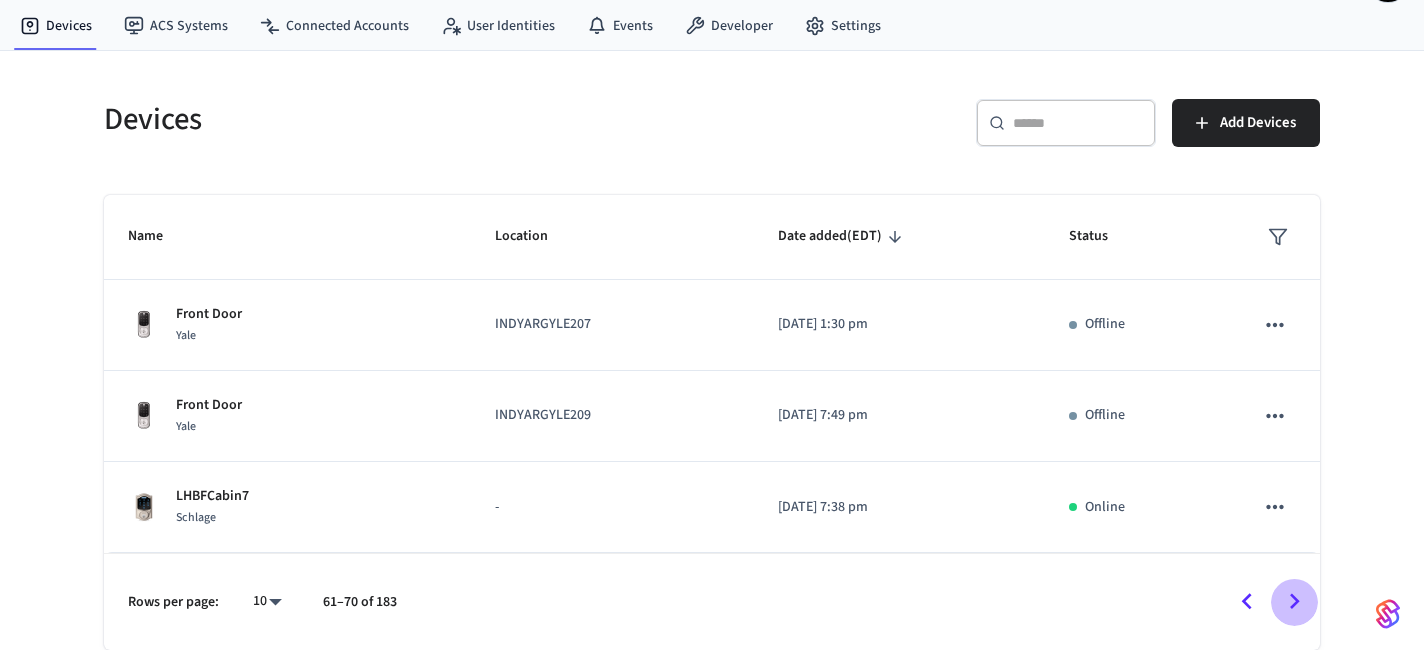 click 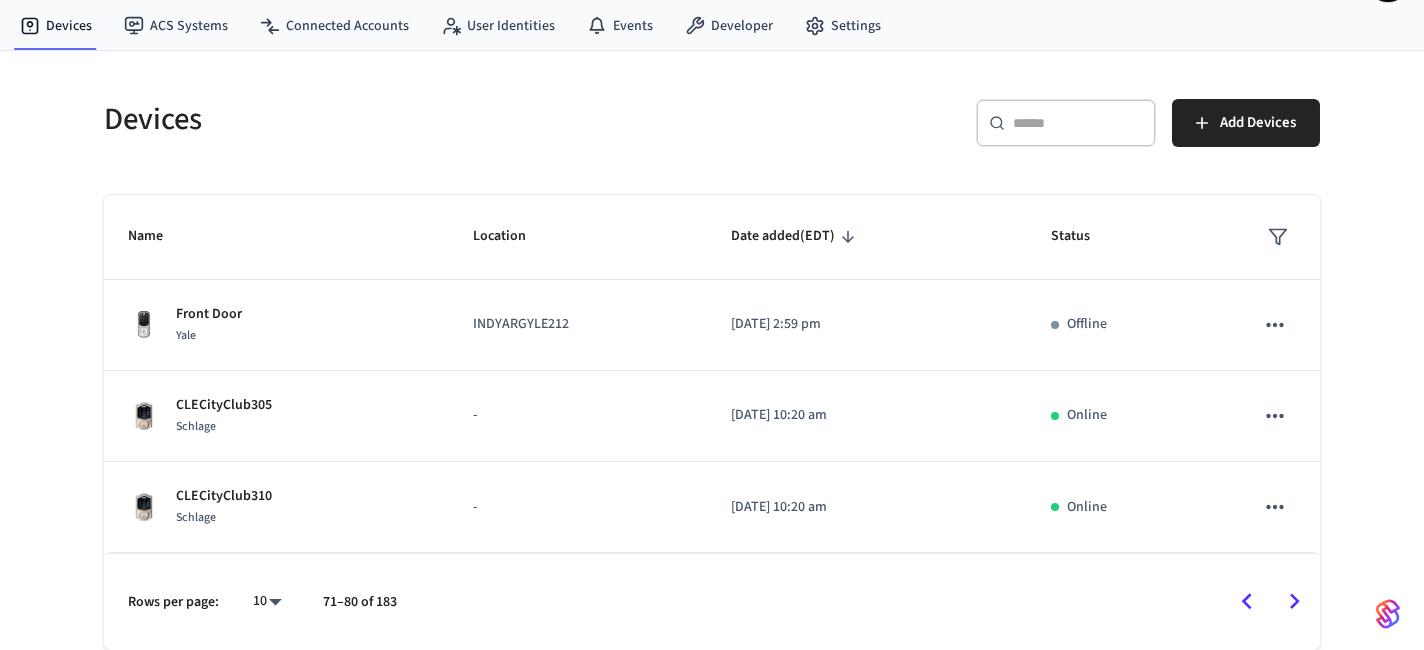 click 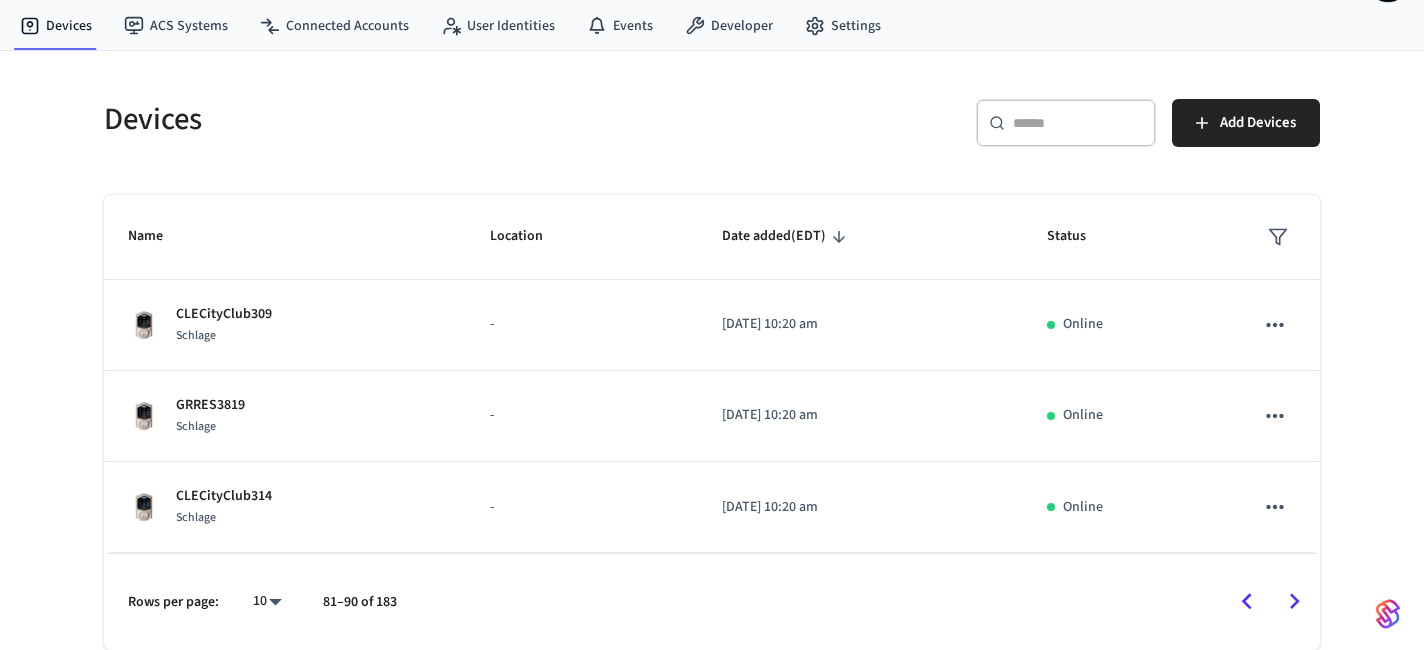 click 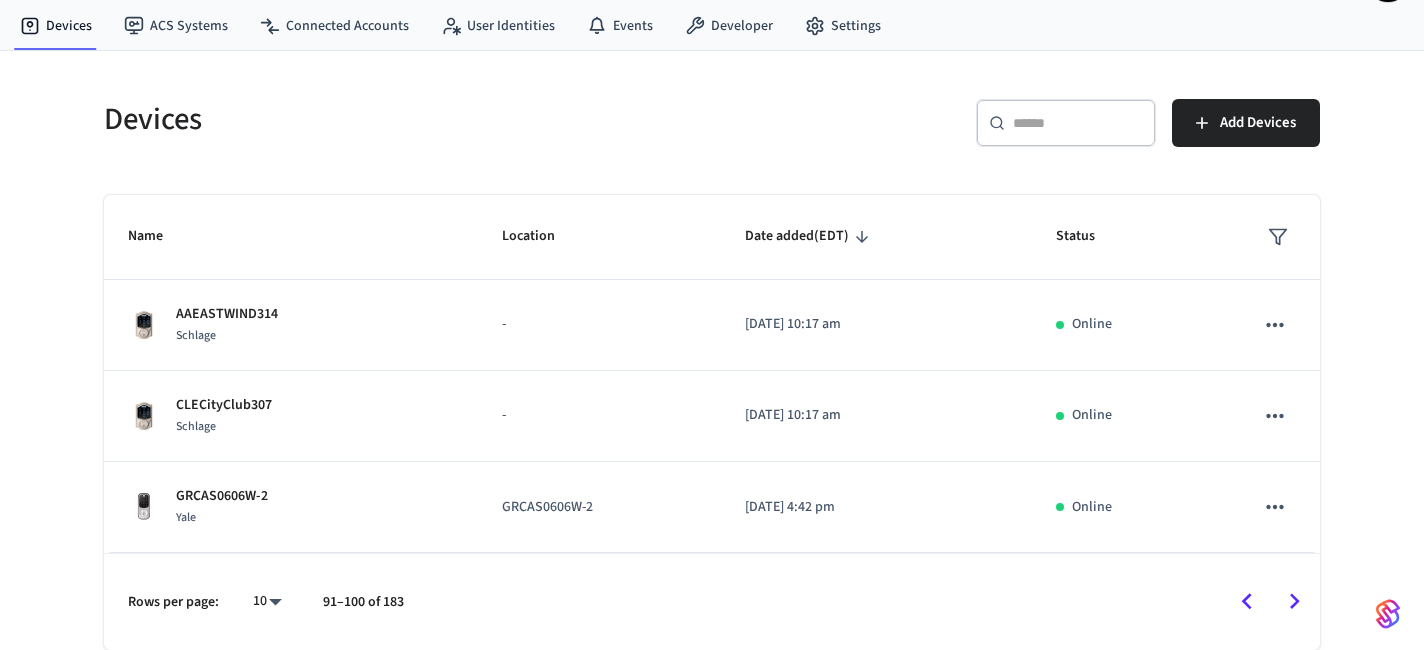 click 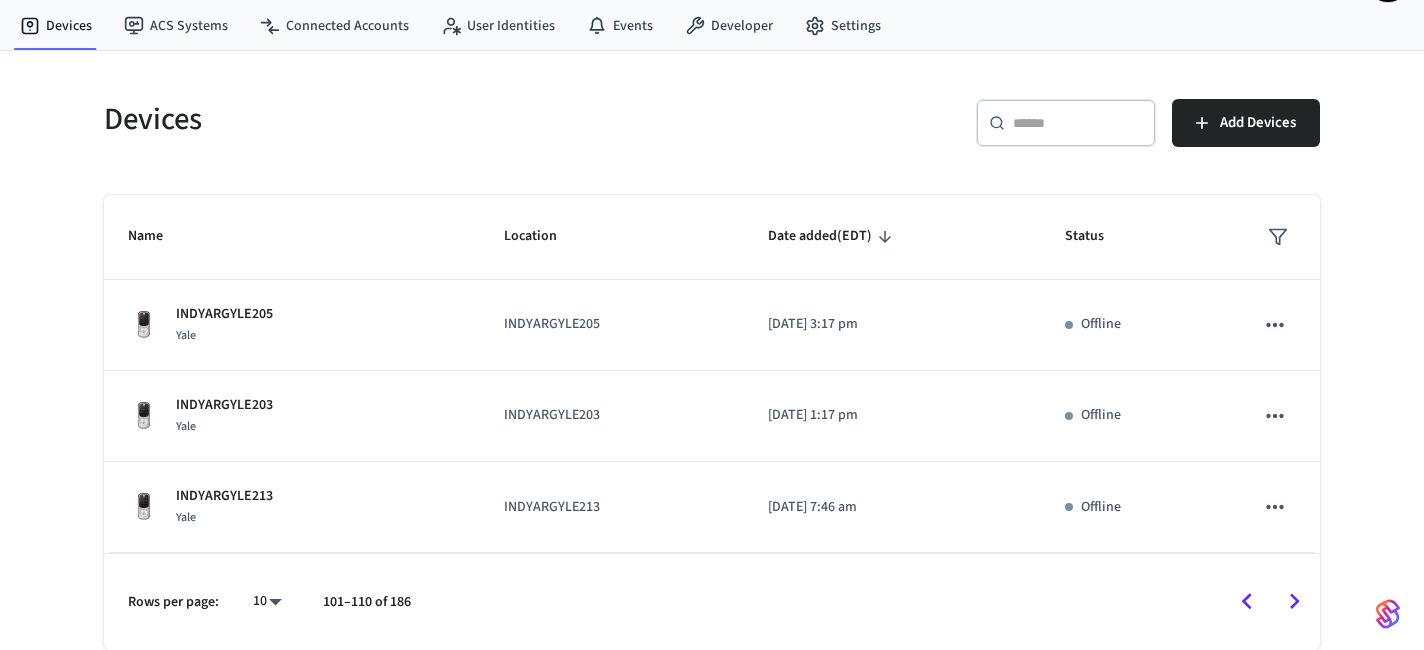 click 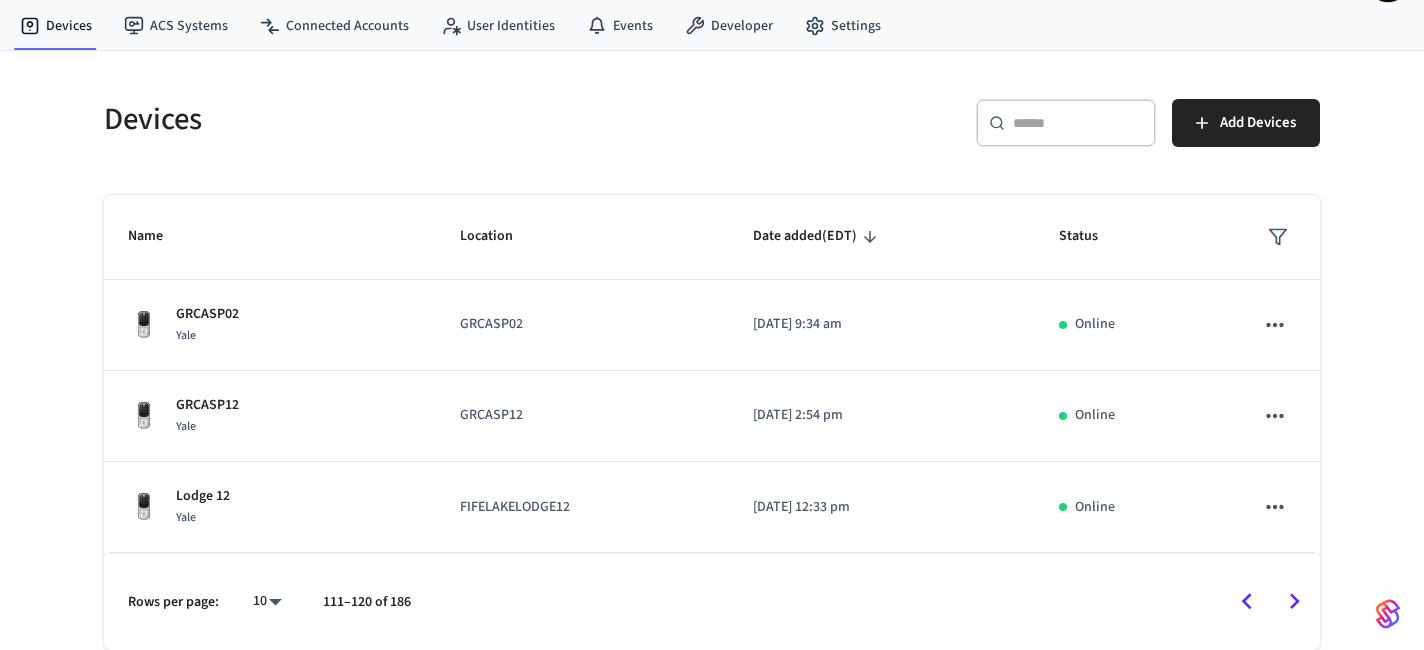 click 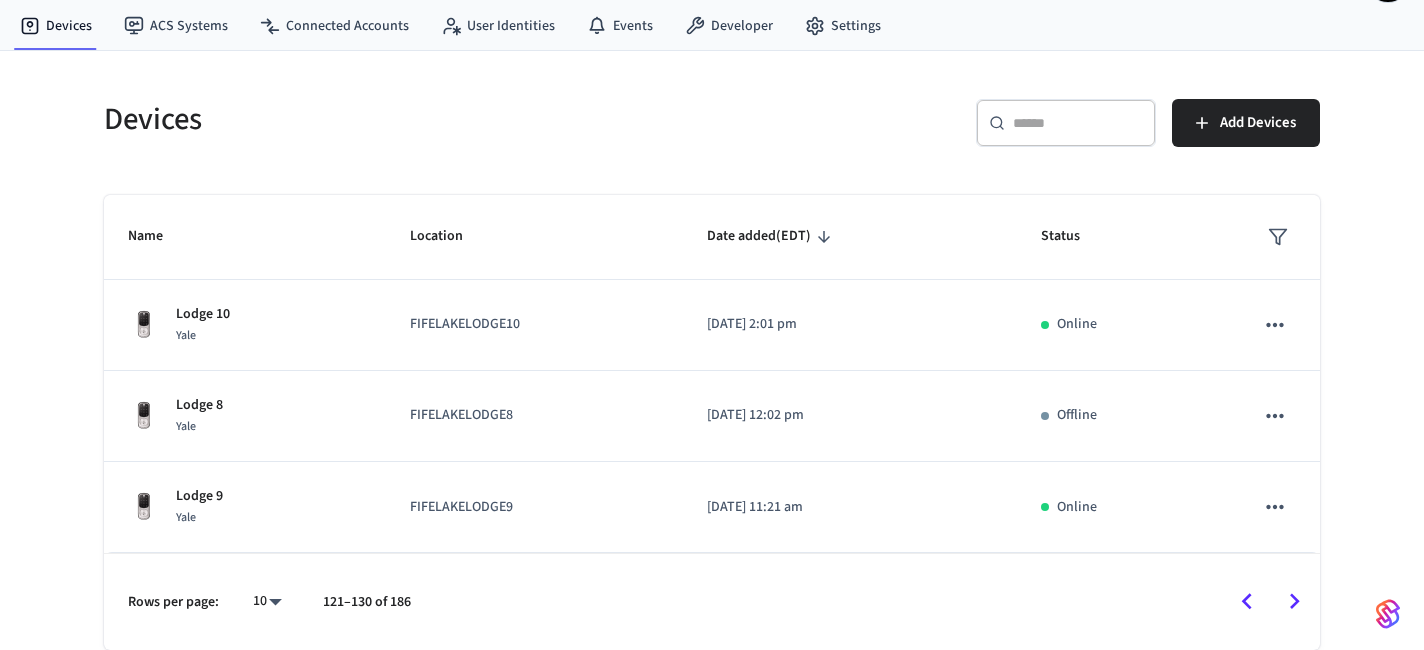 click 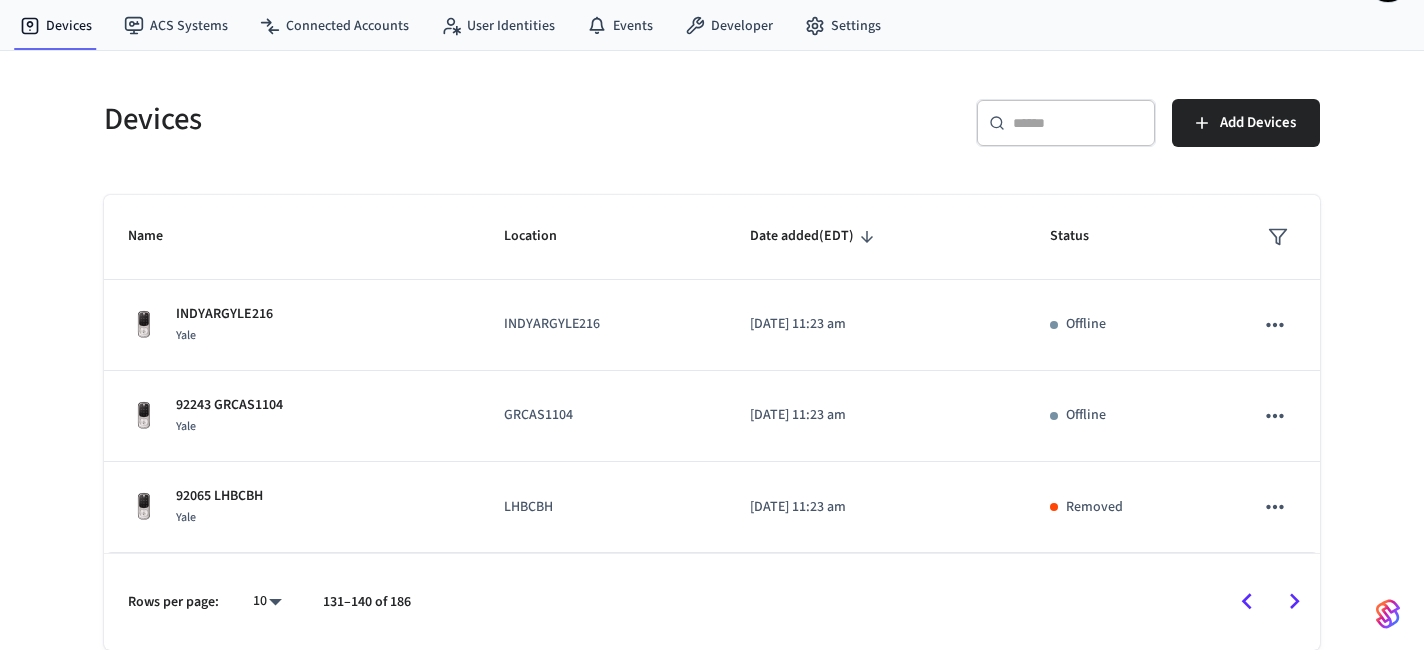 click 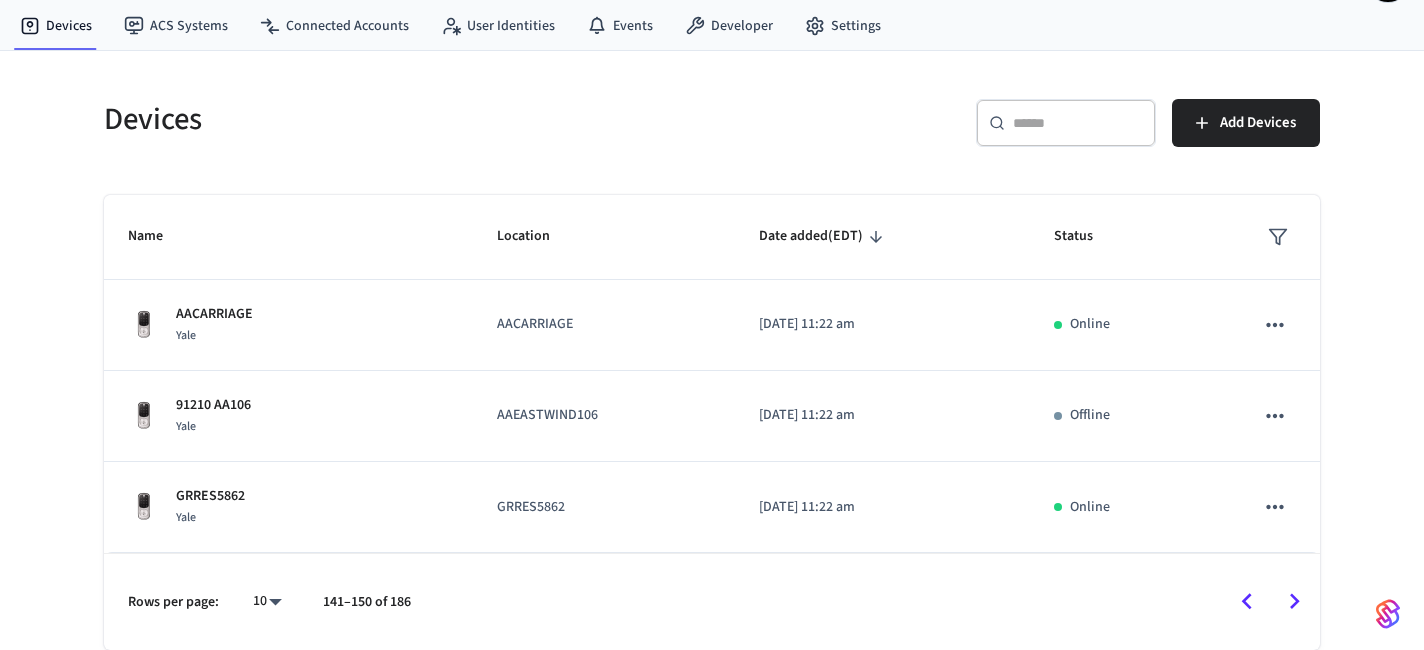 click 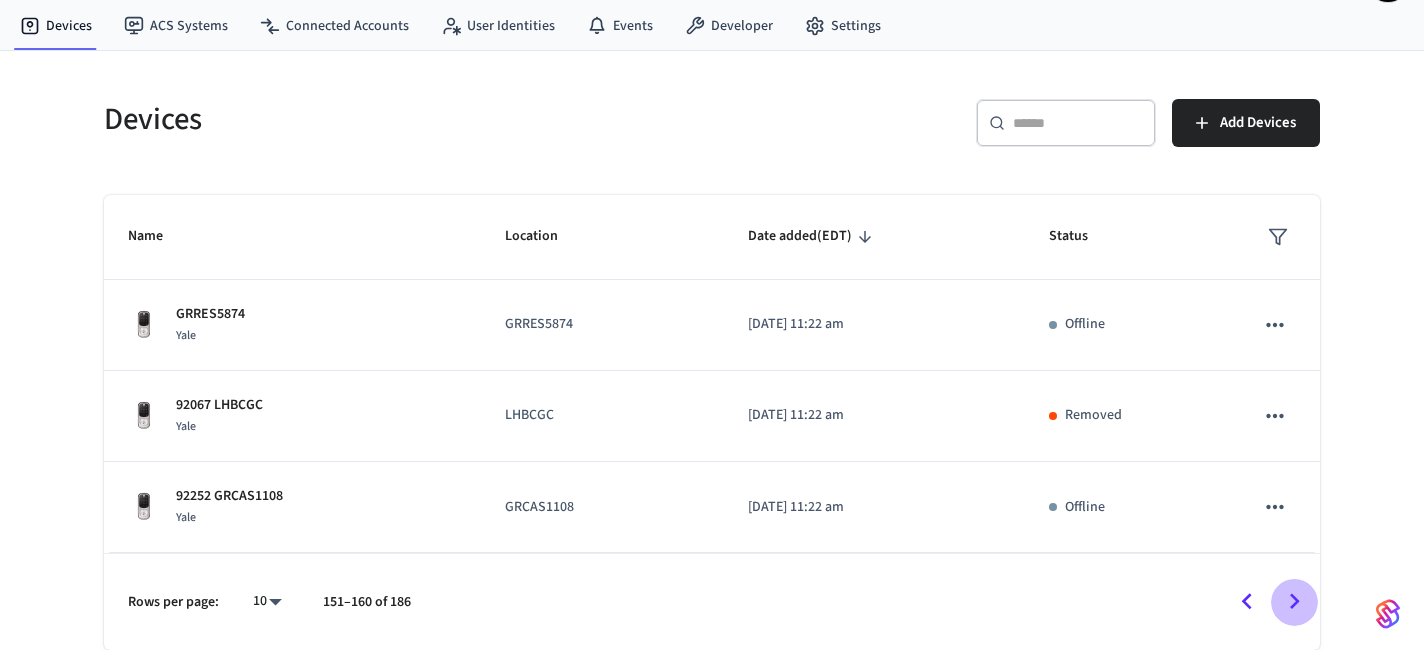 click 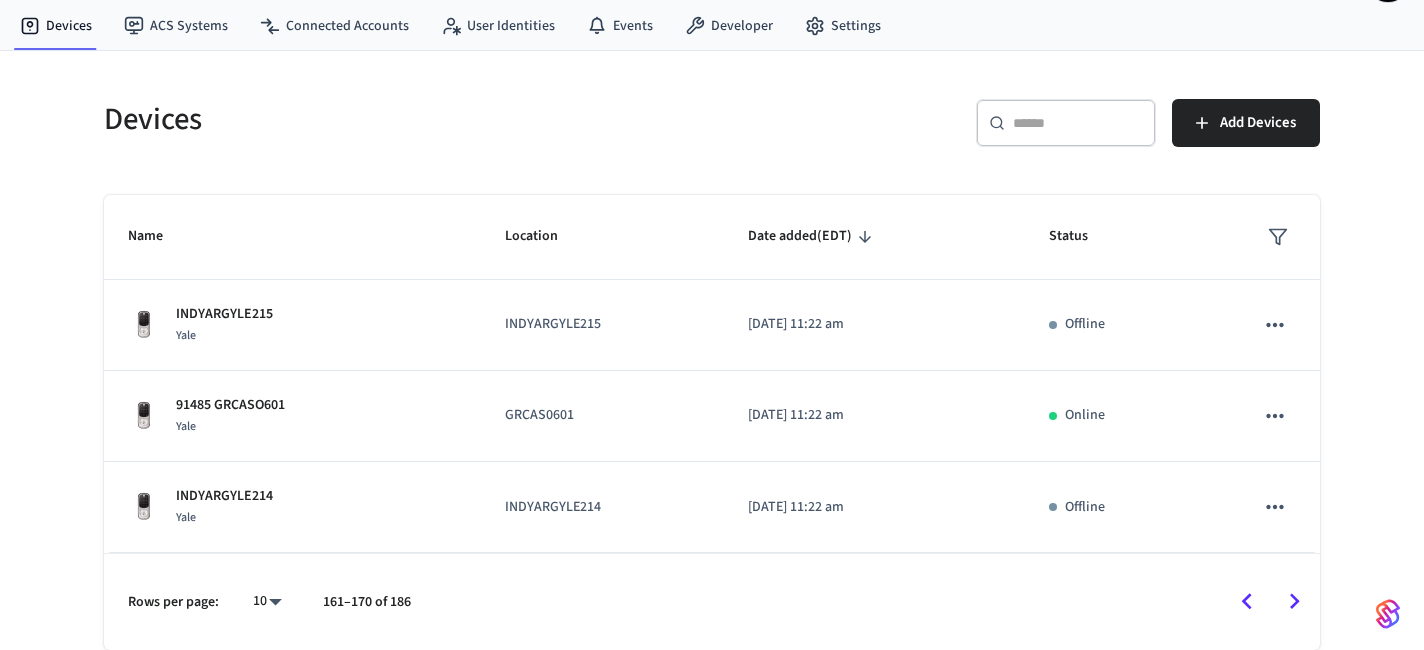 click 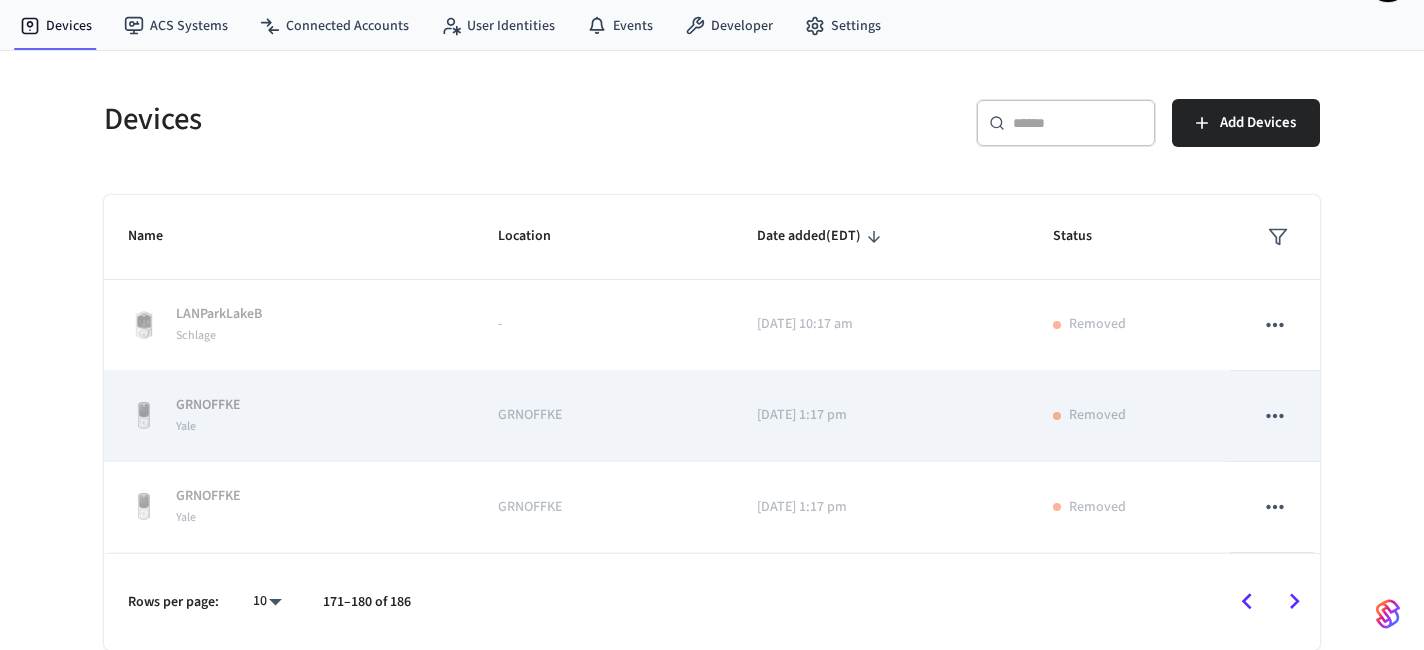 scroll, scrollTop: 489, scrollLeft: 0, axis: vertical 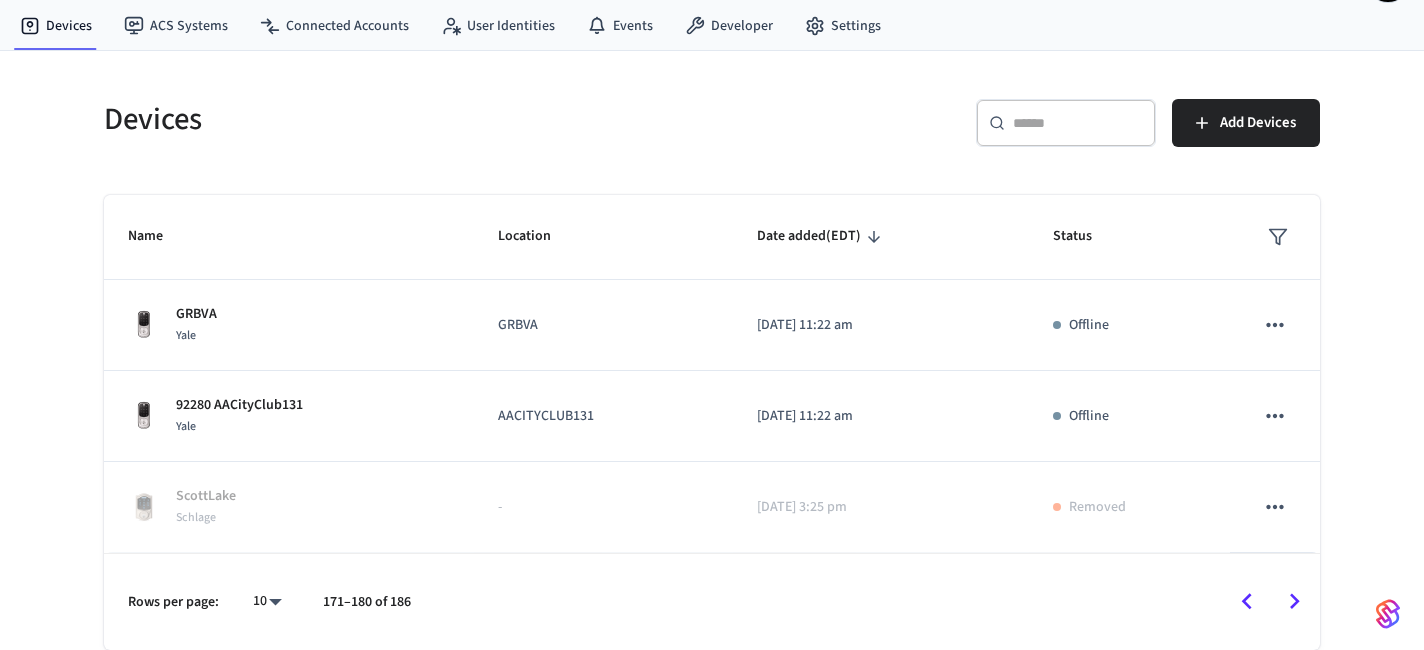 click 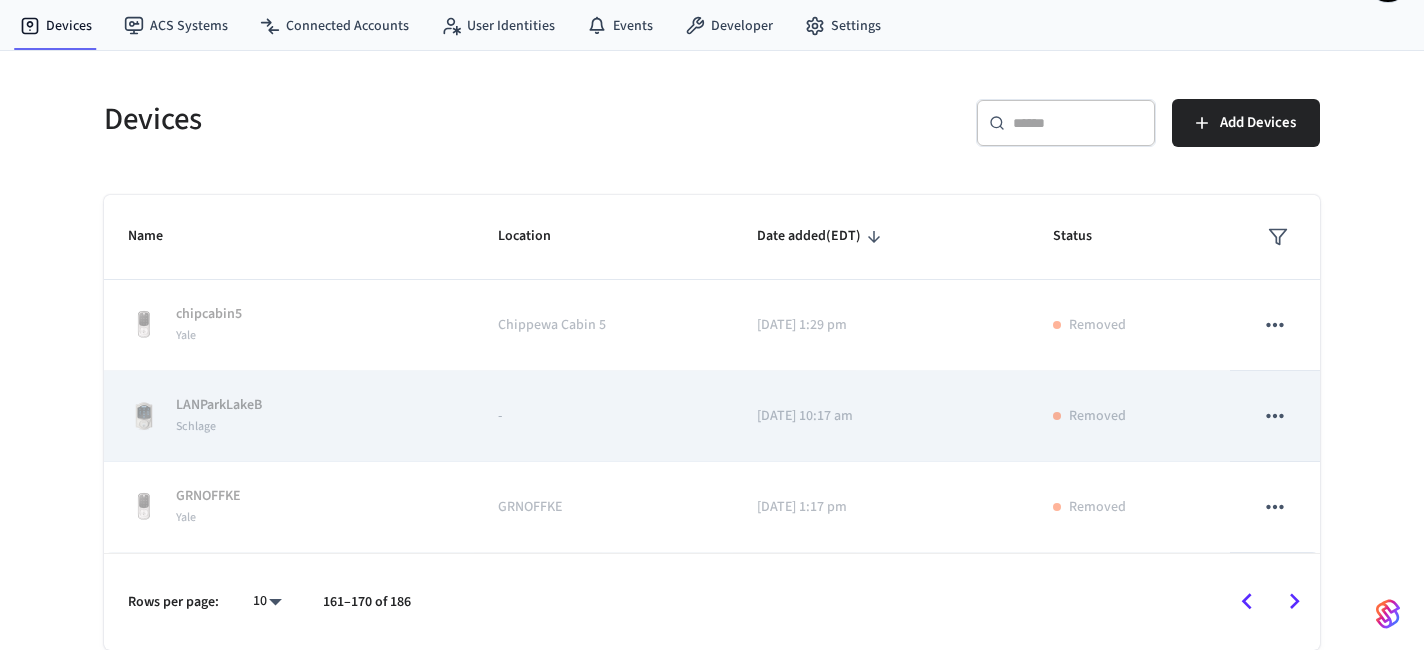 scroll, scrollTop: 0, scrollLeft: 0, axis: both 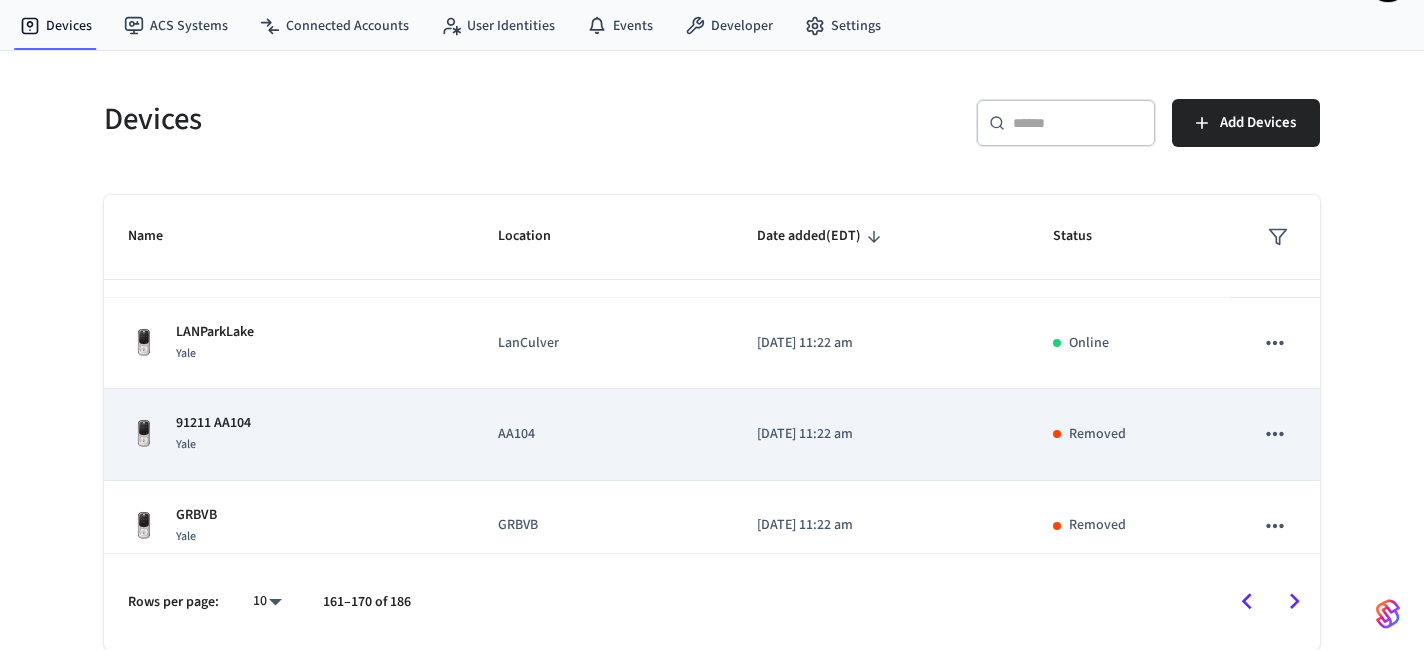 click 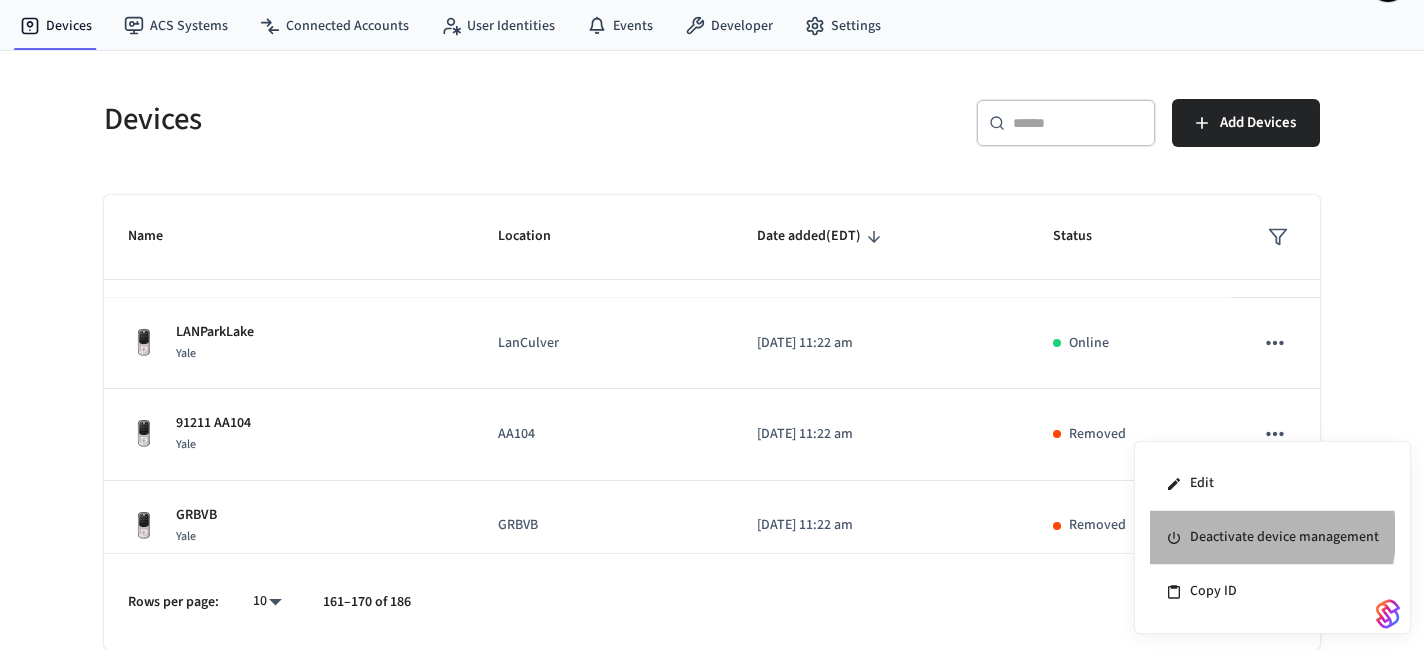 click on "Deactivate device management" at bounding box center [1272, 538] 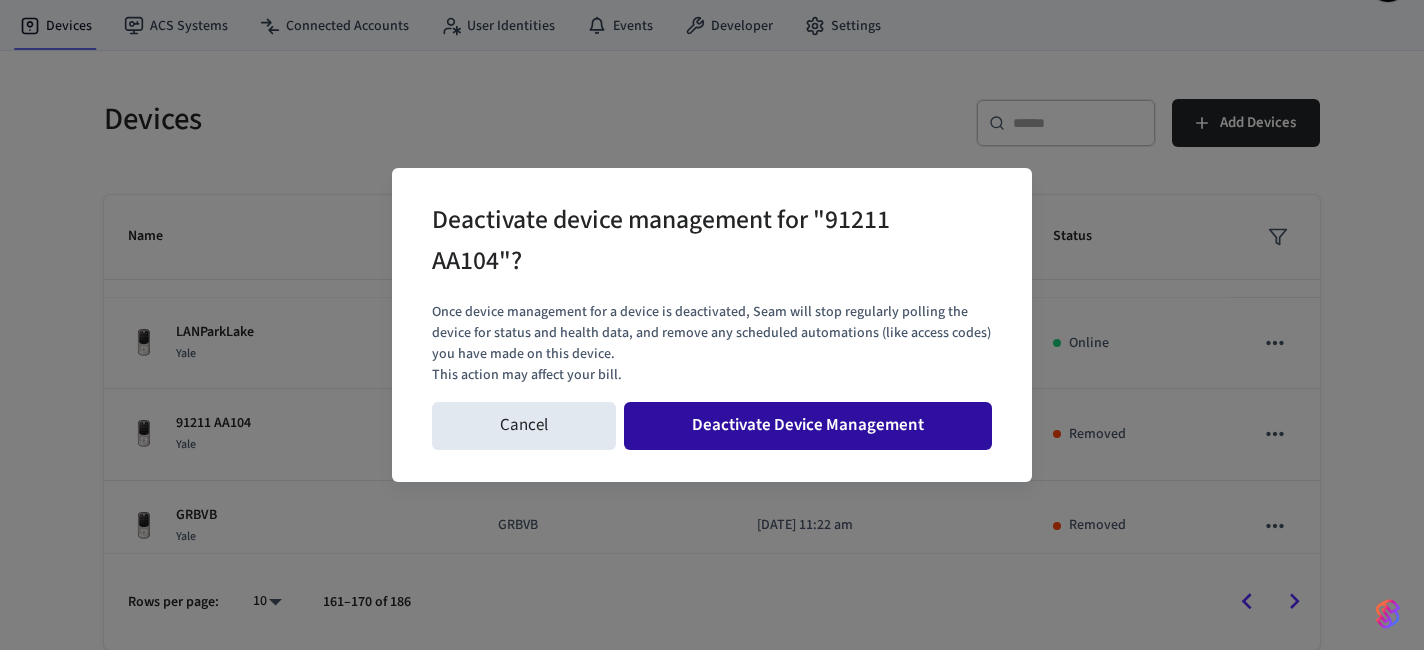 click on "Deactivate Device Management" at bounding box center (808, 426) 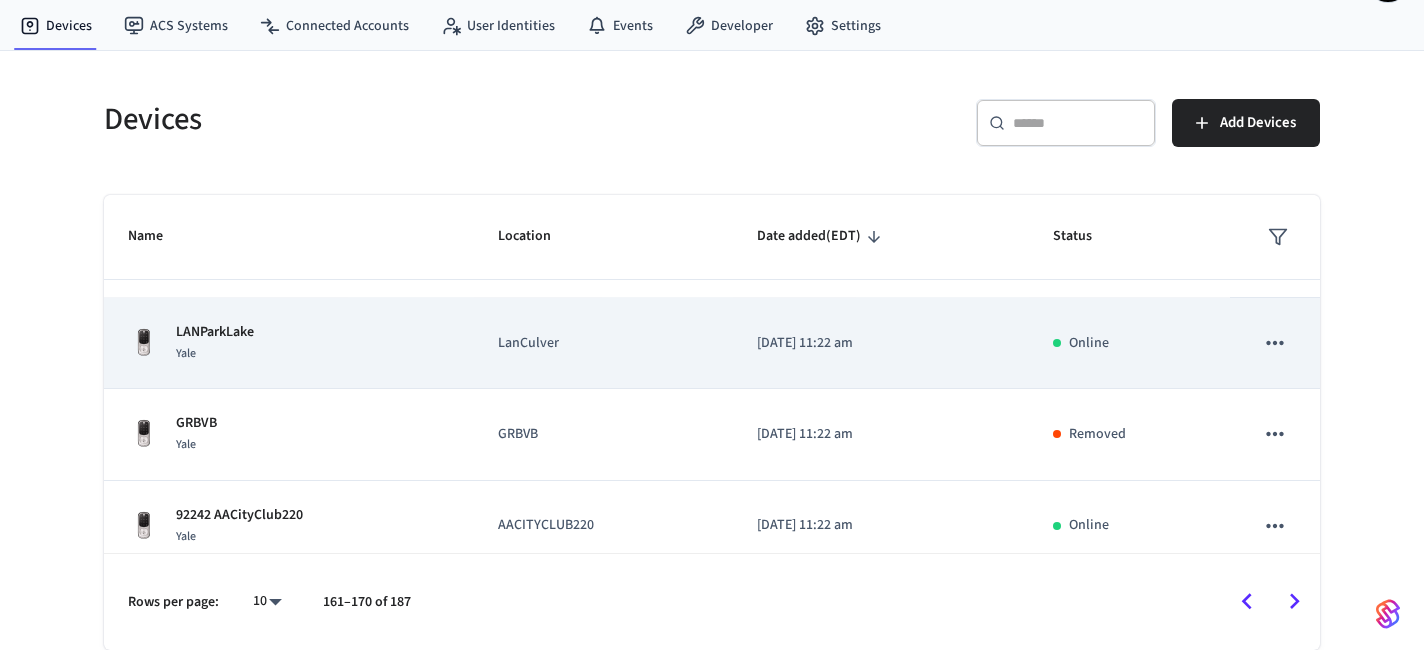 click on "[DATE] 11:22 am" at bounding box center [881, 343] 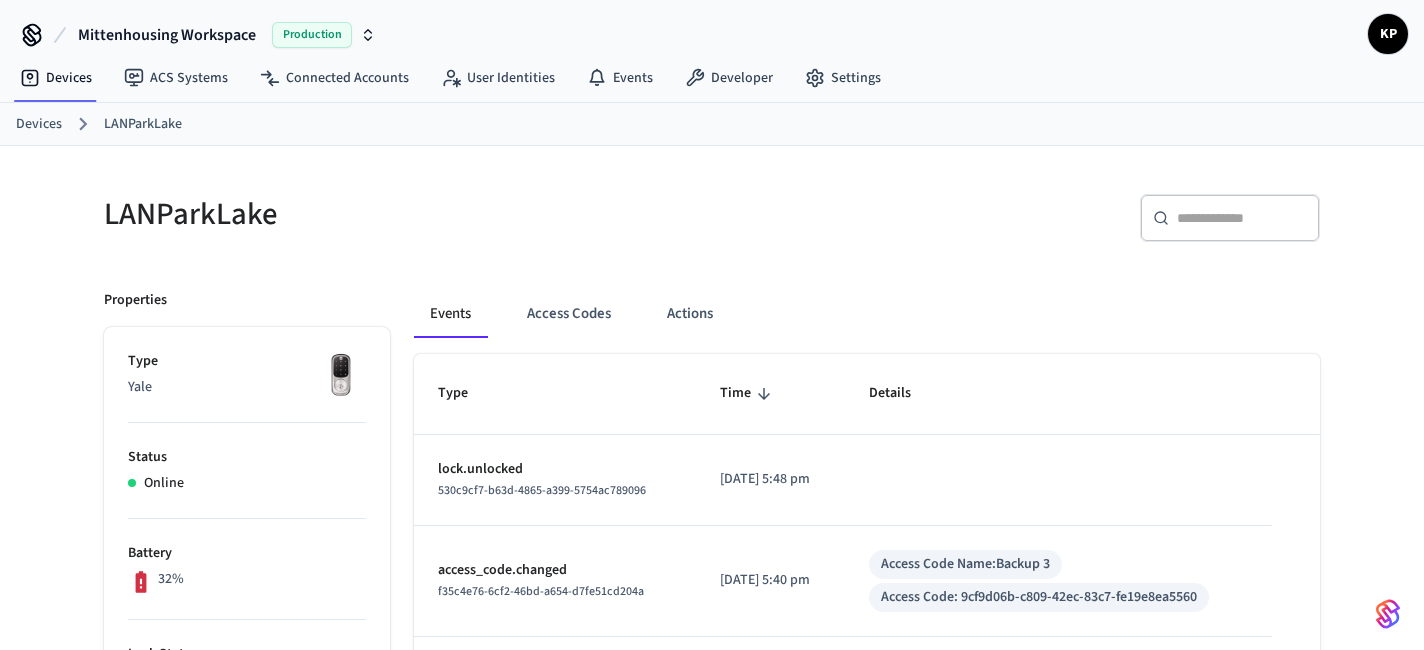 scroll, scrollTop: 0, scrollLeft: 0, axis: both 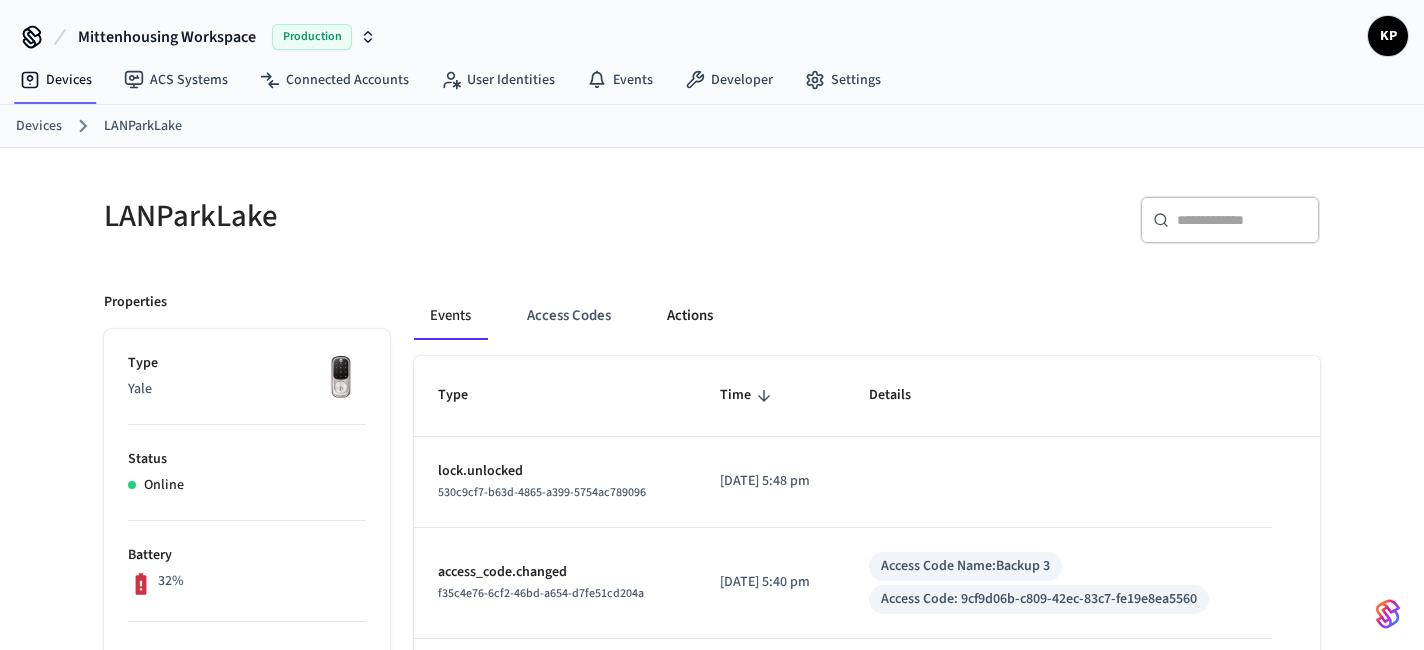 click on "Actions" at bounding box center [690, 316] 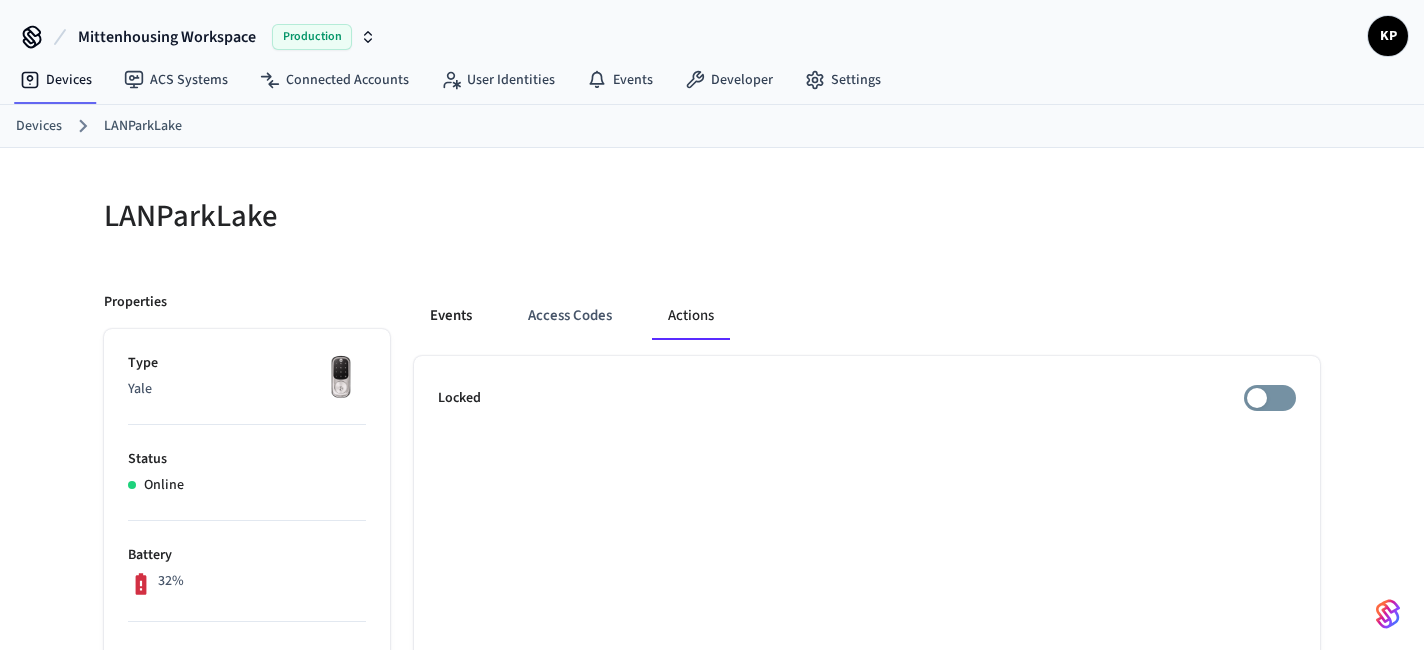 click on "Events" at bounding box center [451, 316] 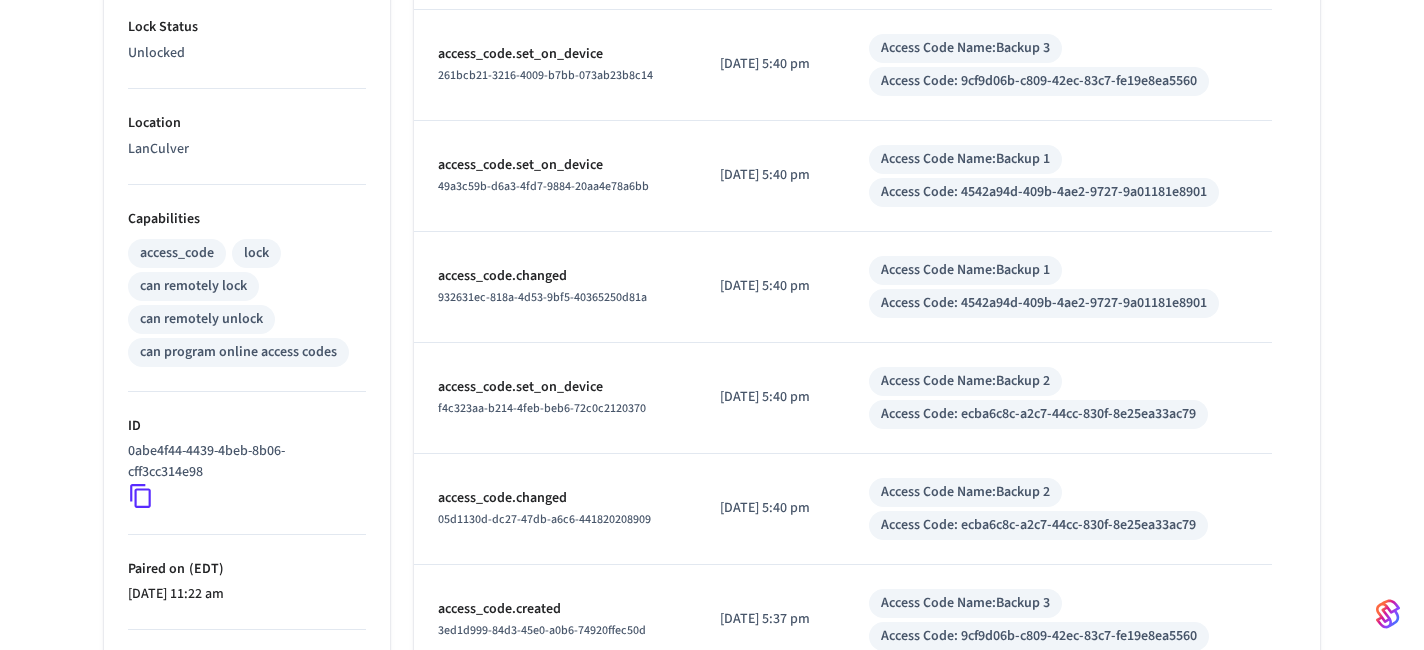 scroll, scrollTop: 974, scrollLeft: 0, axis: vertical 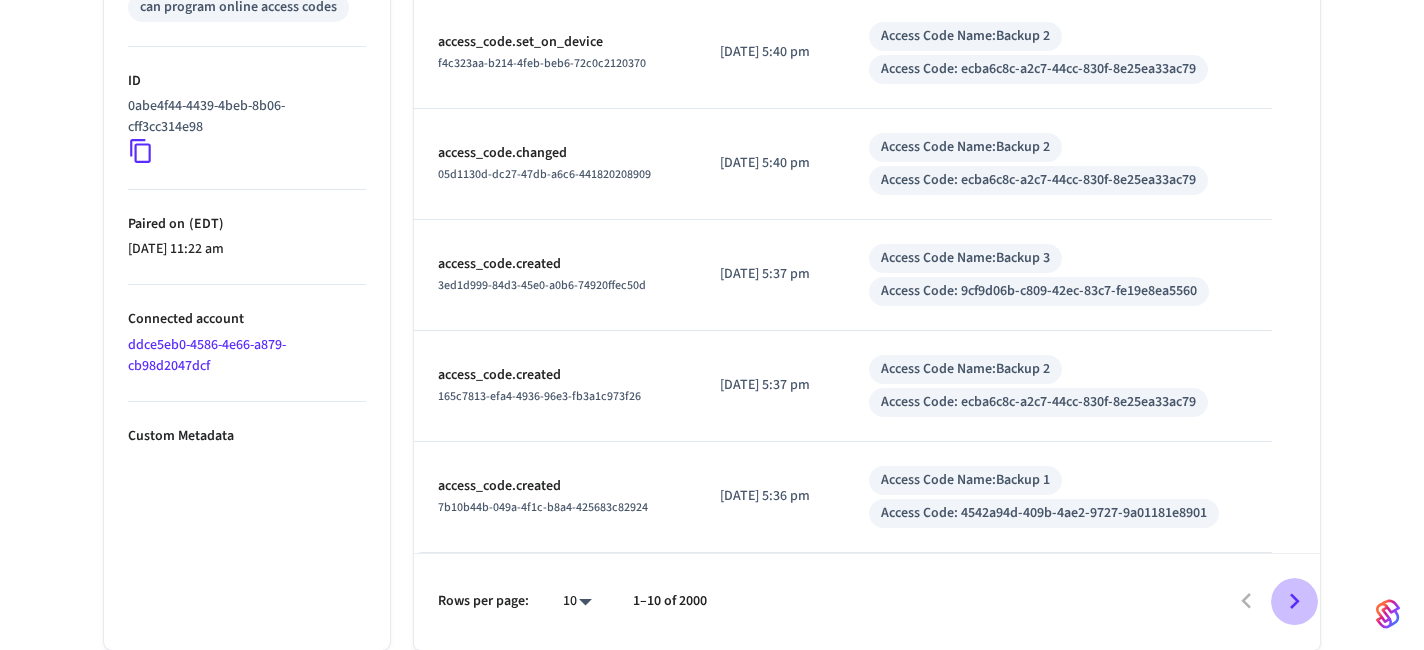 click 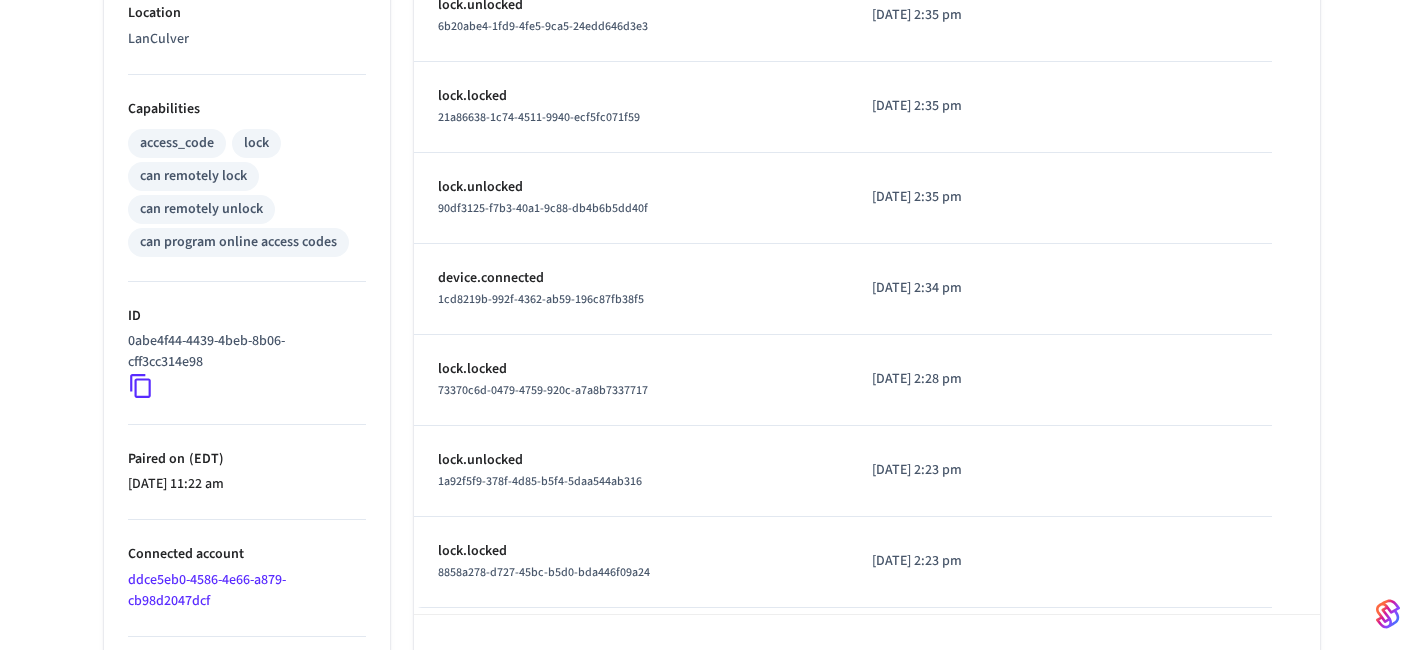 scroll, scrollTop: 800, scrollLeft: 0, axis: vertical 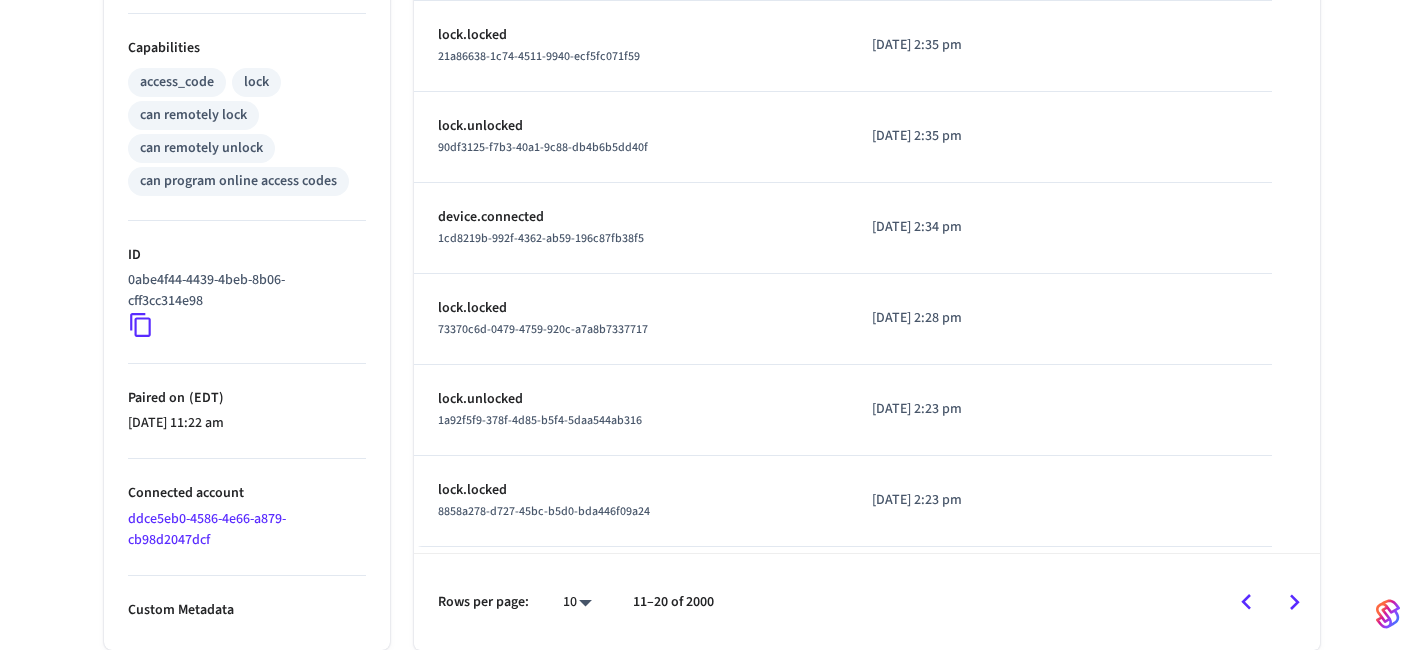 click 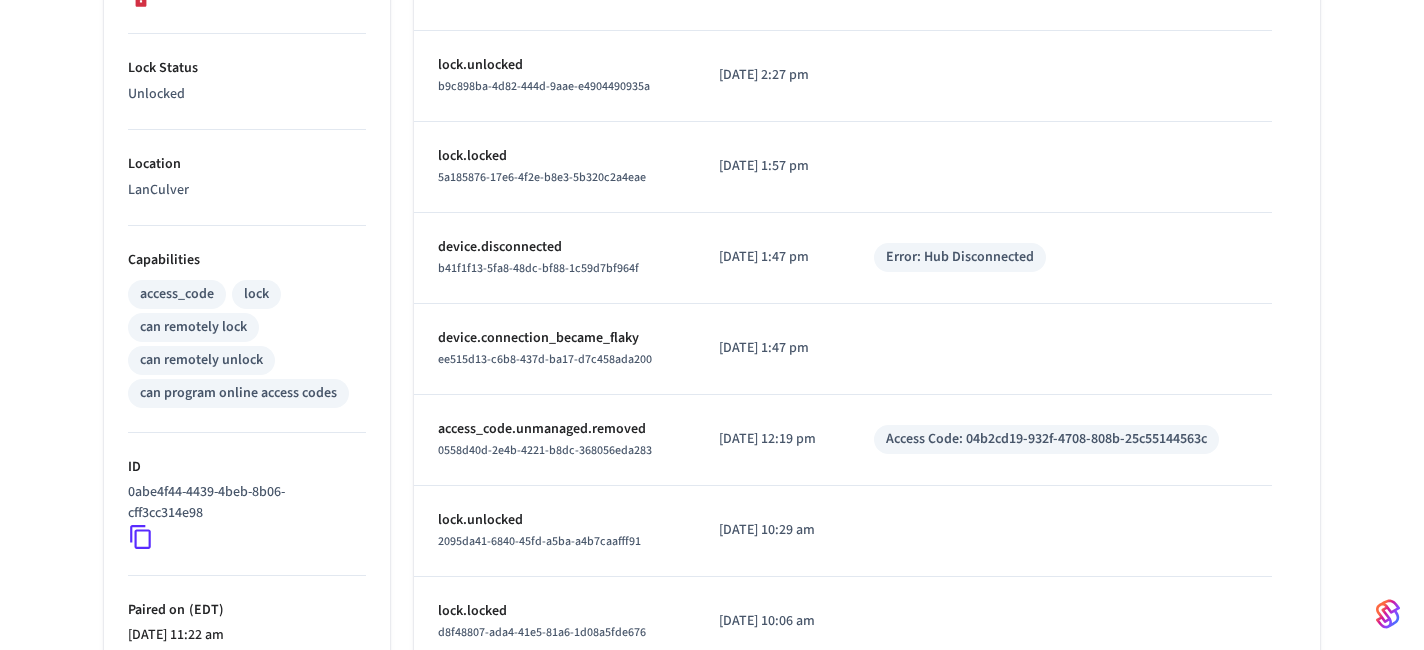 scroll, scrollTop: 800, scrollLeft: 0, axis: vertical 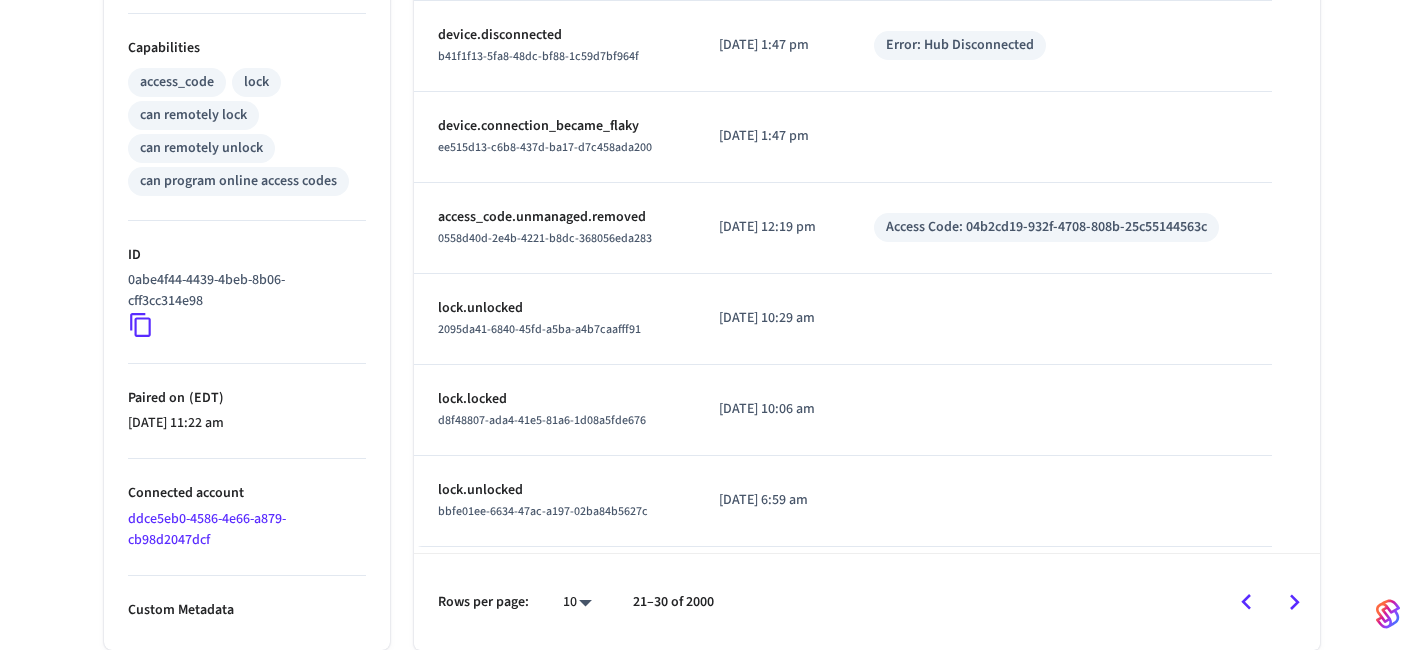 click 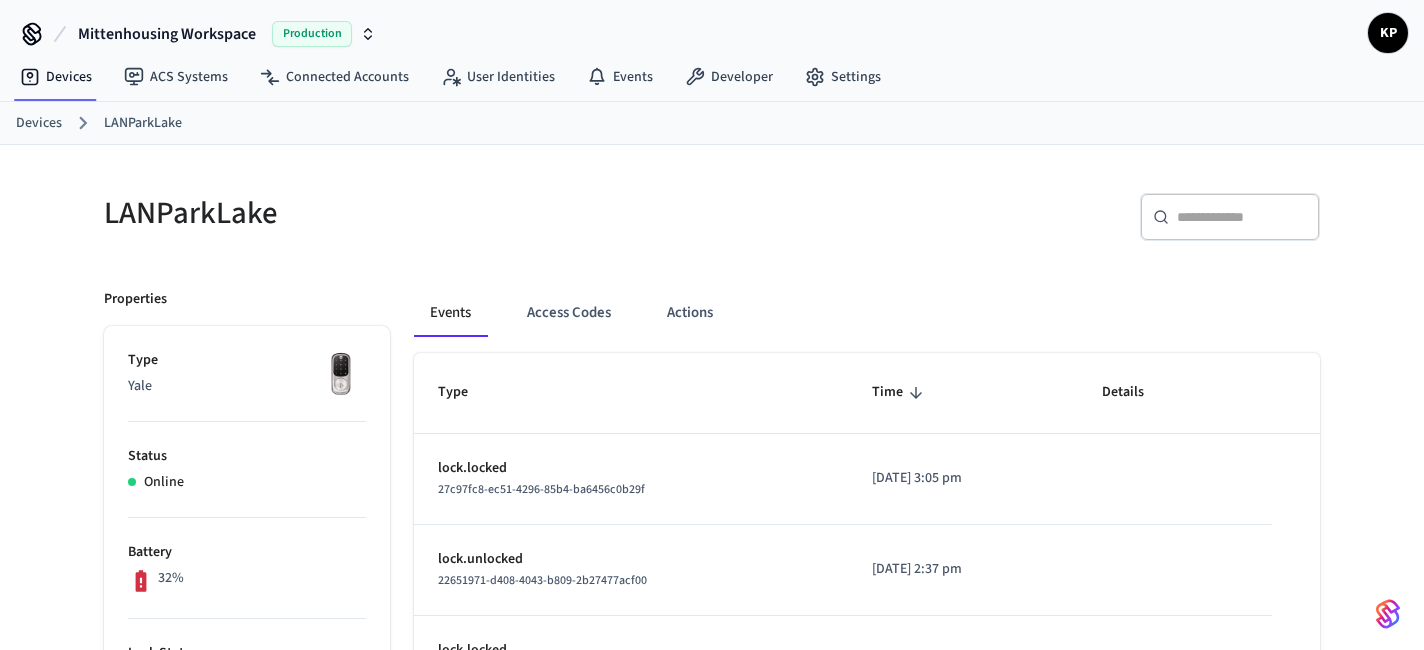 scroll, scrollTop: 0, scrollLeft: 0, axis: both 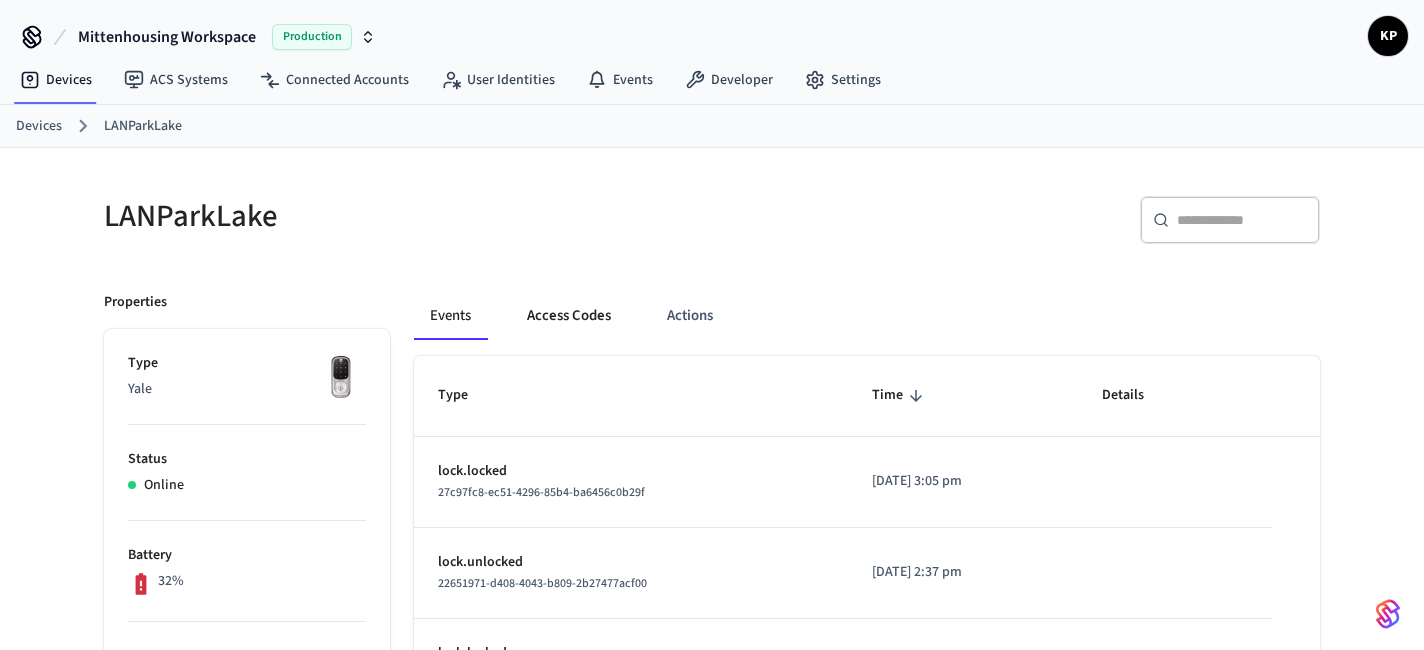 click on "Access Codes" at bounding box center [569, 316] 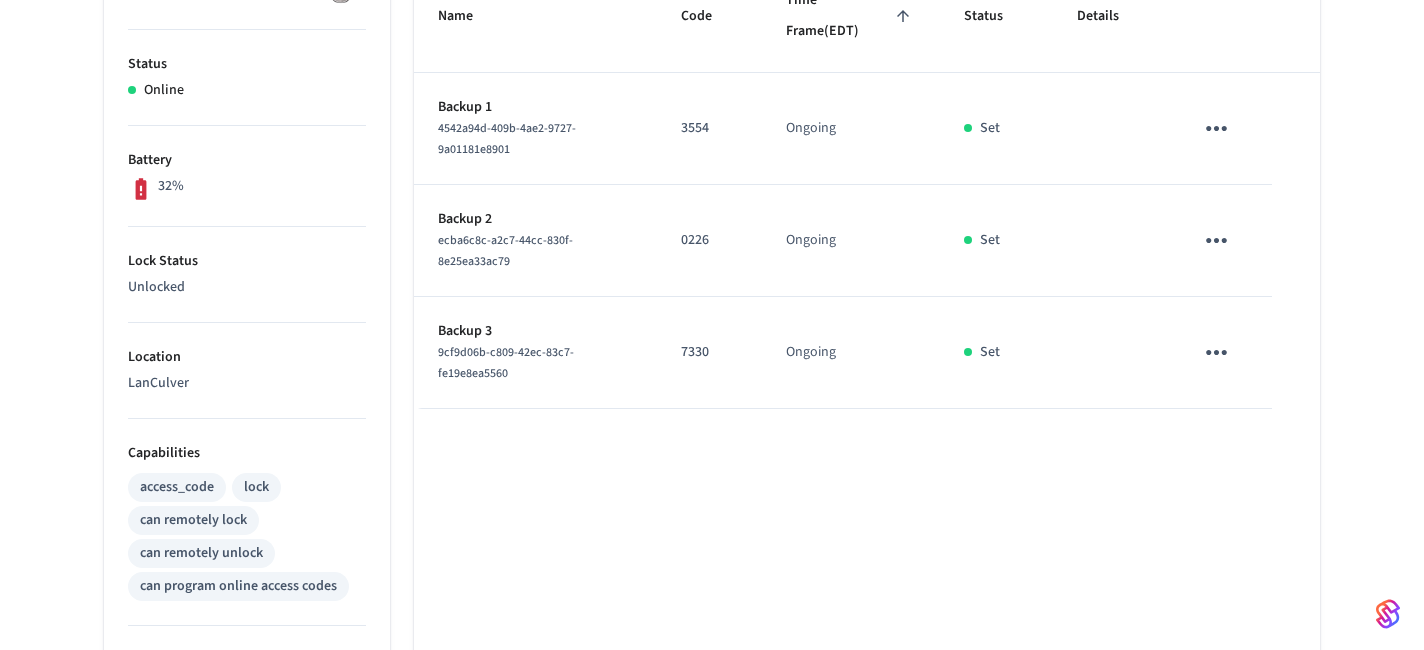 scroll, scrollTop: 397, scrollLeft: 0, axis: vertical 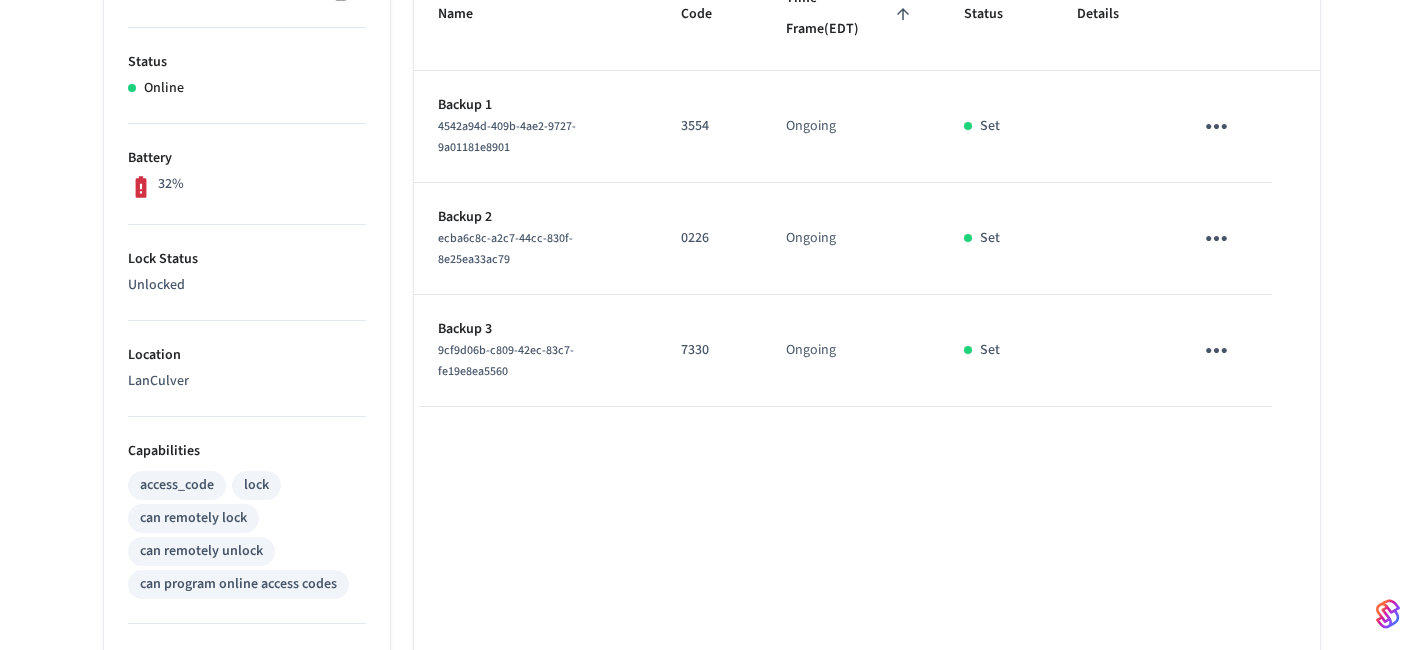 click 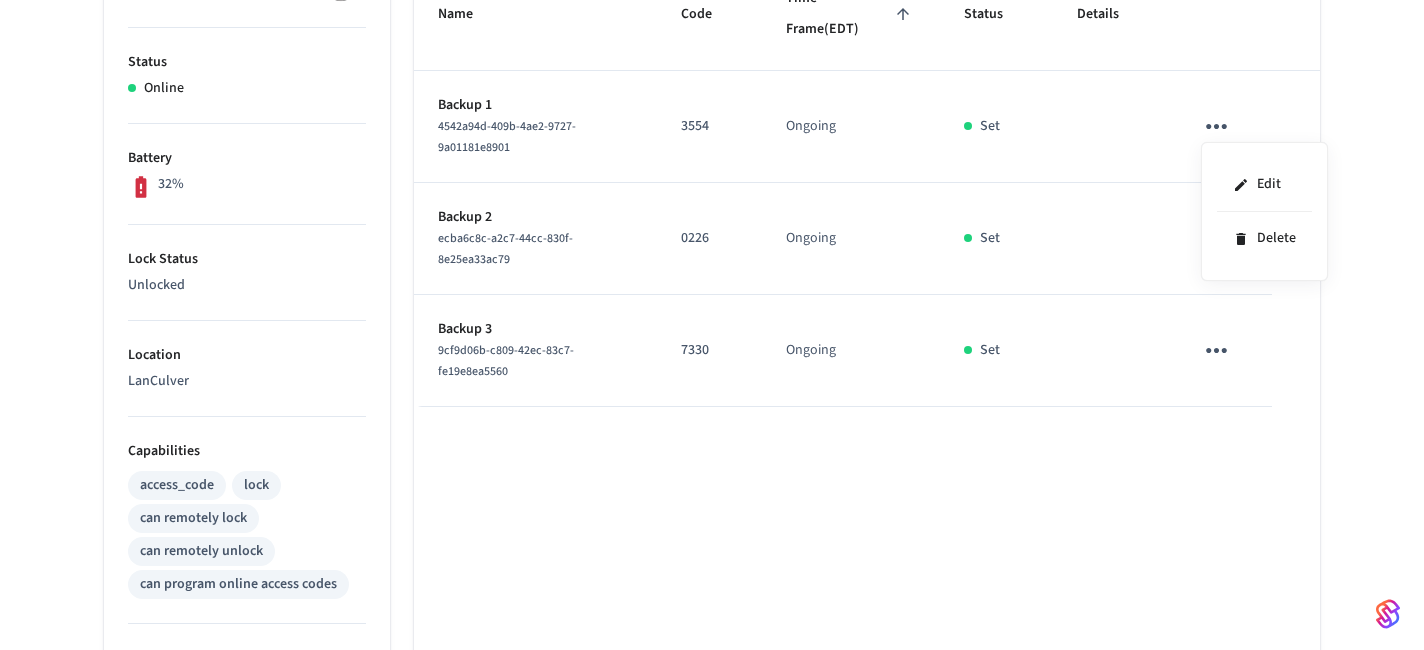 click at bounding box center (712, 325) 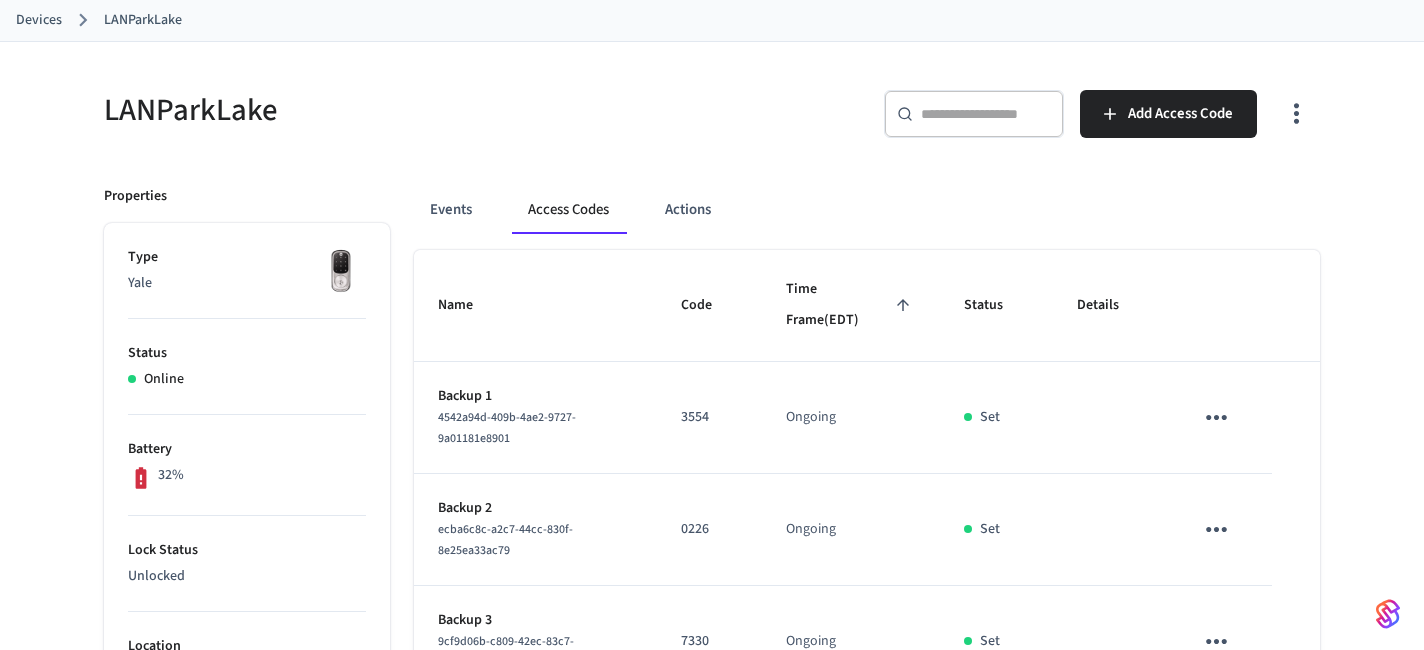 scroll, scrollTop: 0, scrollLeft: 0, axis: both 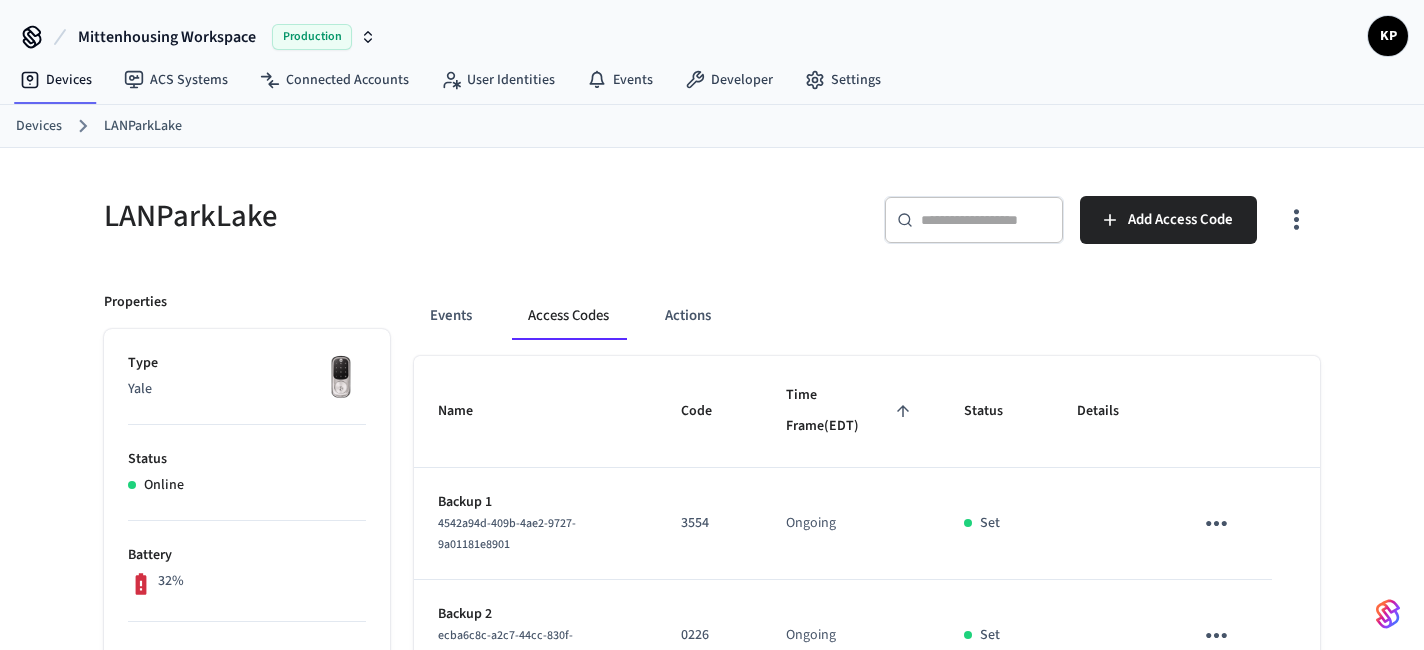 click at bounding box center [341, 378] 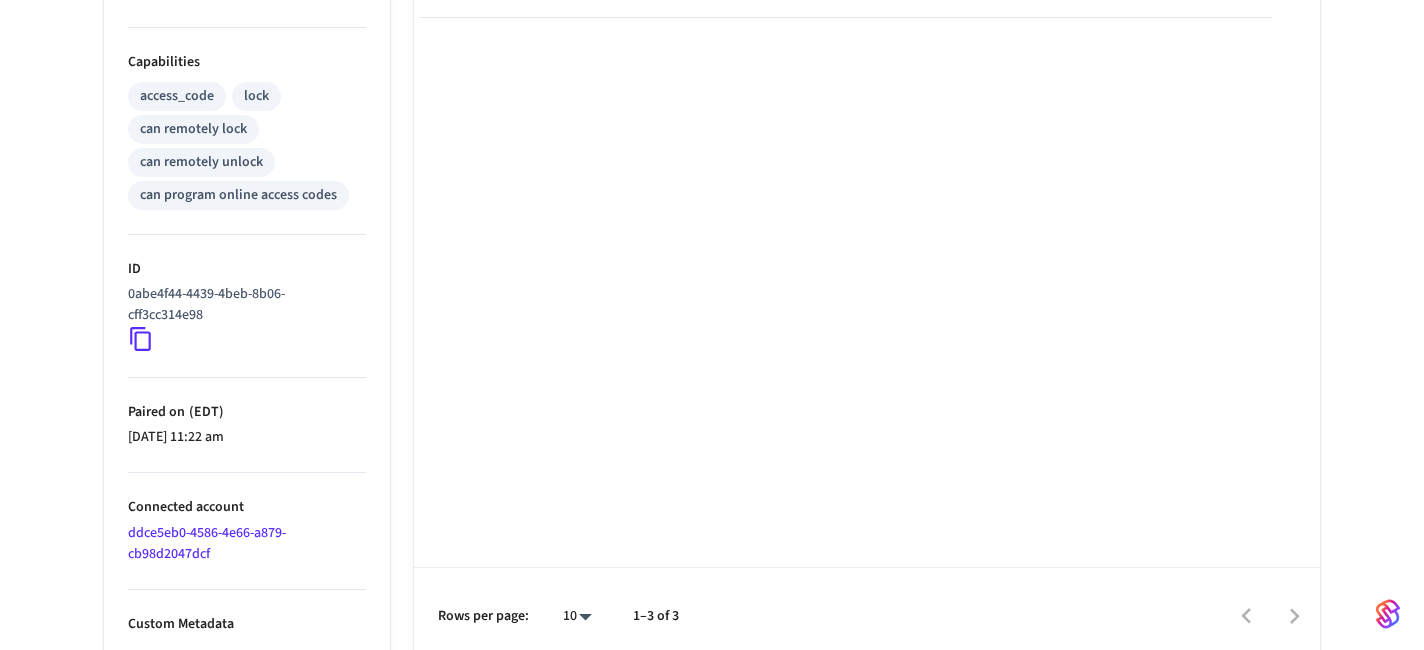 scroll, scrollTop: 800, scrollLeft: 0, axis: vertical 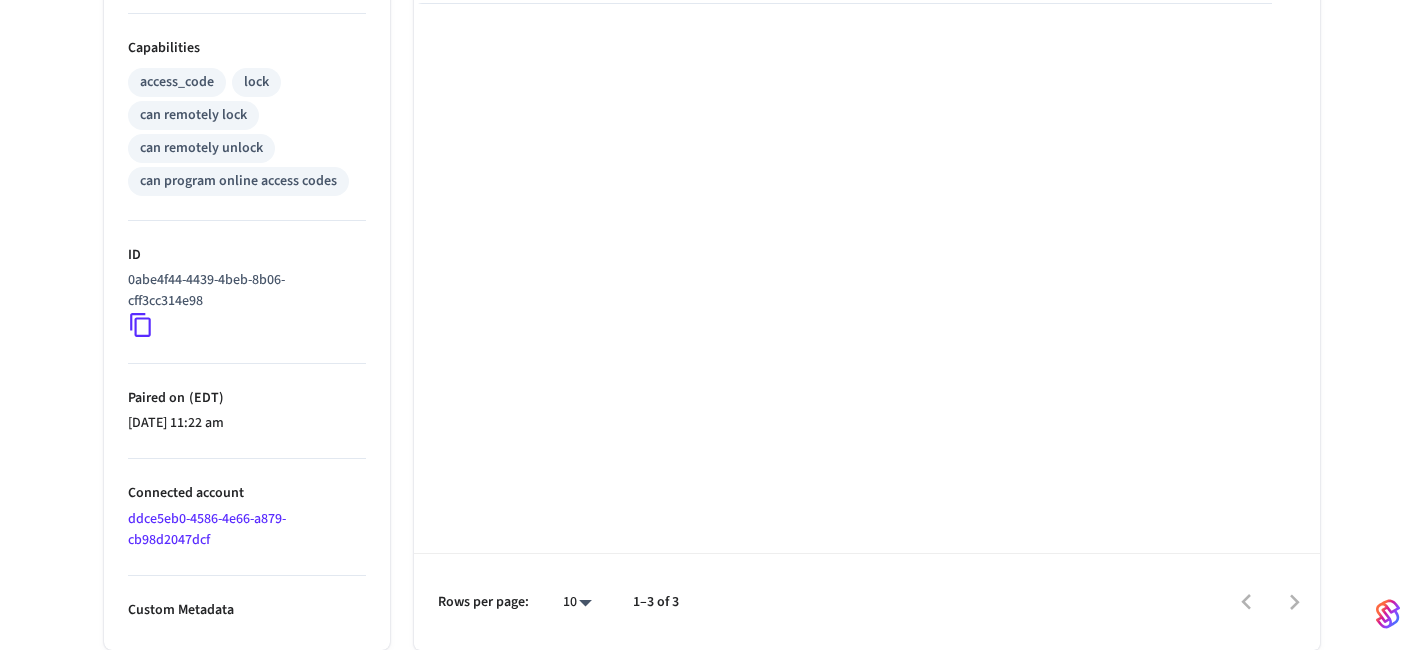 click on "ddce5eb0-4586-4e66-a879-cb98d2047dcf" at bounding box center [207, 529] 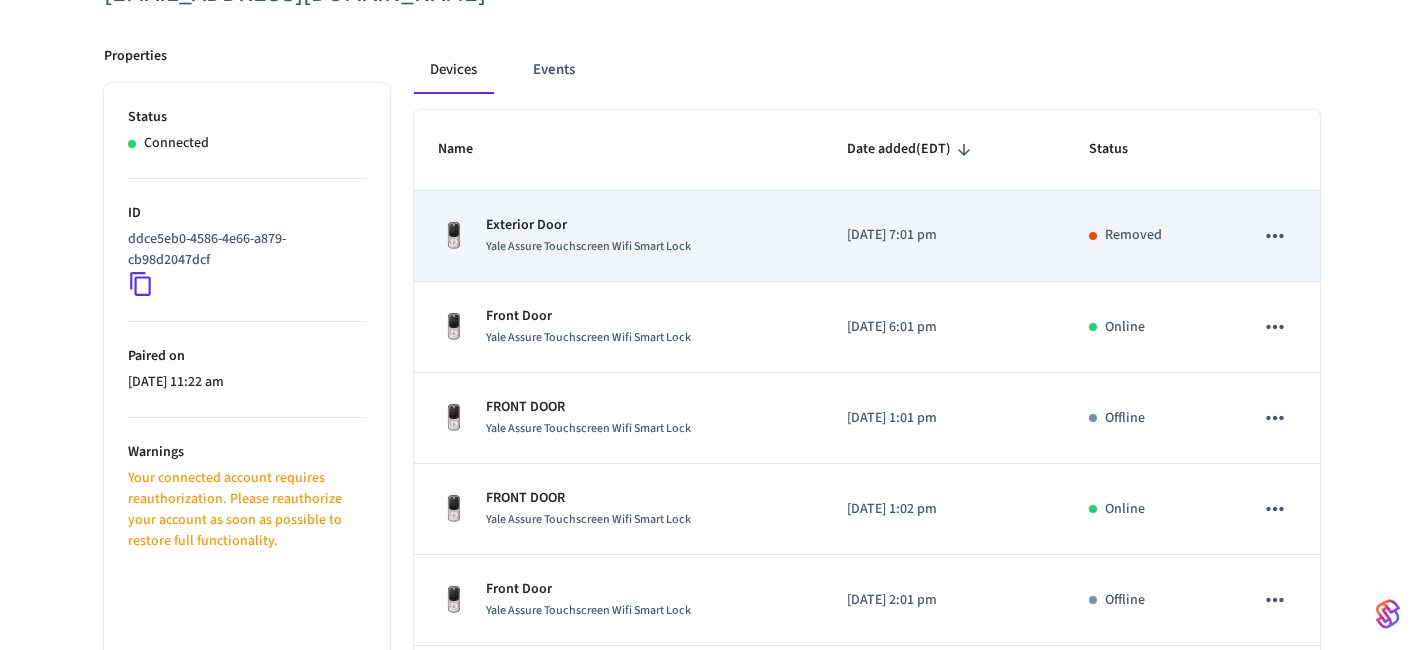 scroll, scrollTop: 259, scrollLeft: 0, axis: vertical 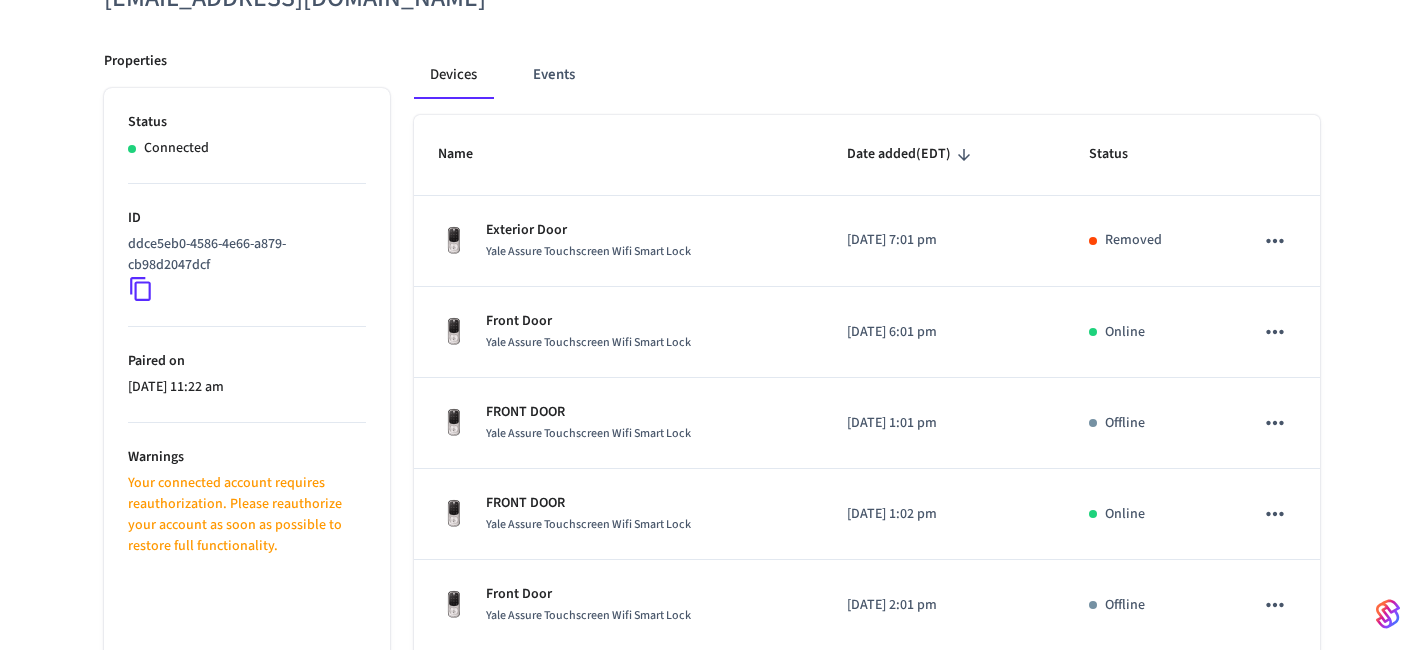 click 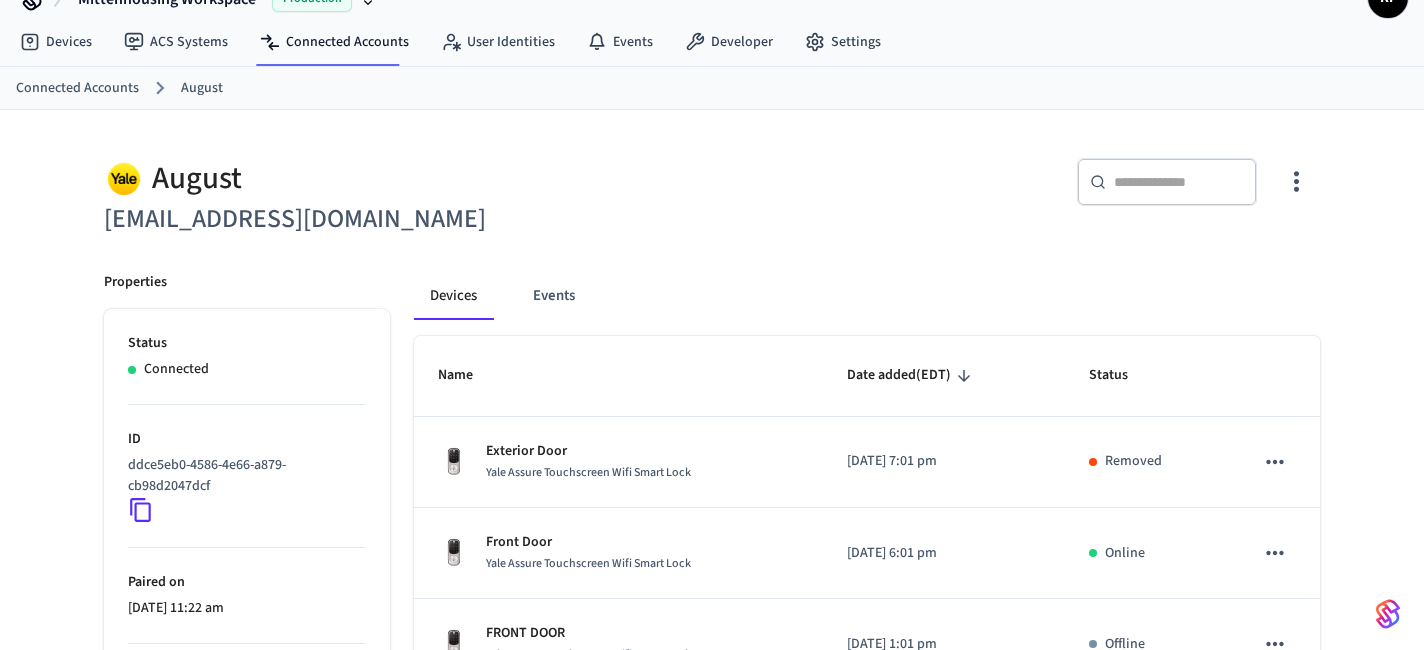scroll, scrollTop: 0, scrollLeft: 0, axis: both 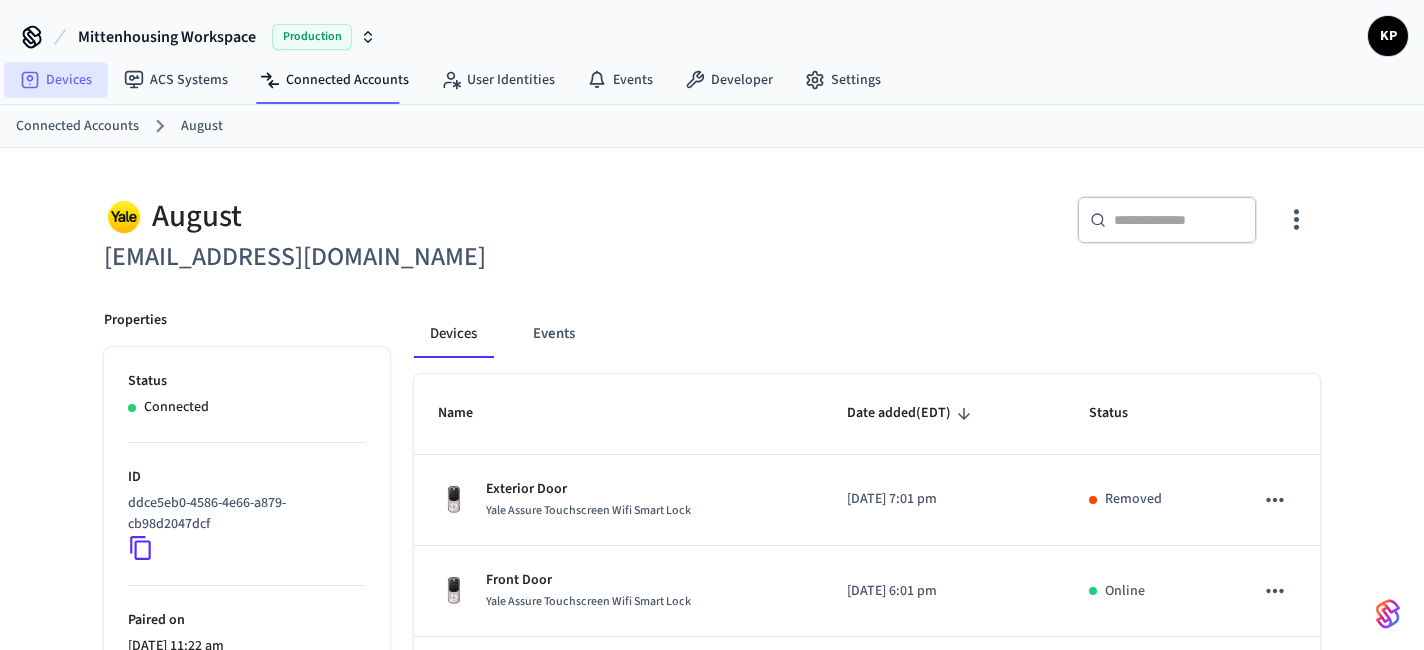 click on "Devices" at bounding box center [56, 80] 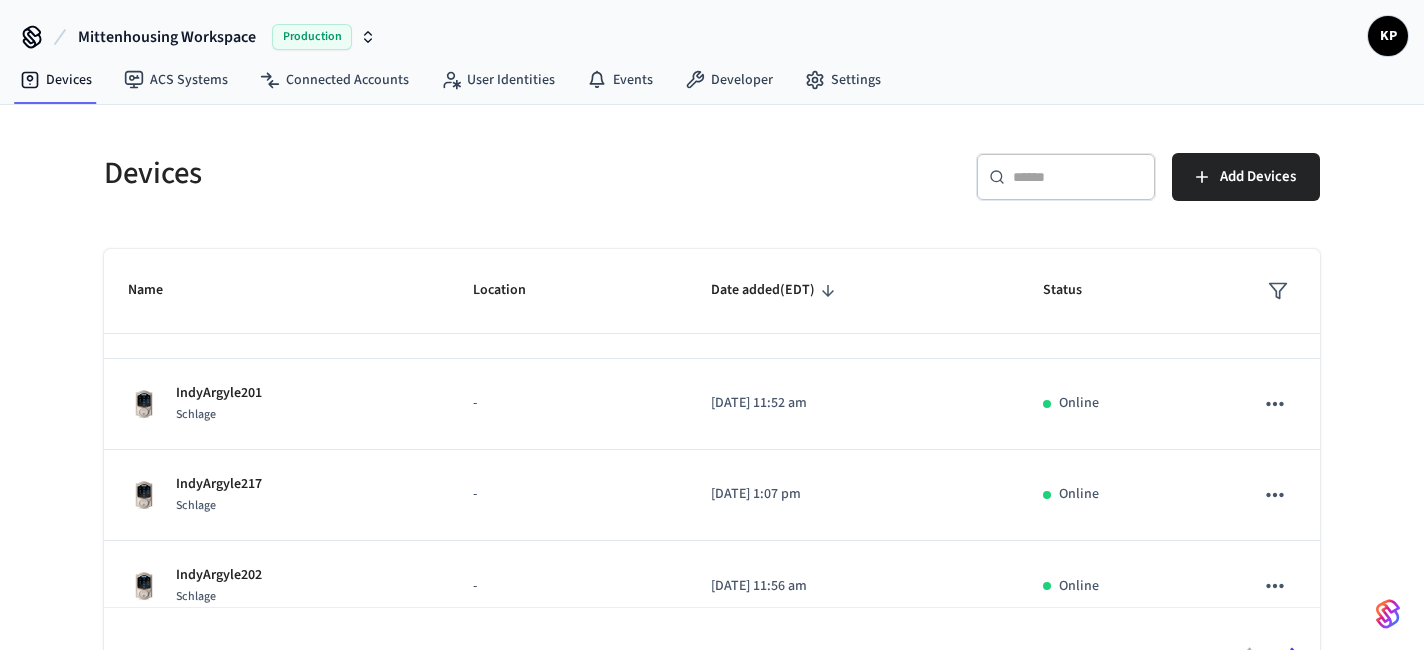 scroll, scrollTop: 638, scrollLeft: 0, axis: vertical 